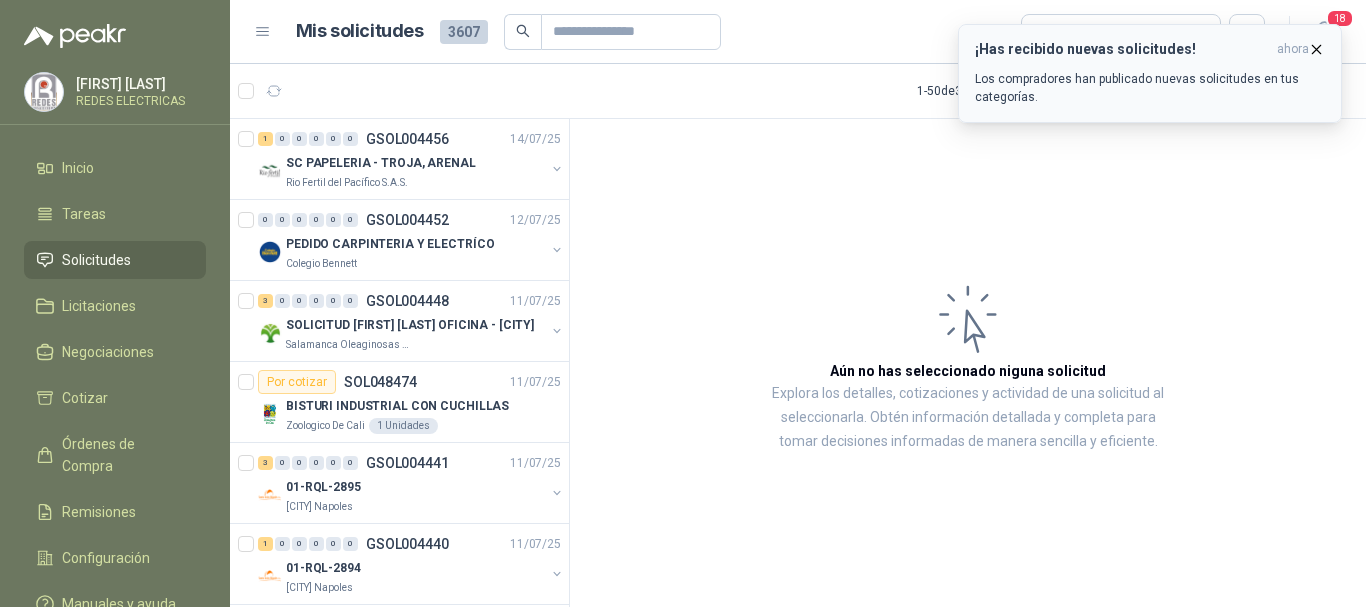 scroll, scrollTop: 0, scrollLeft: 0, axis: both 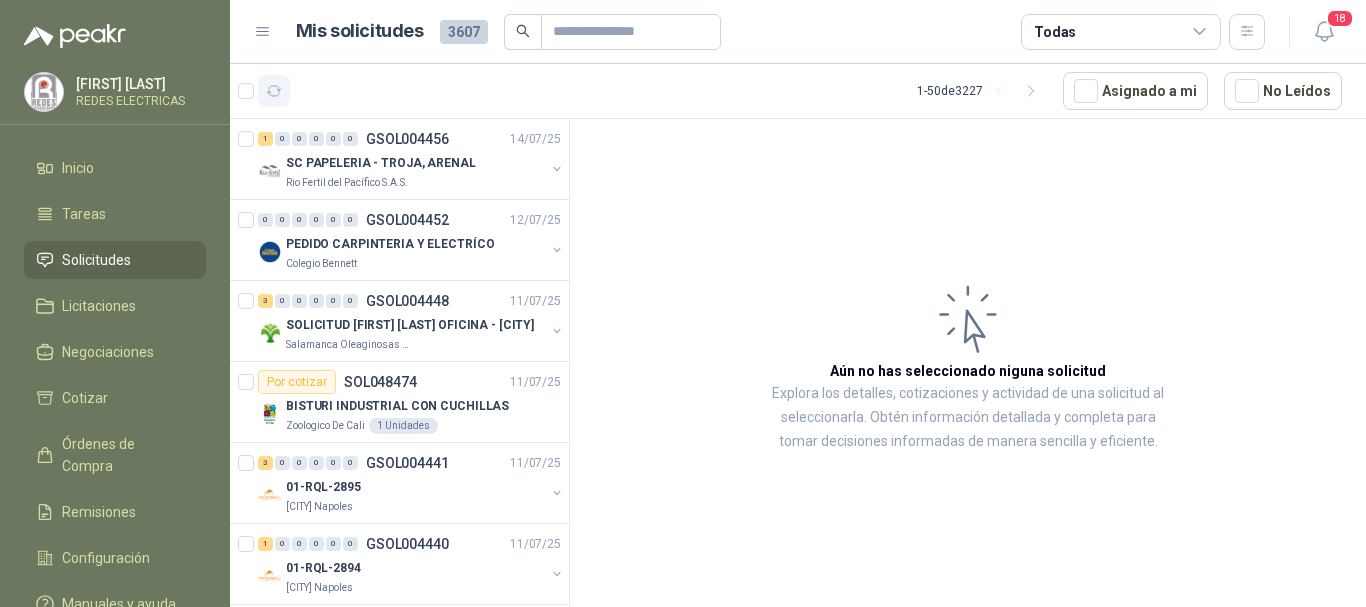 click 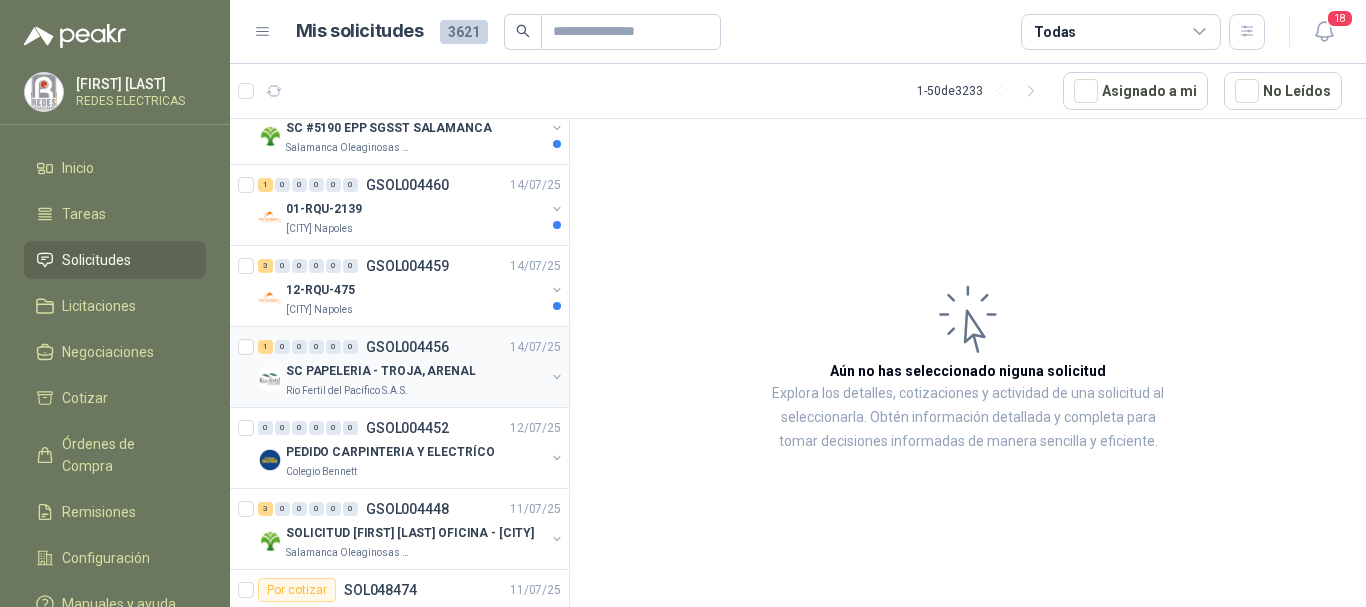 scroll, scrollTop: 400, scrollLeft: 0, axis: vertical 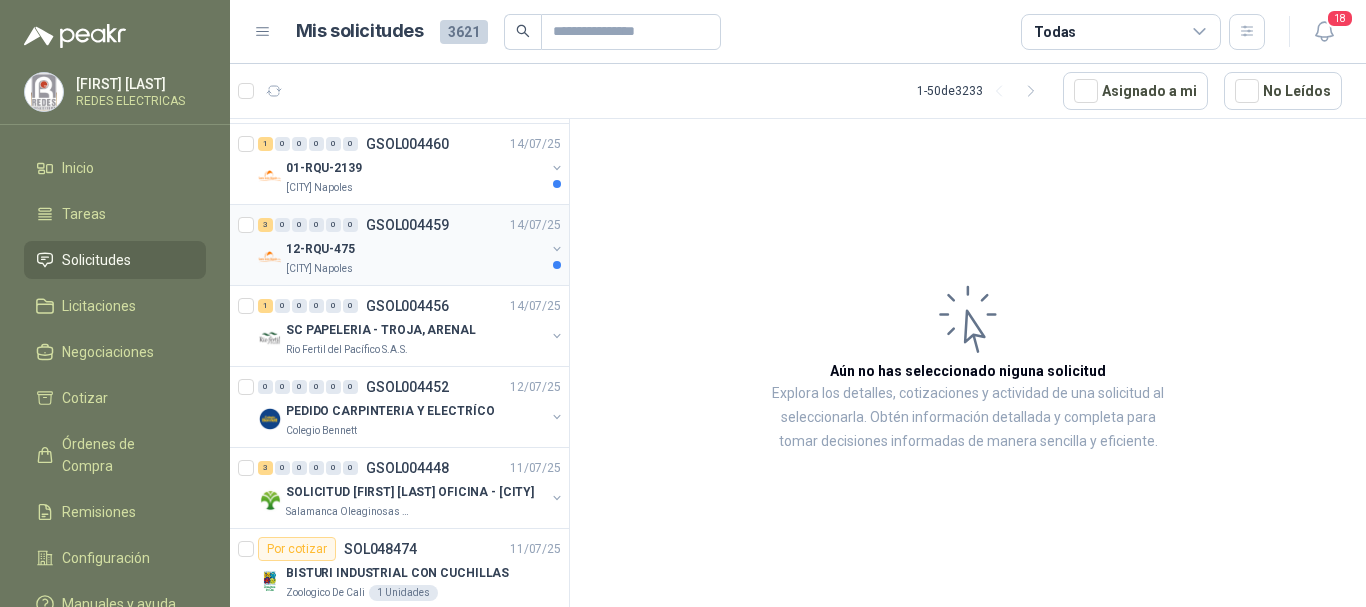 click on "12-RQU-475" at bounding box center (415, 249) 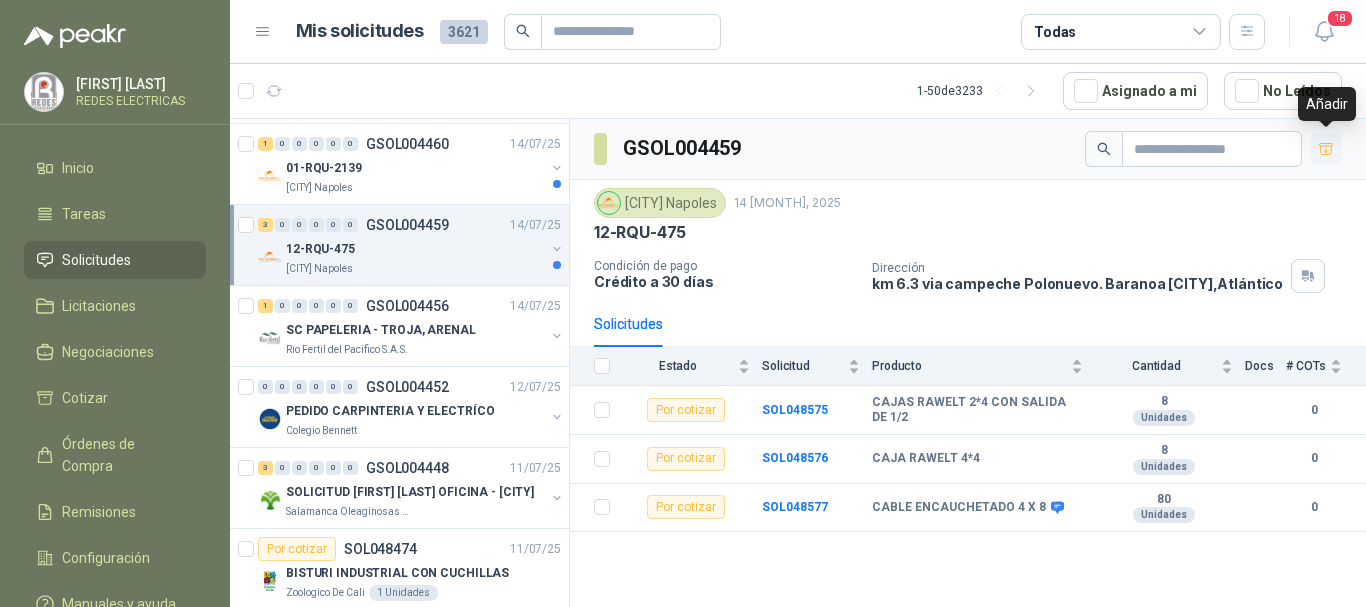 click 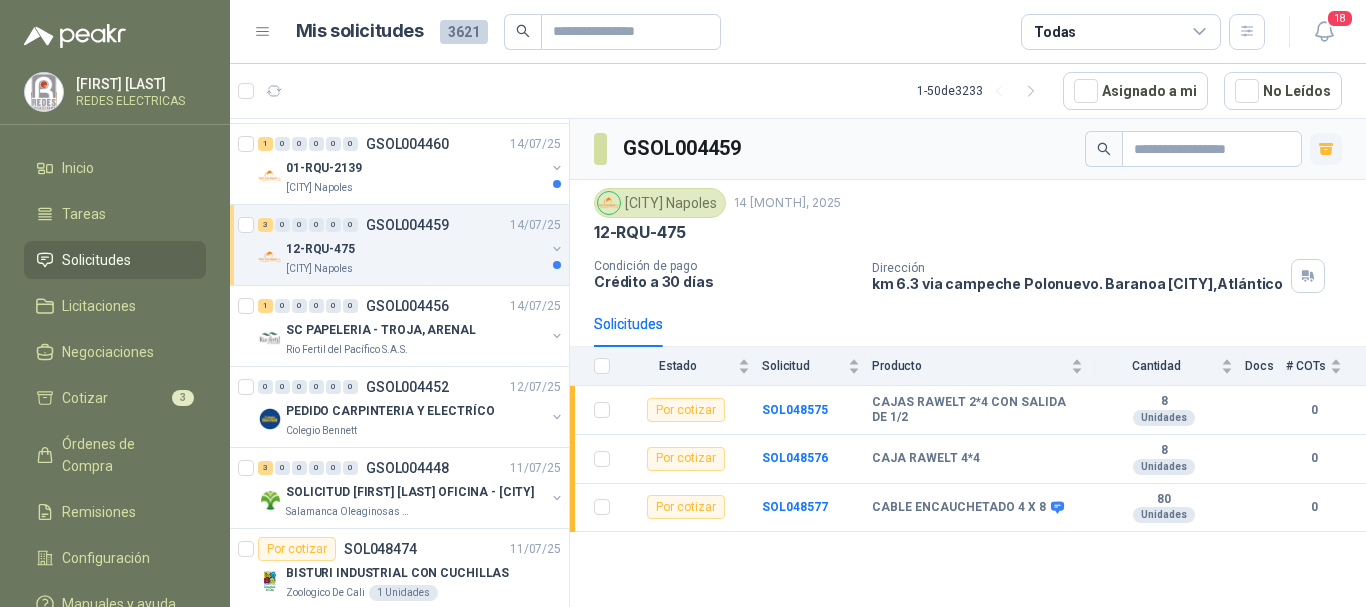 click on "[CITY] Napoles" at bounding box center (415, 269) 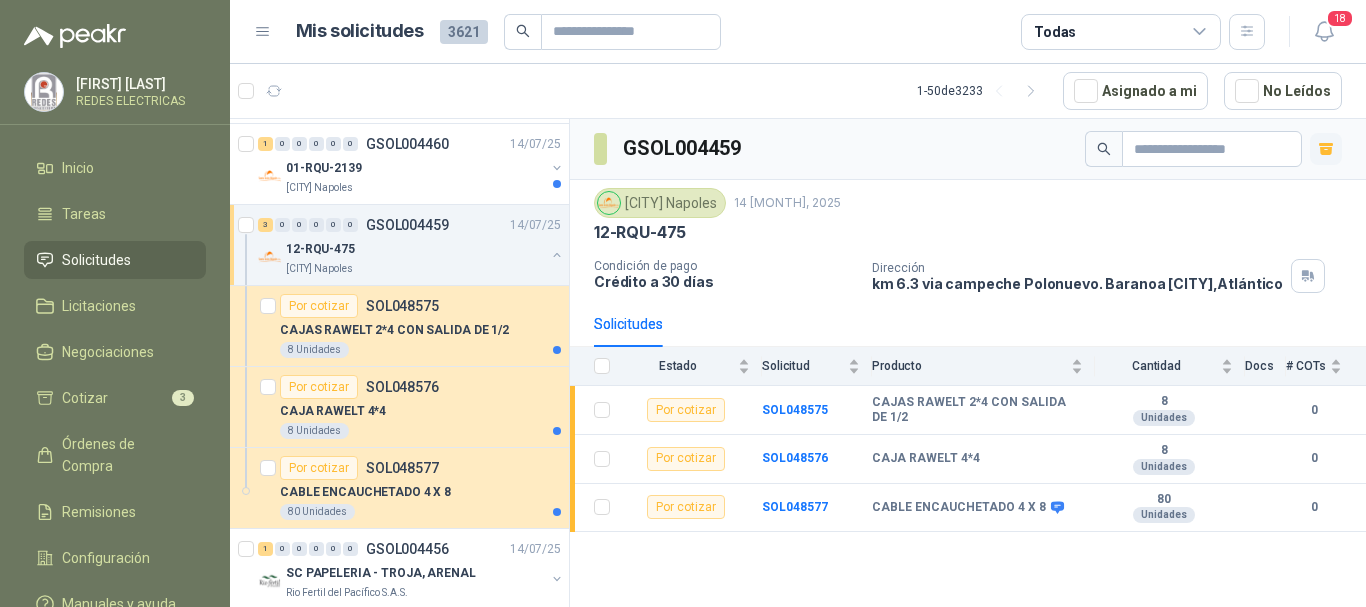 click on "[CITY] Napoles" at bounding box center (415, 269) 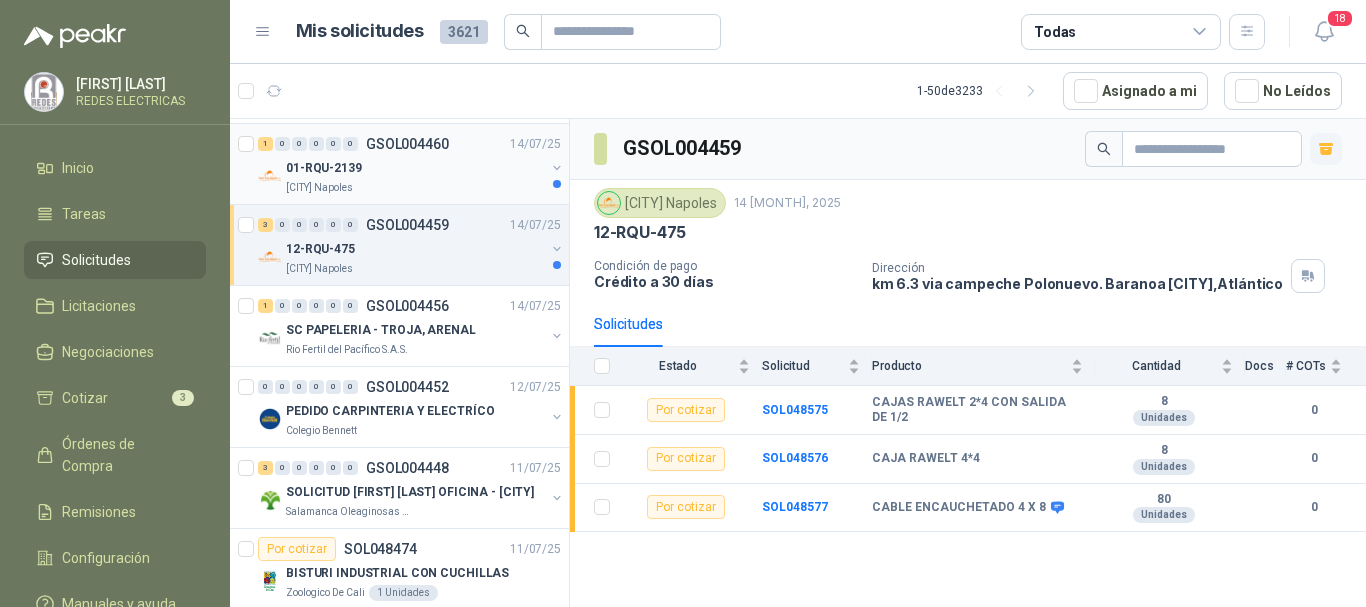 click on "[CITY] Napoles" at bounding box center (415, 188) 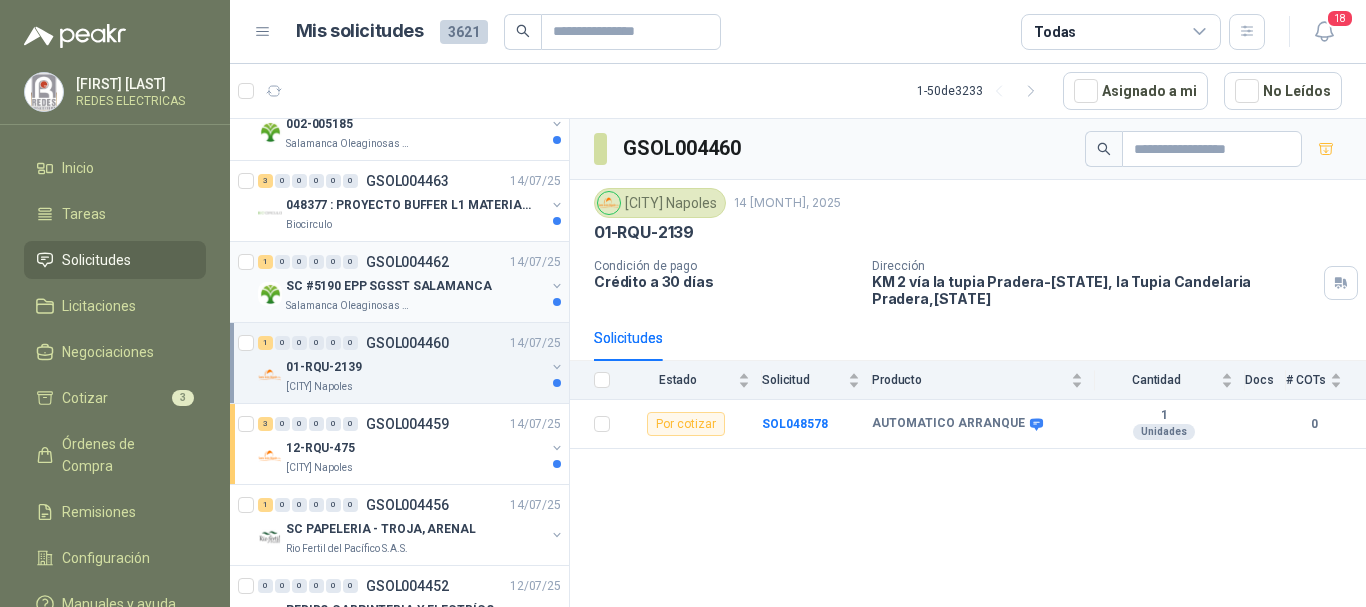 scroll, scrollTop: 200, scrollLeft: 0, axis: vertical 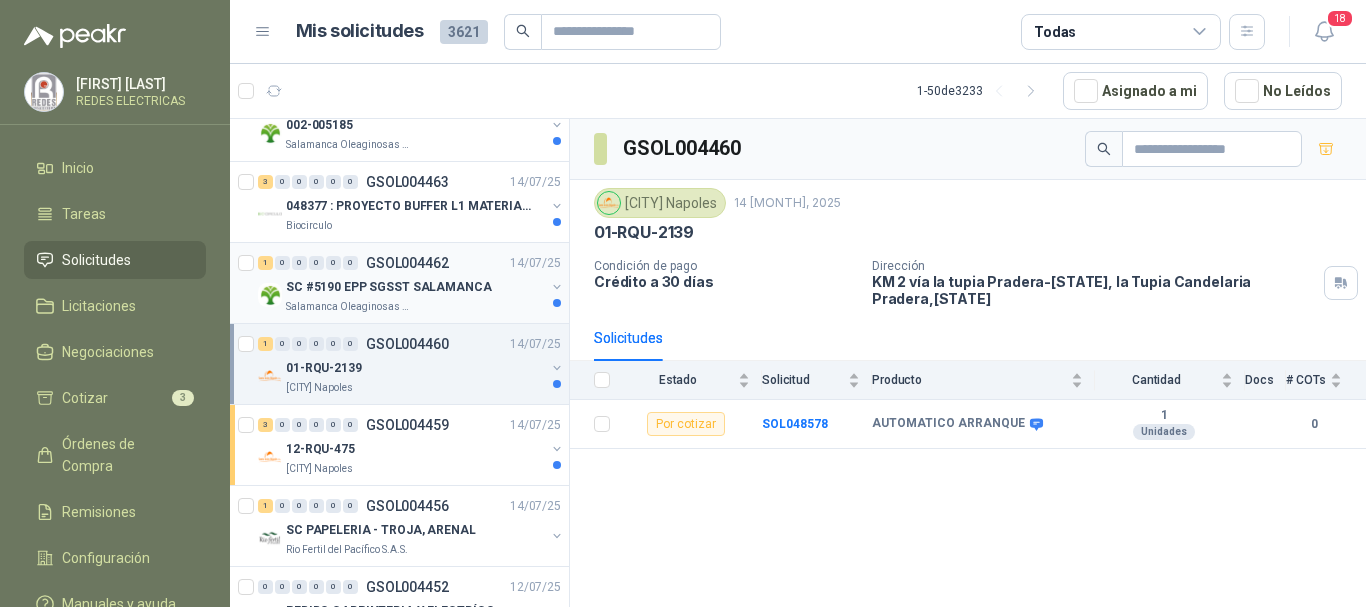 click on "Salamanca Oleaginosas SAS" at bounding box center (415, 307) 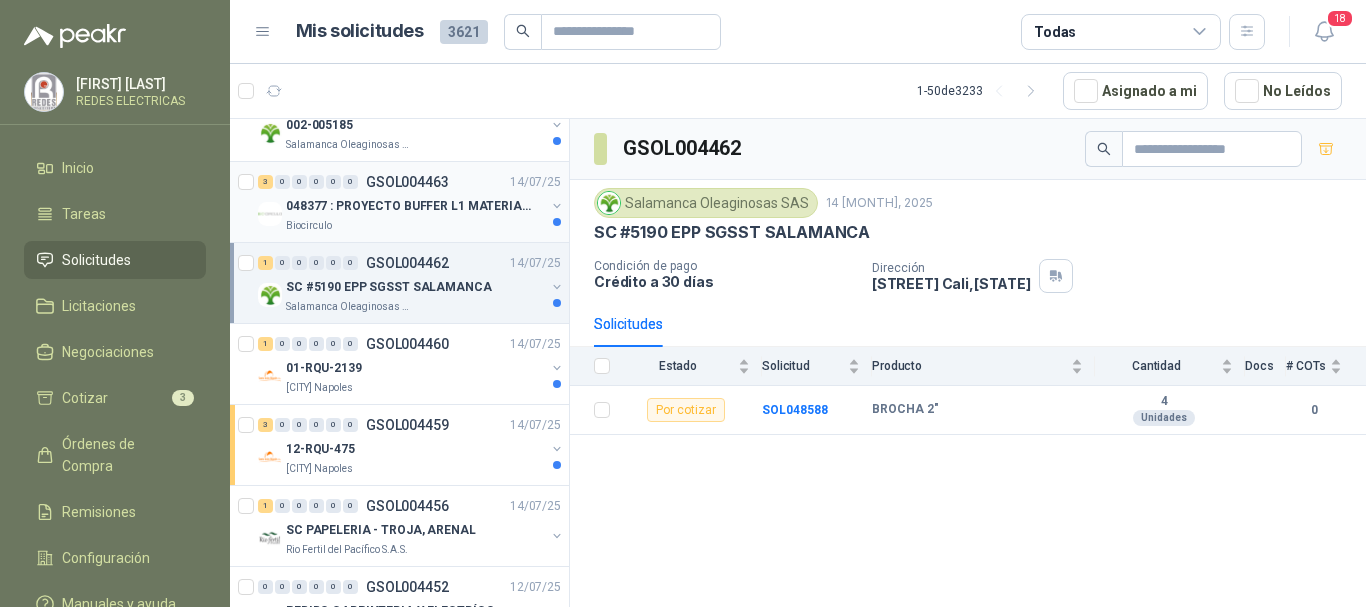 click on "048377 : PROYECTO BUFFER L1 MATERIALES ELECTRICOS" at bounding box center [410, 206] 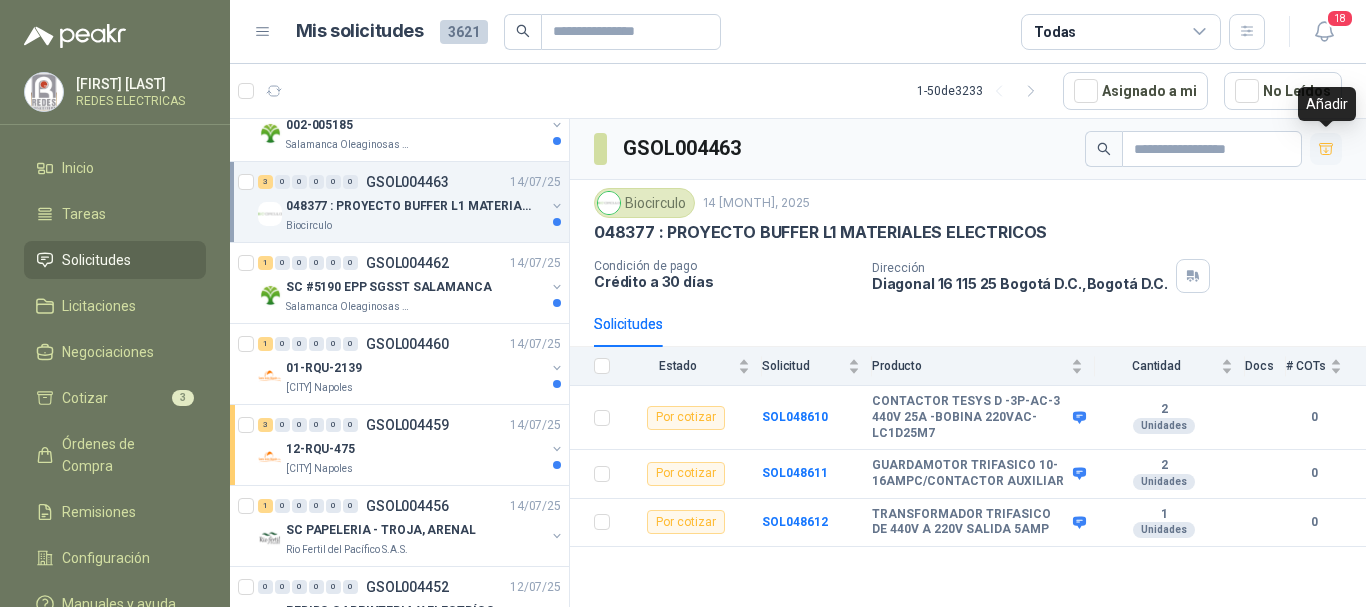 click at bounding box center [1326, 149] 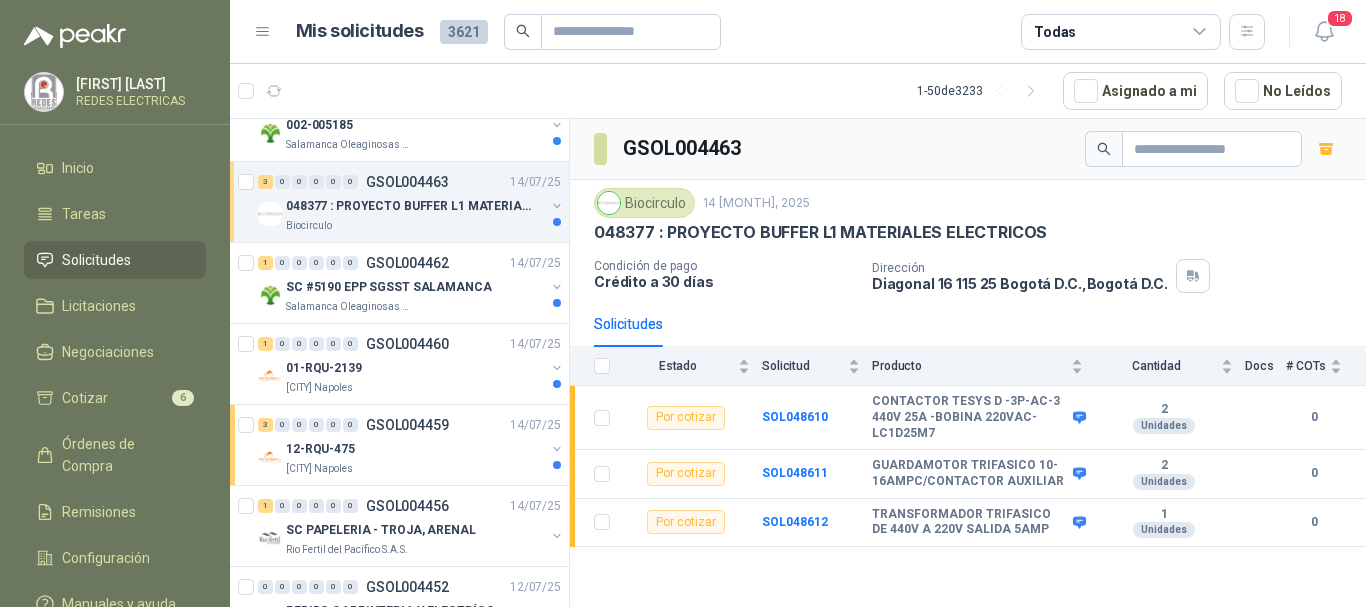 click on "048377 : PROYECTO BUFFER L1 MATERIALES ELECTRICOS" at bounding box center [410, 206] 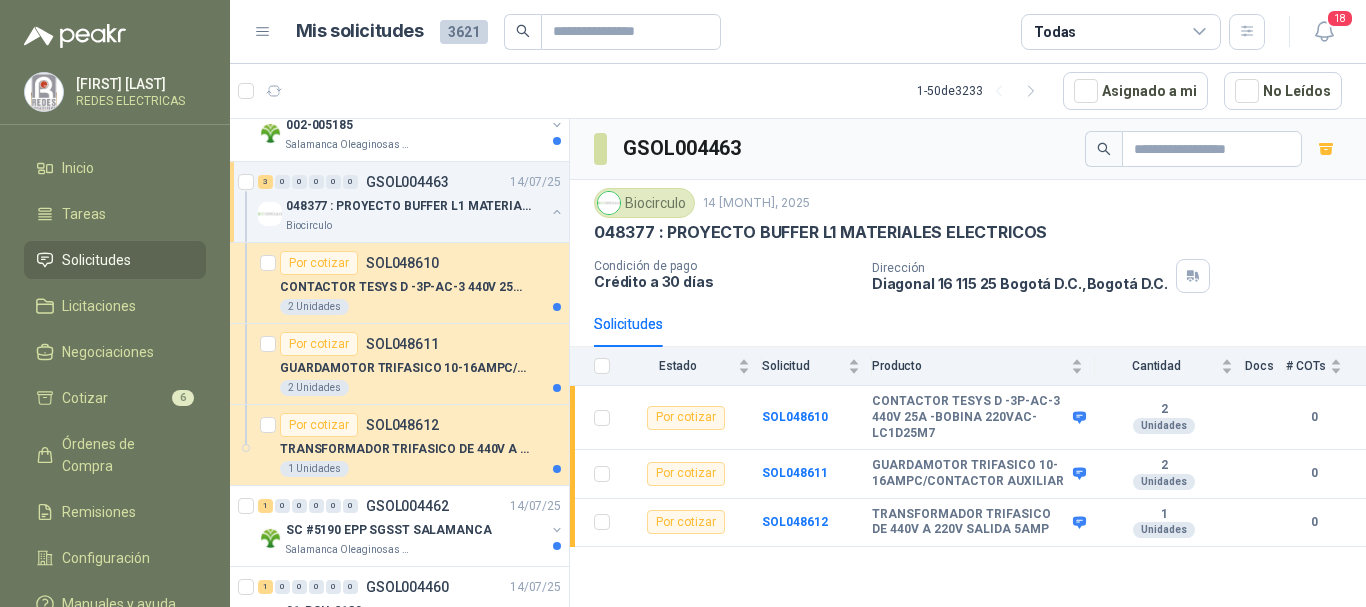click on "048377 : PROYECTO BUFFER L1 MATERIALES ELECTRICOS" at bounding box center [410, 206] 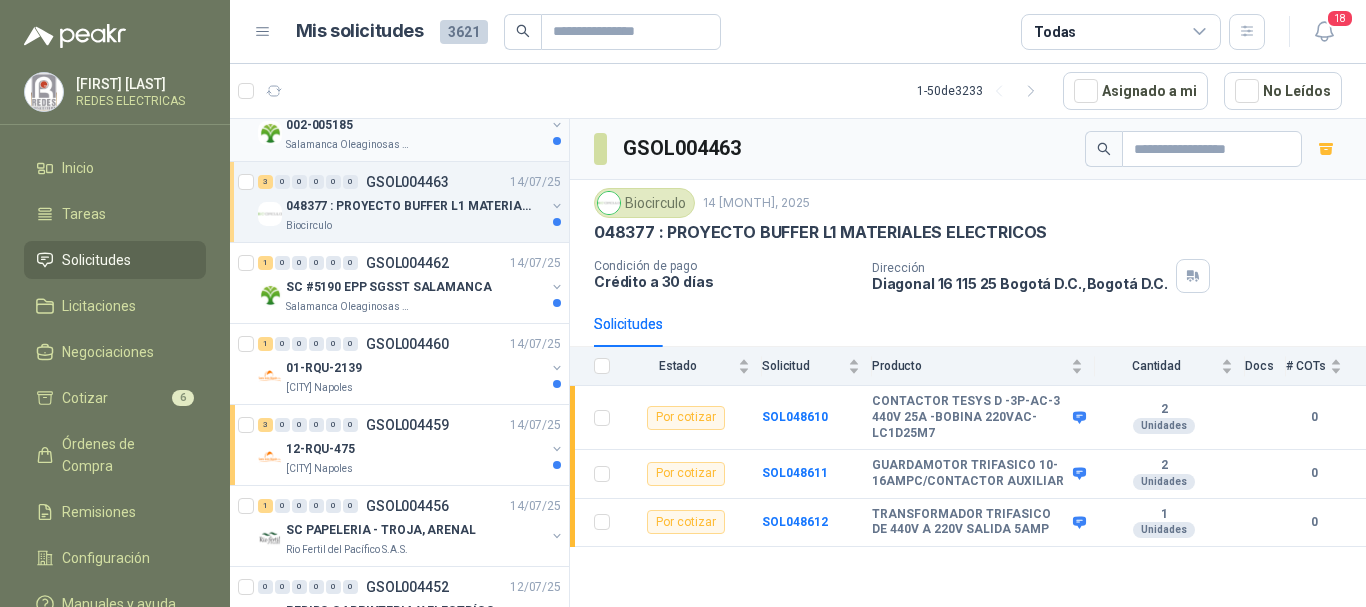 click on "Salamanca Oleaginosas SAS" at bounding box center (415, 145) 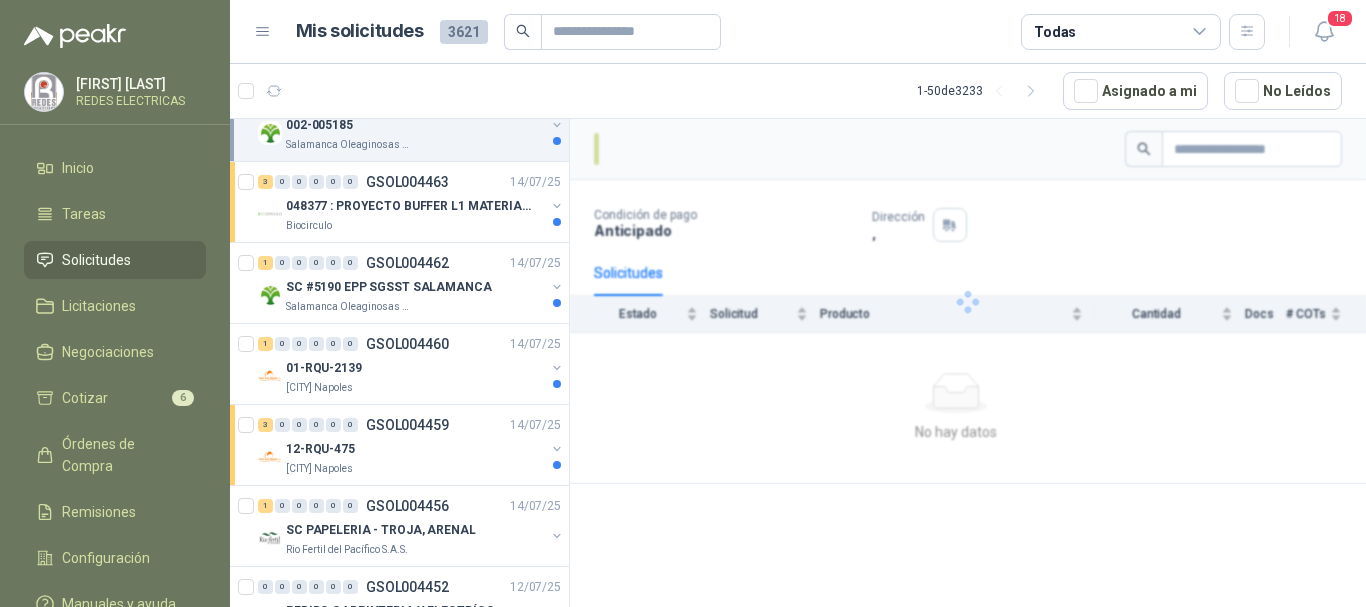 scroll, scrollTop: 0, scrollLeft: 0, axis: both 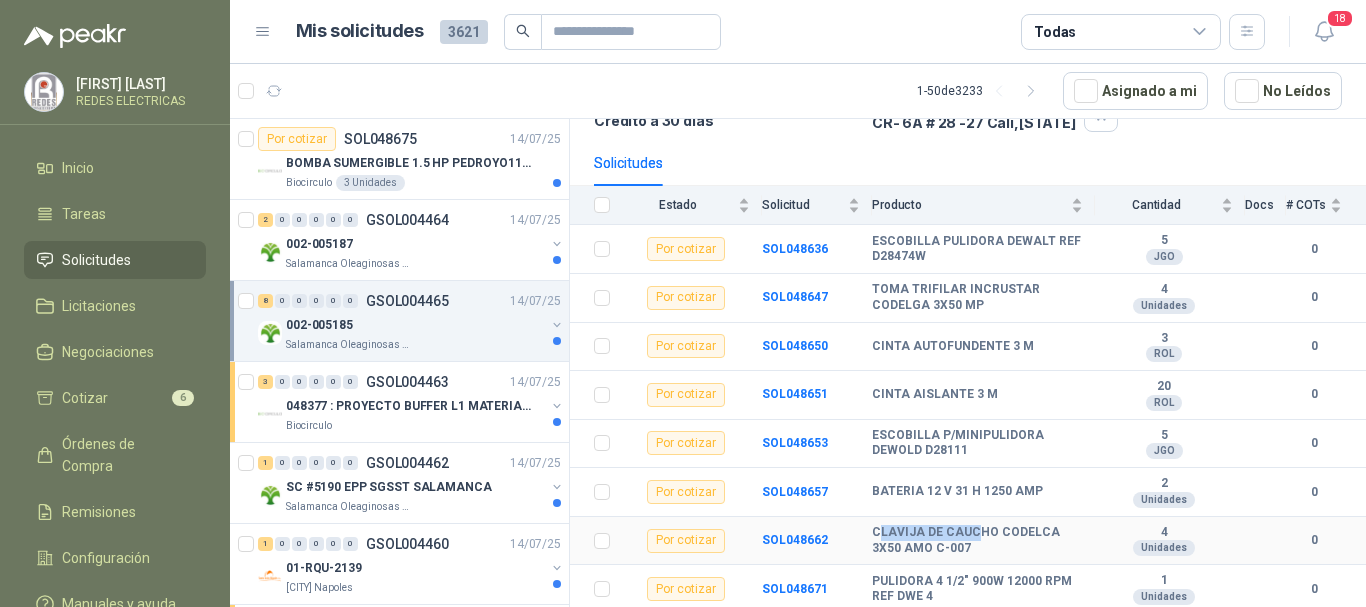drag, startPoint x: 878, startPoint y: 526, endPoint x: 969, endPoint y: 540, distance: 92.070625 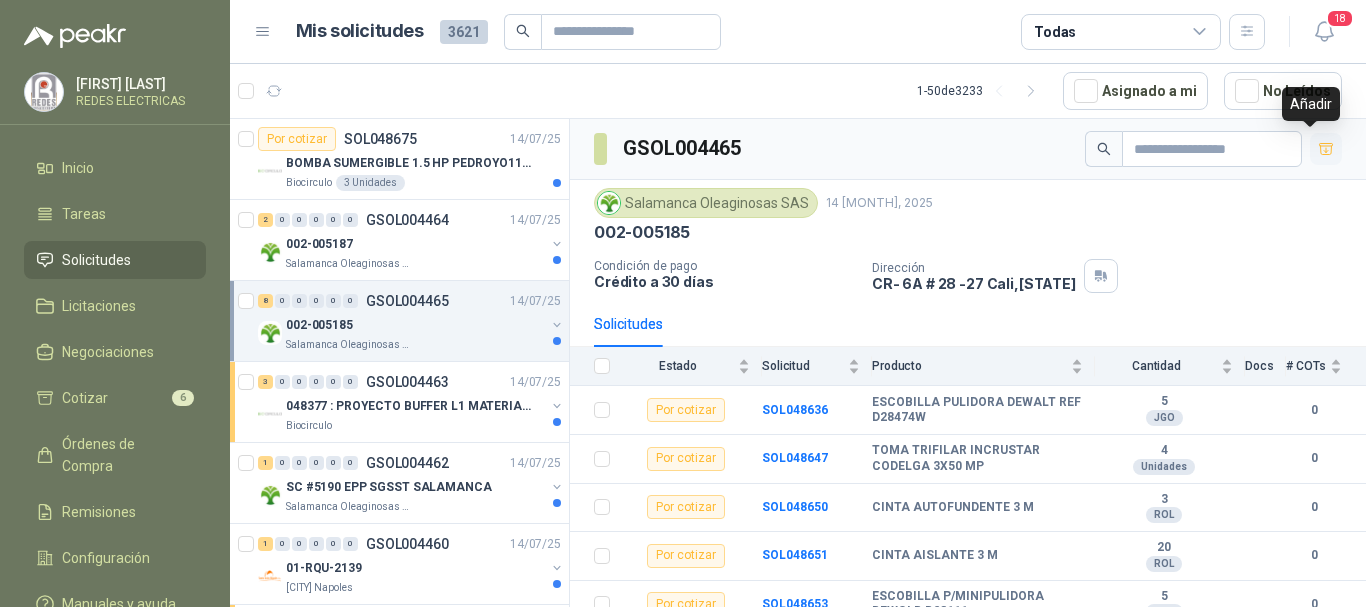 click 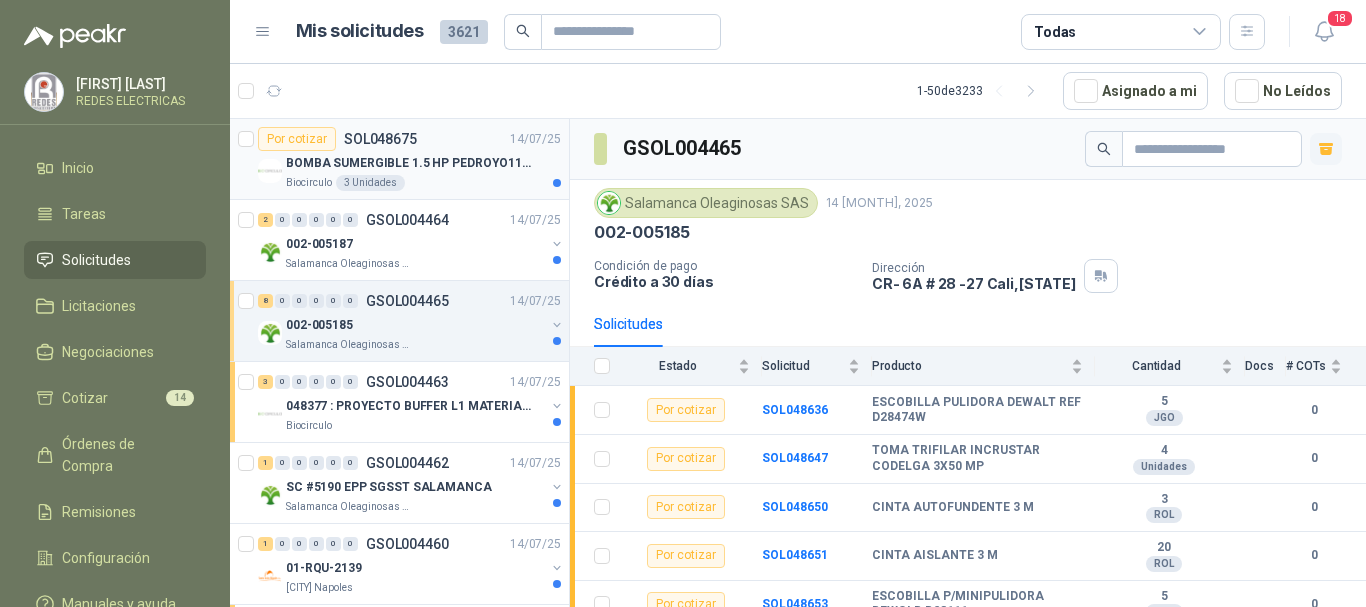click on "BOMBA SUMERGIBLE 1.5 HP PEDROYO110 VOLTIOS" at bounding box center (410, 163) 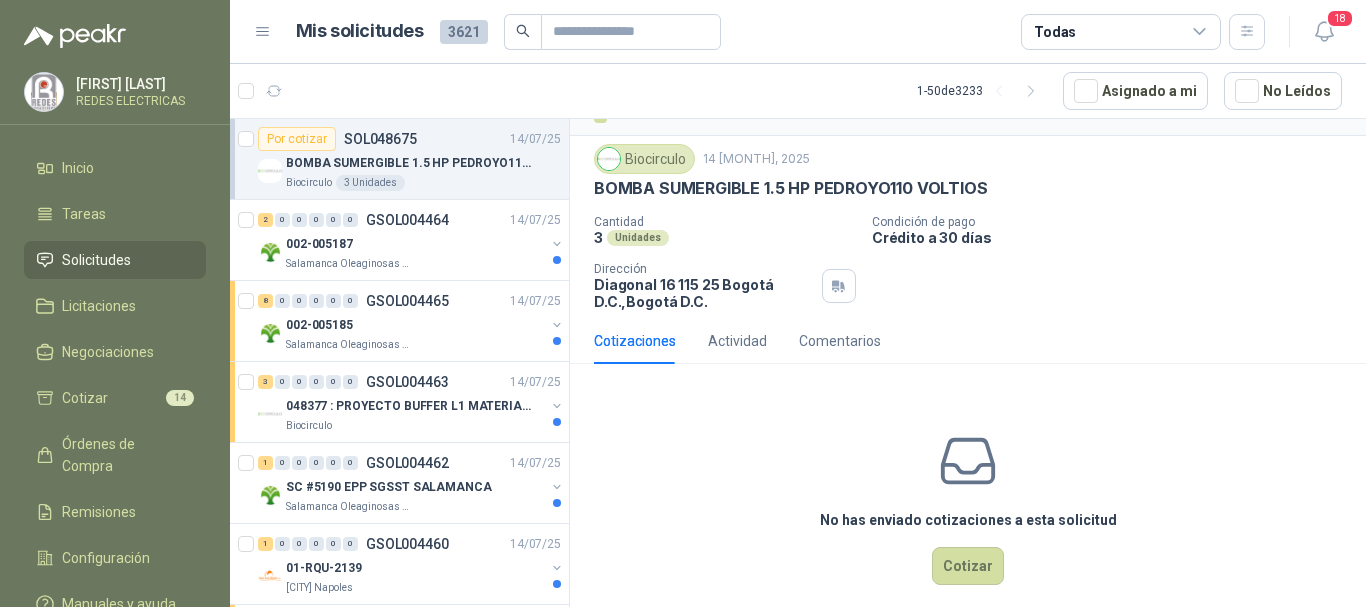 scroll, scrollTop: 62, scrollLeft: 0, axis: vertical 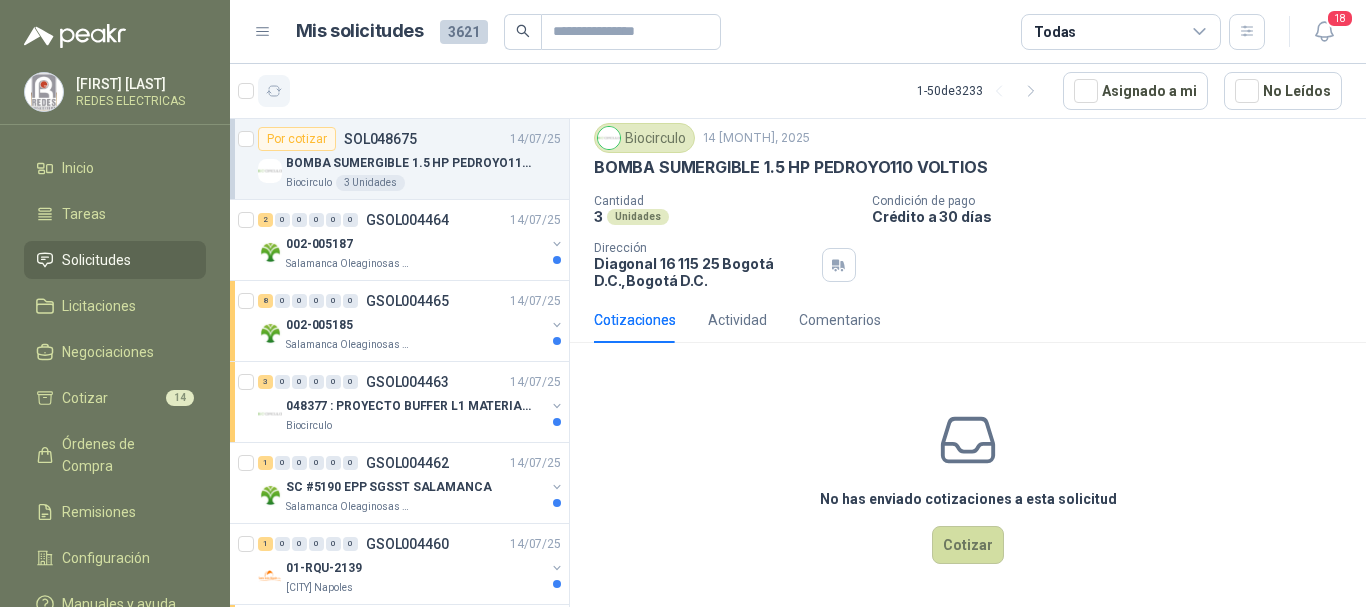 click 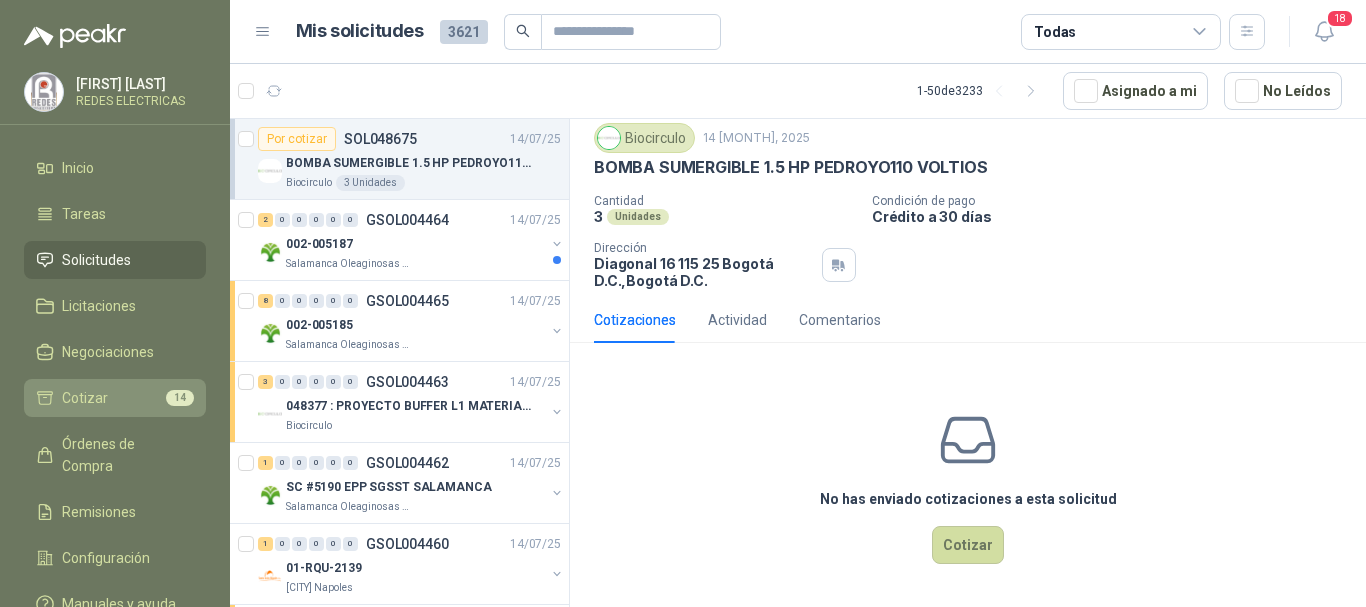 click on "Cotizar 14" at bounding box center (115, 398) 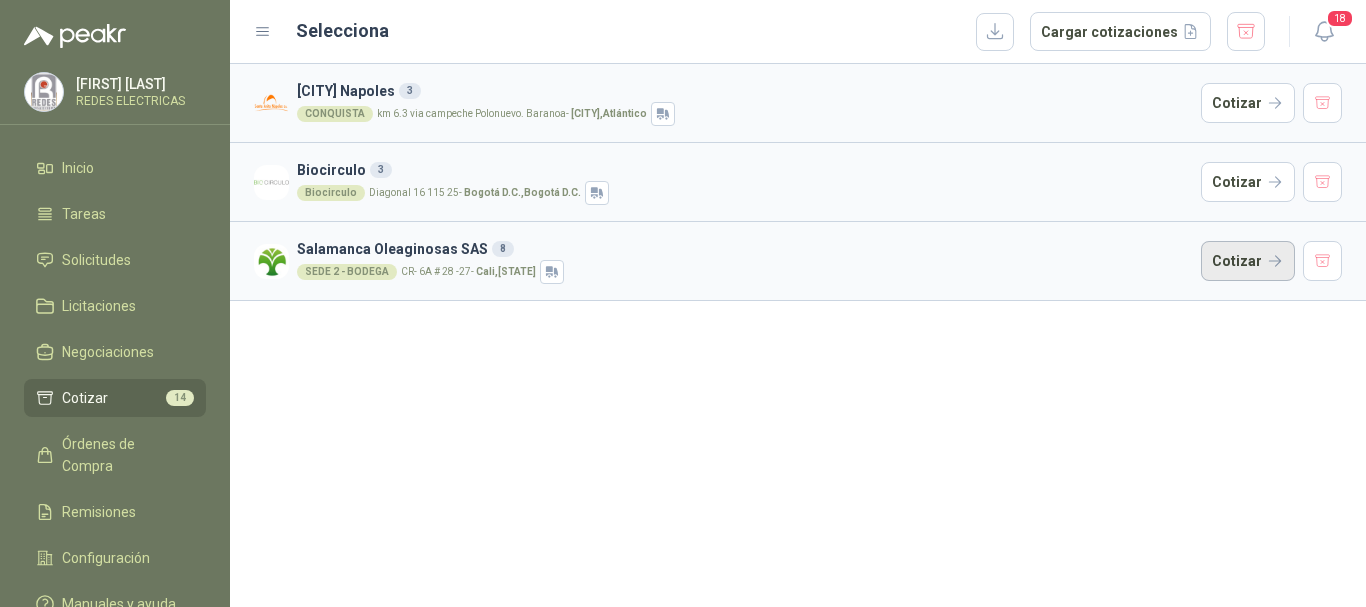 click on "Cotizar" at bounding box center [1248, 261] 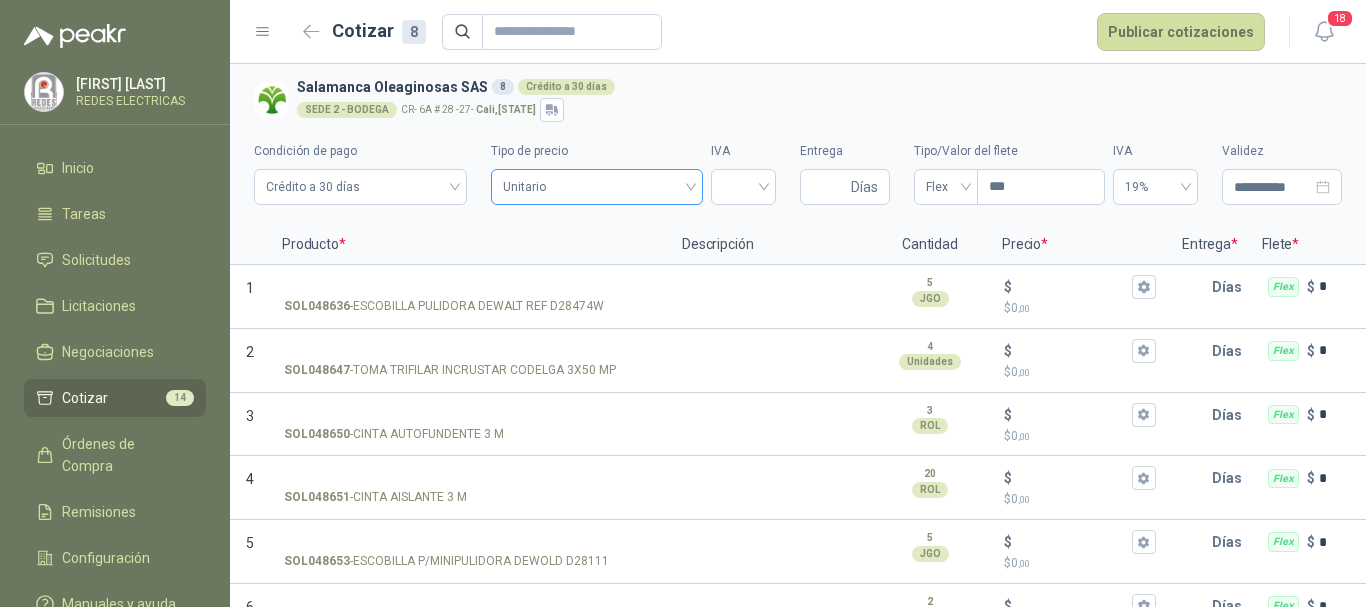 scroll, scrollTop: 0, scrollLeft: 0, axis: both 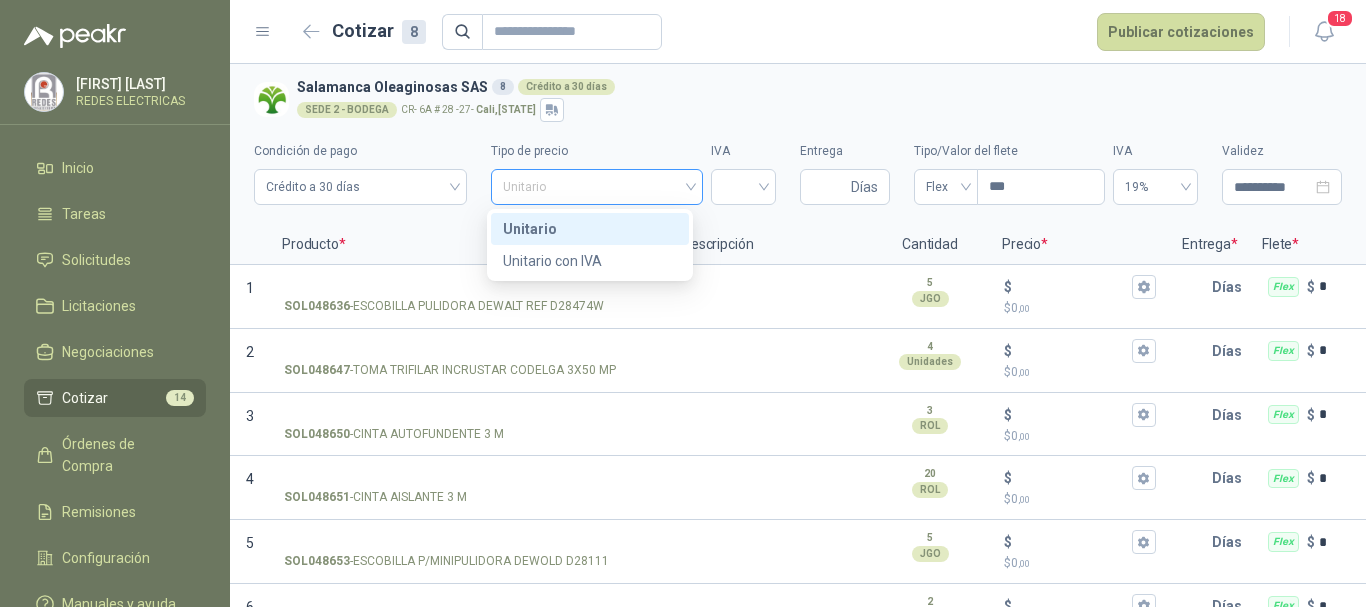 click on "Unitario" at bounding box center [596, 187] 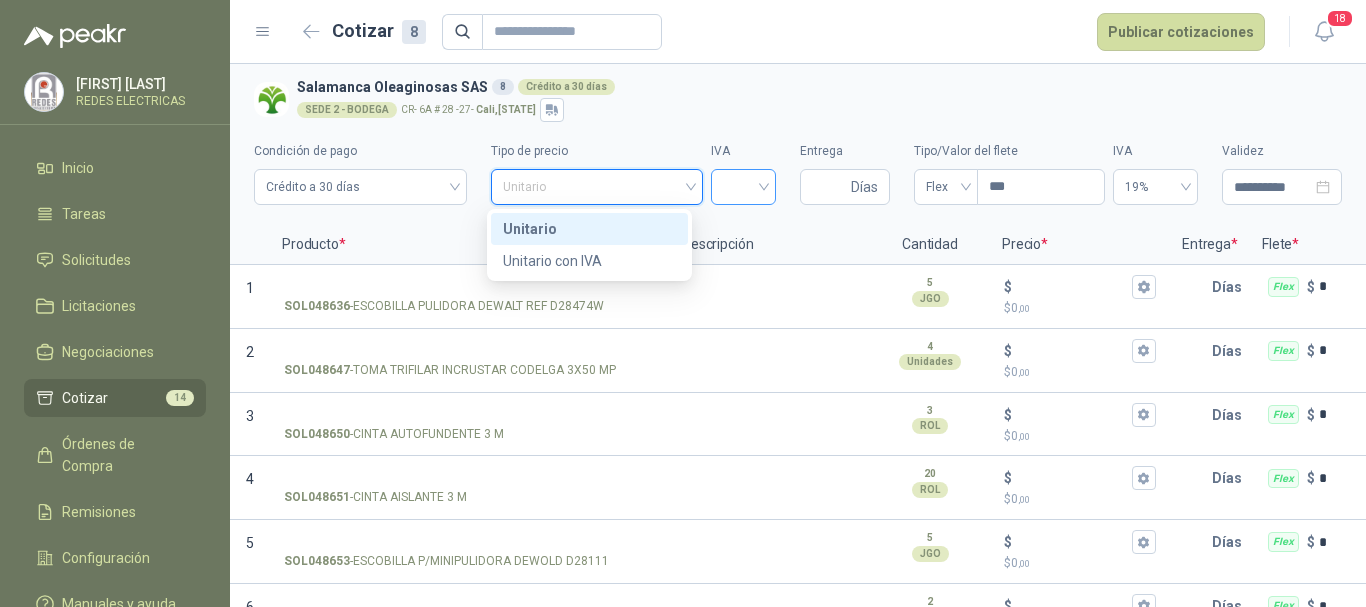 click at bounding box center (743, 185) 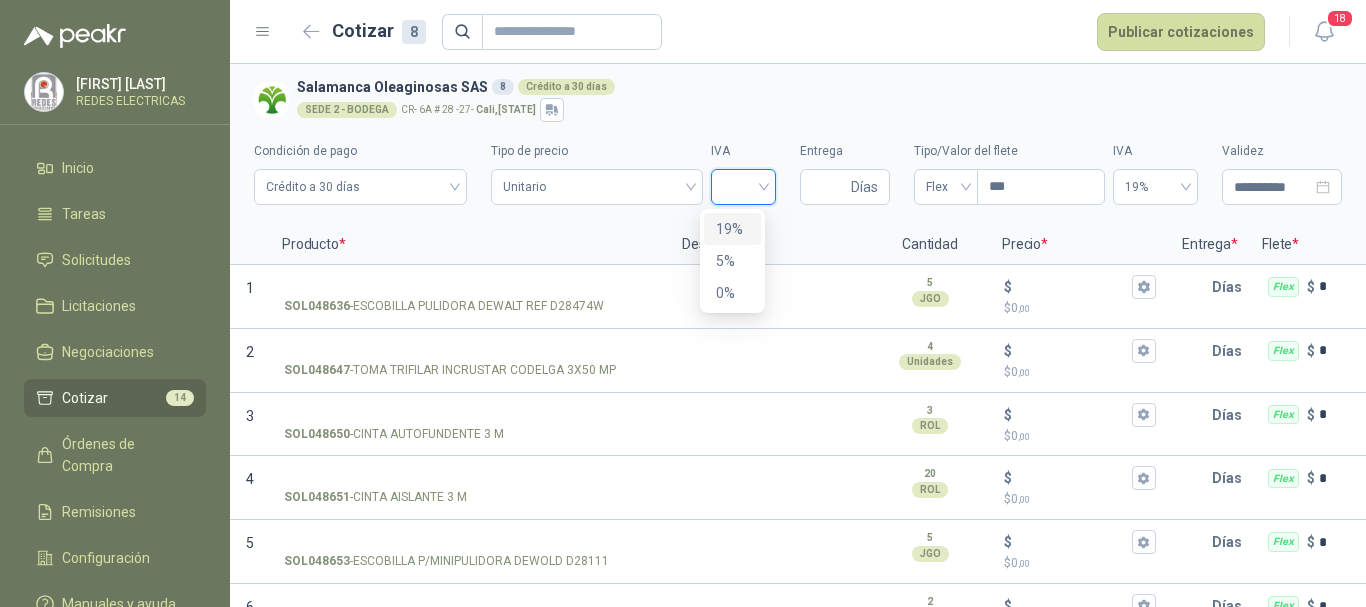 click on "19%" at bounding box center [732, 229] 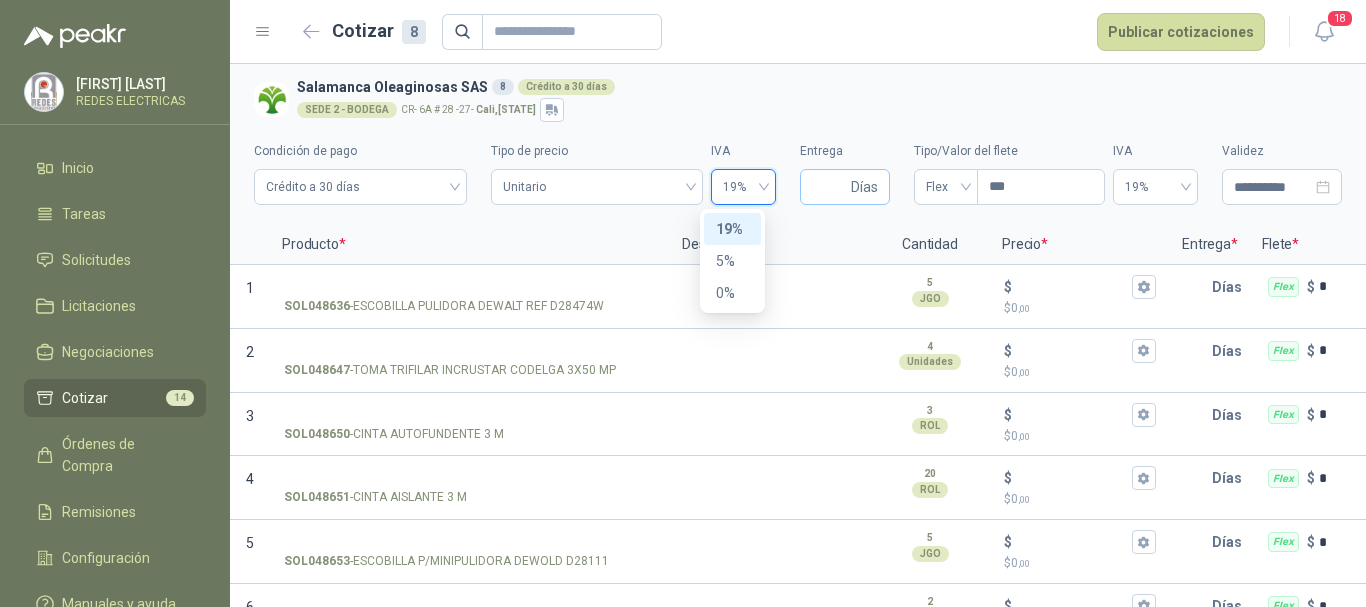 type 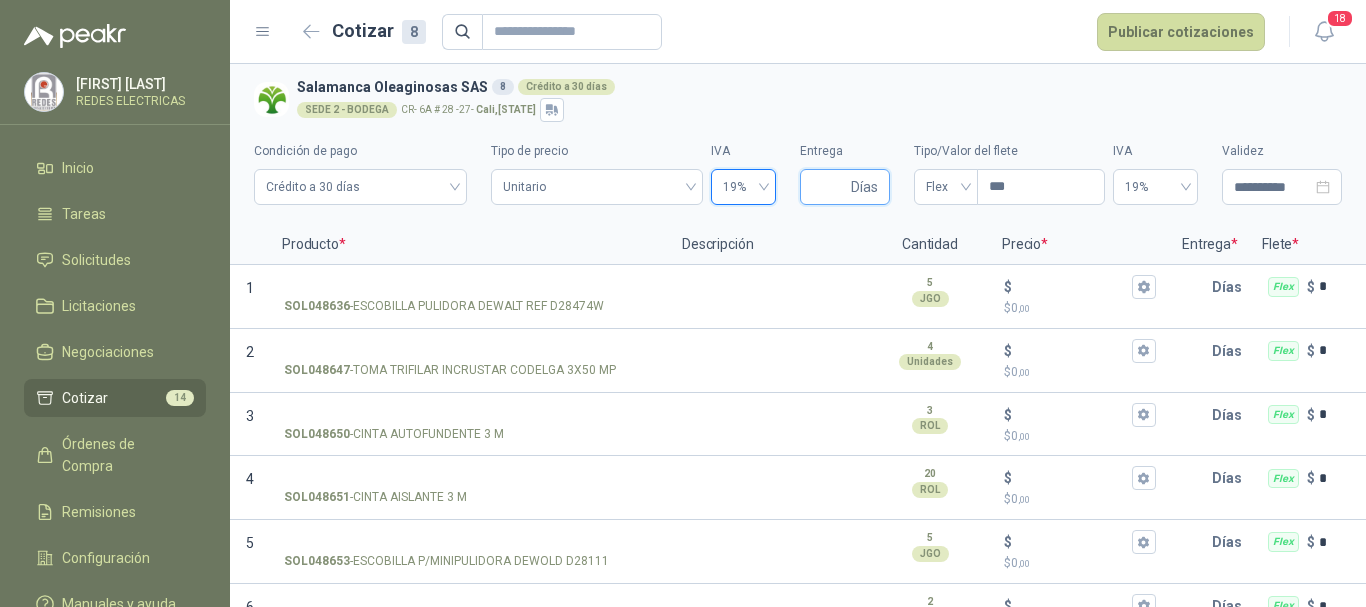 click on "Entrega" at bounding box center [829, 187] 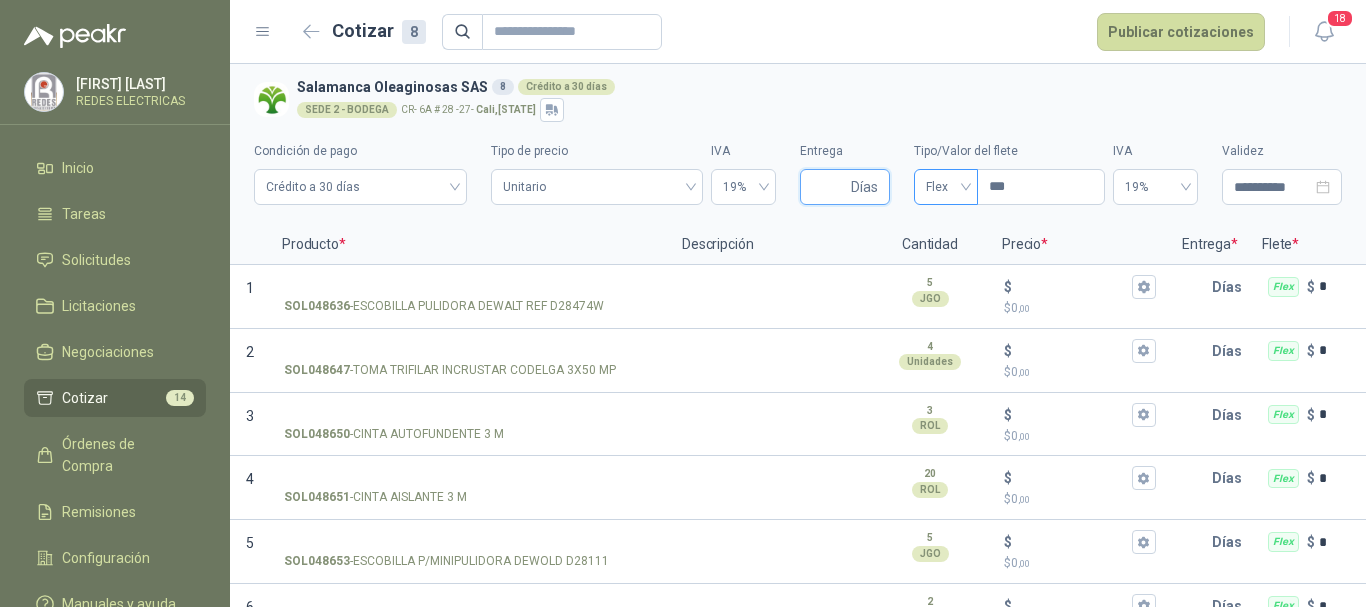 type on "*" 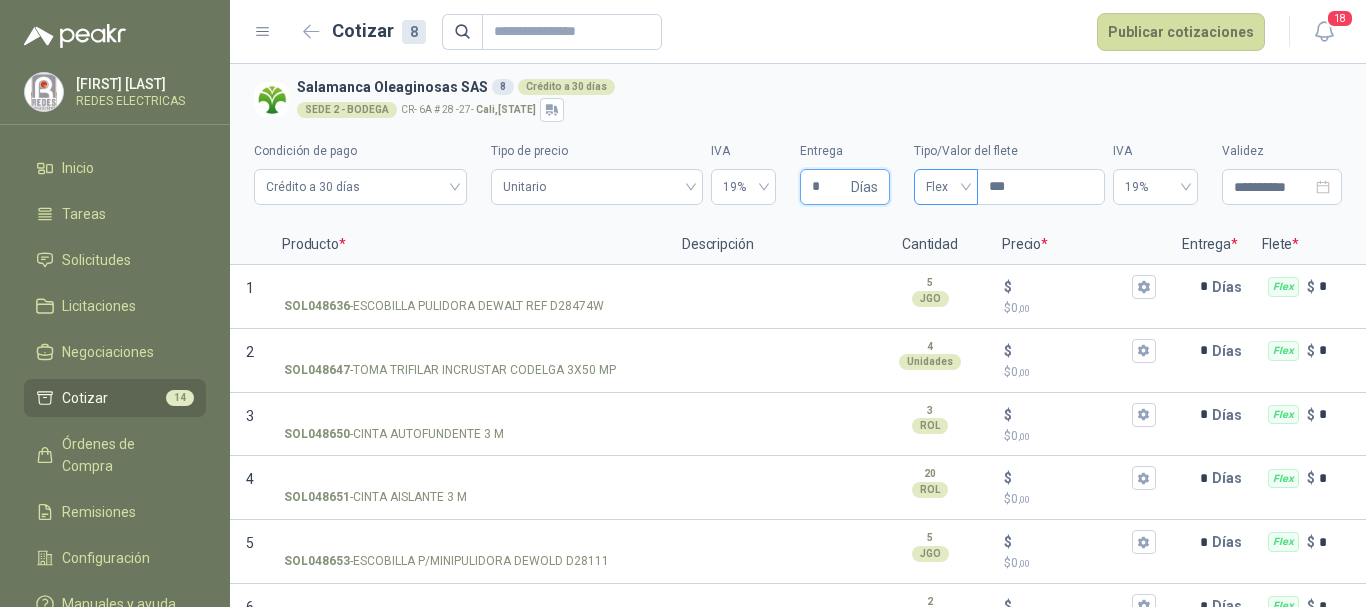 type 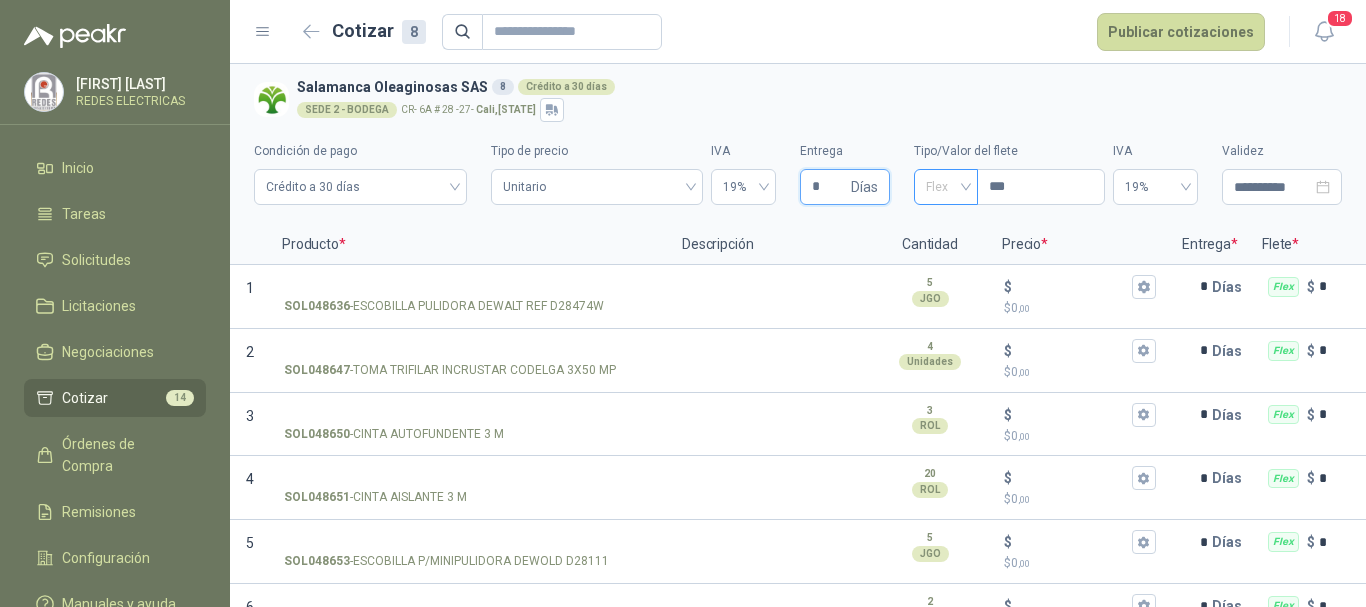 click on "Flex" at bounding box center (946, 187) 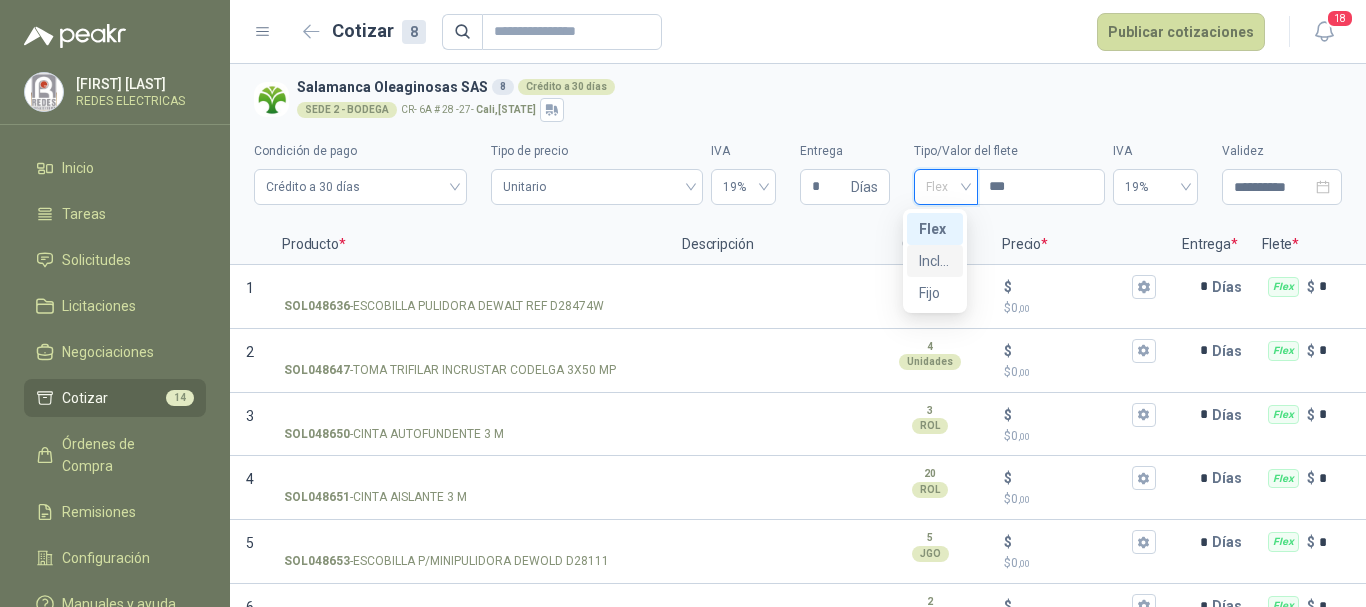click on "Incluido" at bounding box center (935, 261) 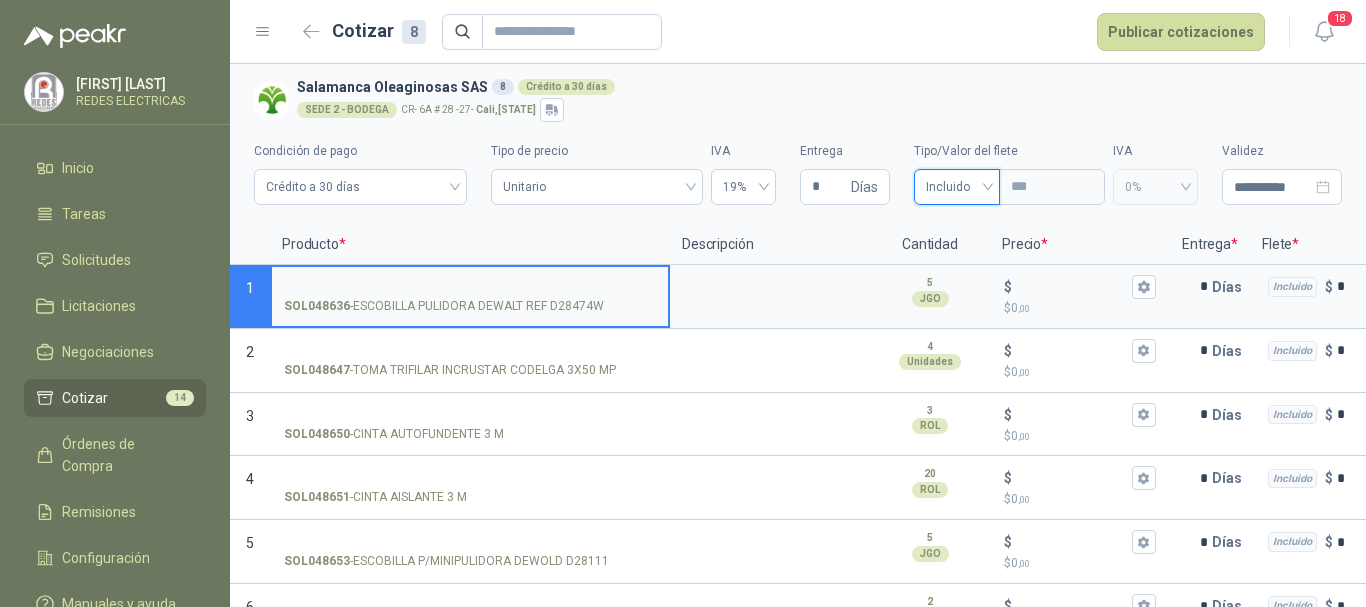 click on "SOL048636  -  ESCOBILLA PULIDORA DEWALT REF D28474W" at bounding box center [470, 287] 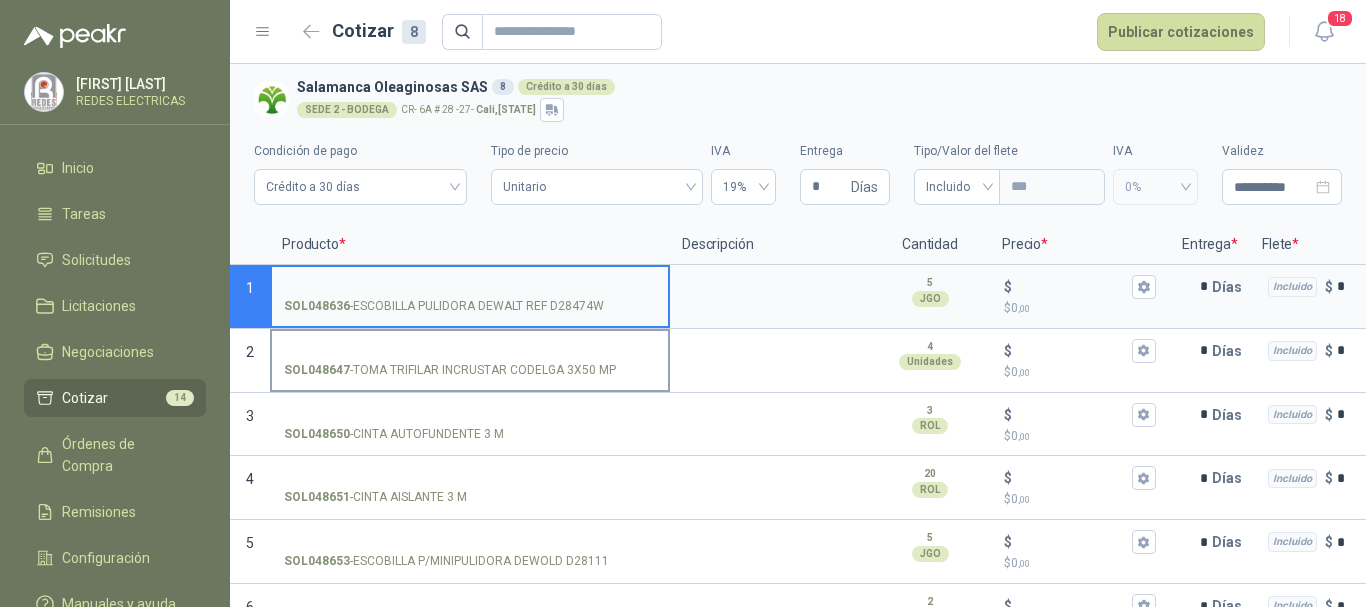click on "SOL048647  -  TOMA TRIFILAR INCRUSTAR CODELGA 3X50 MP" at bounding box center [470, 351] 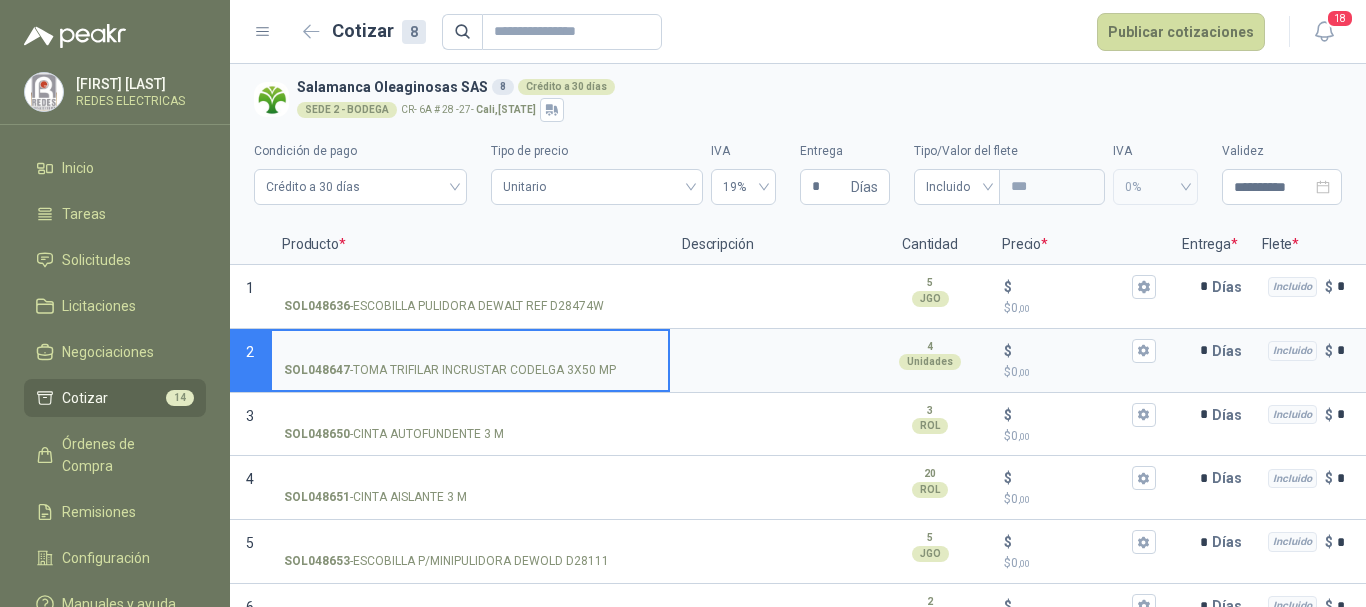 click on "SOL048647  -  TOMA TRIFILAR INCRUSTAR CODELGA 3X50 MP" at bounding box center [470, 351] 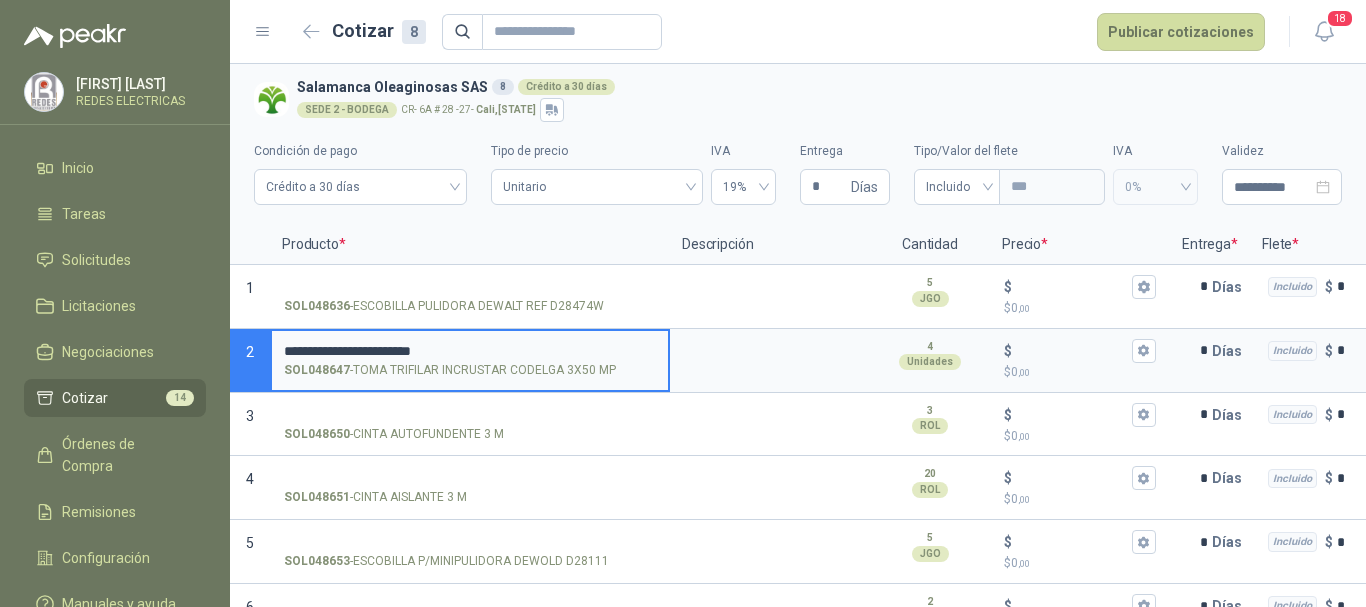 type 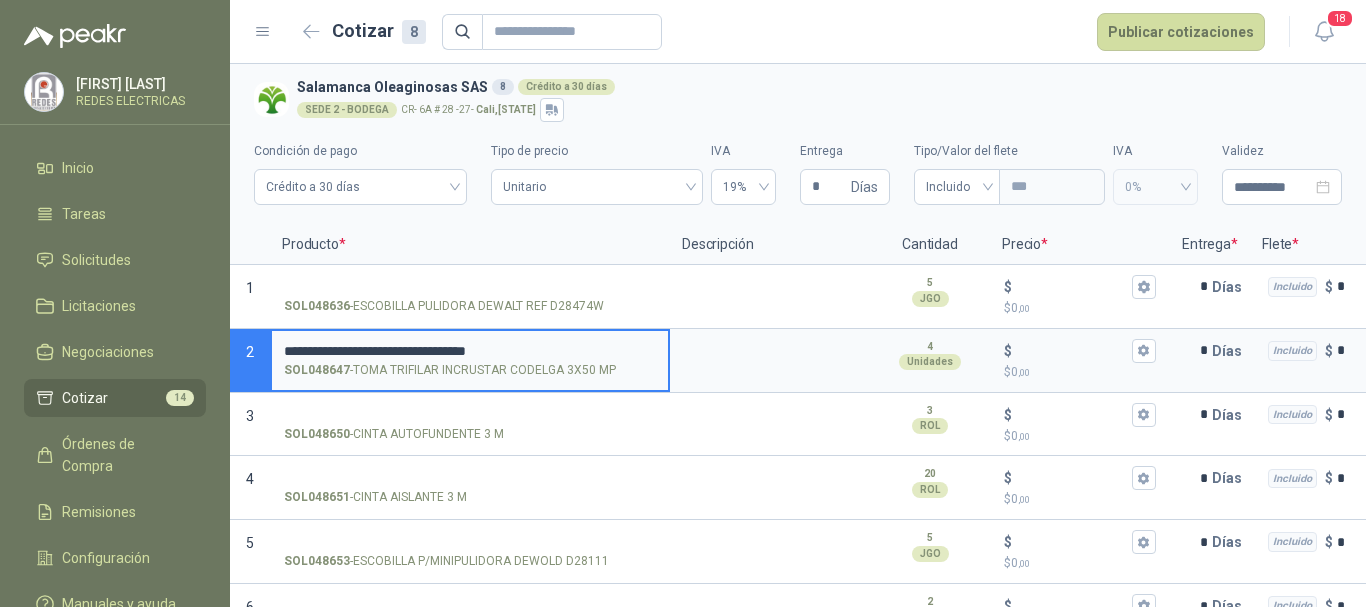 type on "**********" 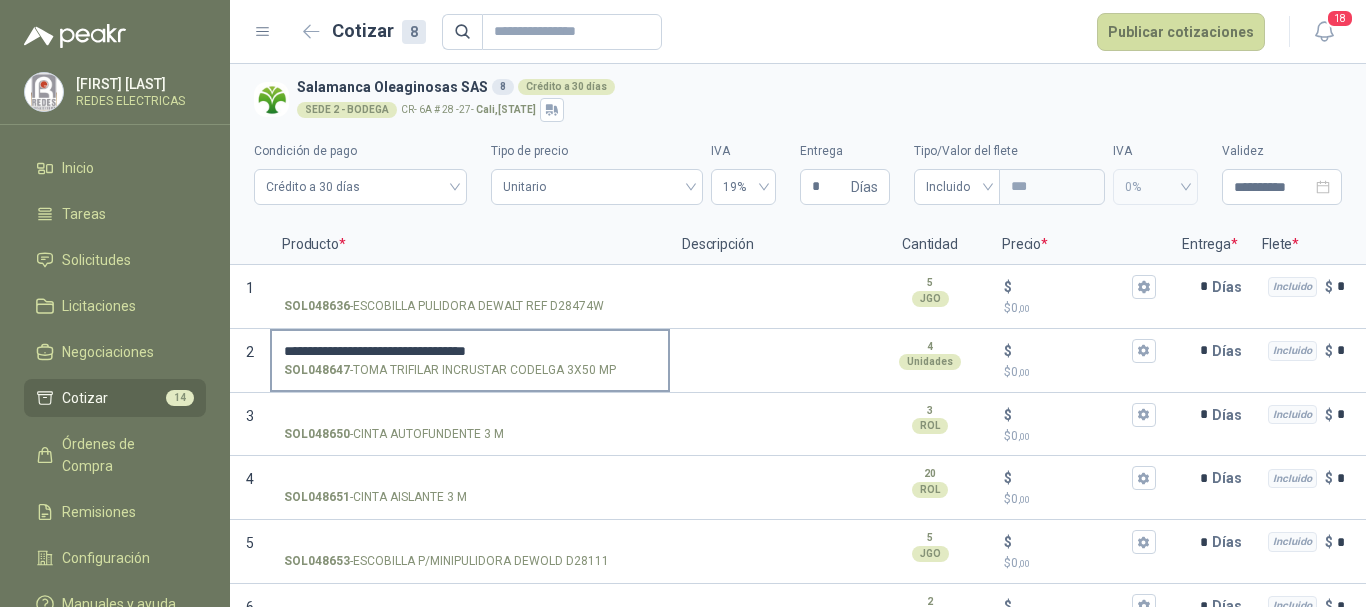 click on "**********" at bounding box center [470, 359] 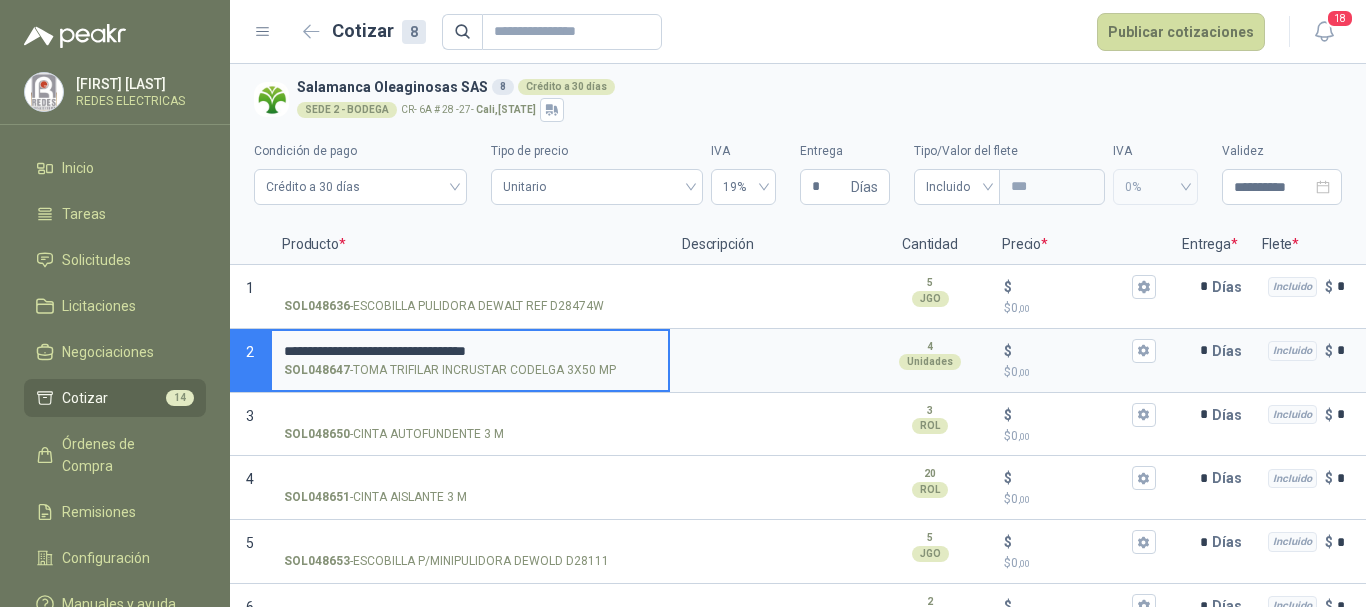 drag, startPoint x: 285, startPoint y: 346, endPoint x: 584, endPoint y: 346, distance: 299 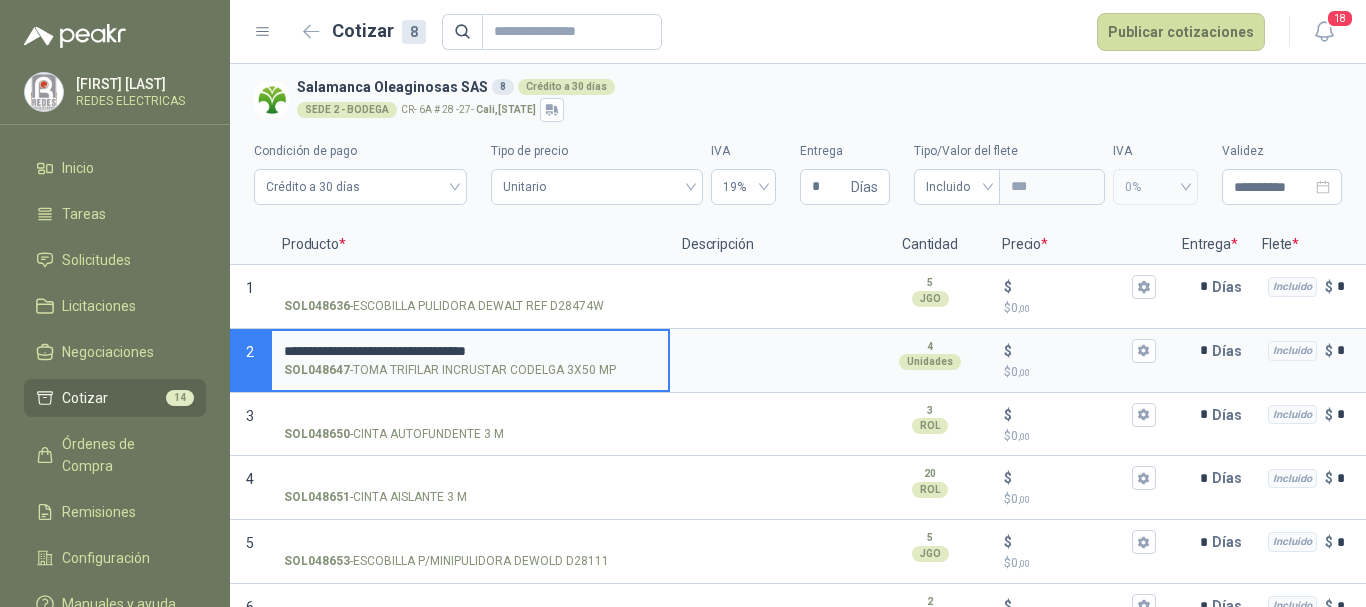 click on "**********" at bounding box center (470, 351) 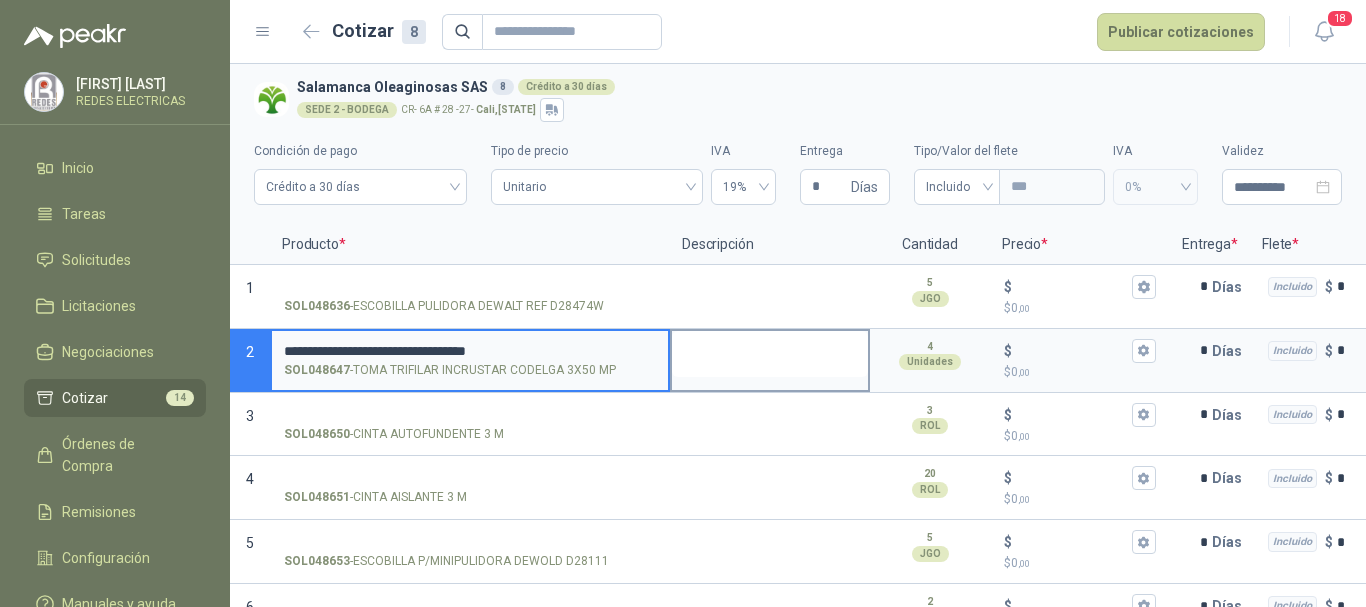 click at bounding box center (770, 354) 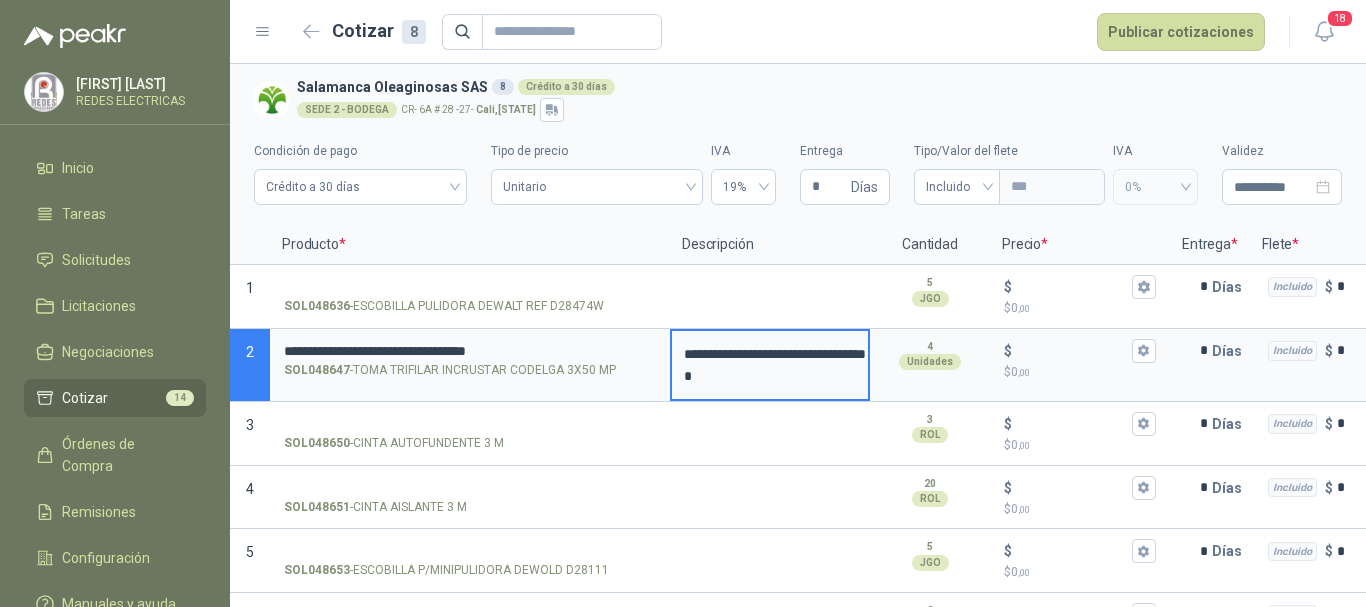 type 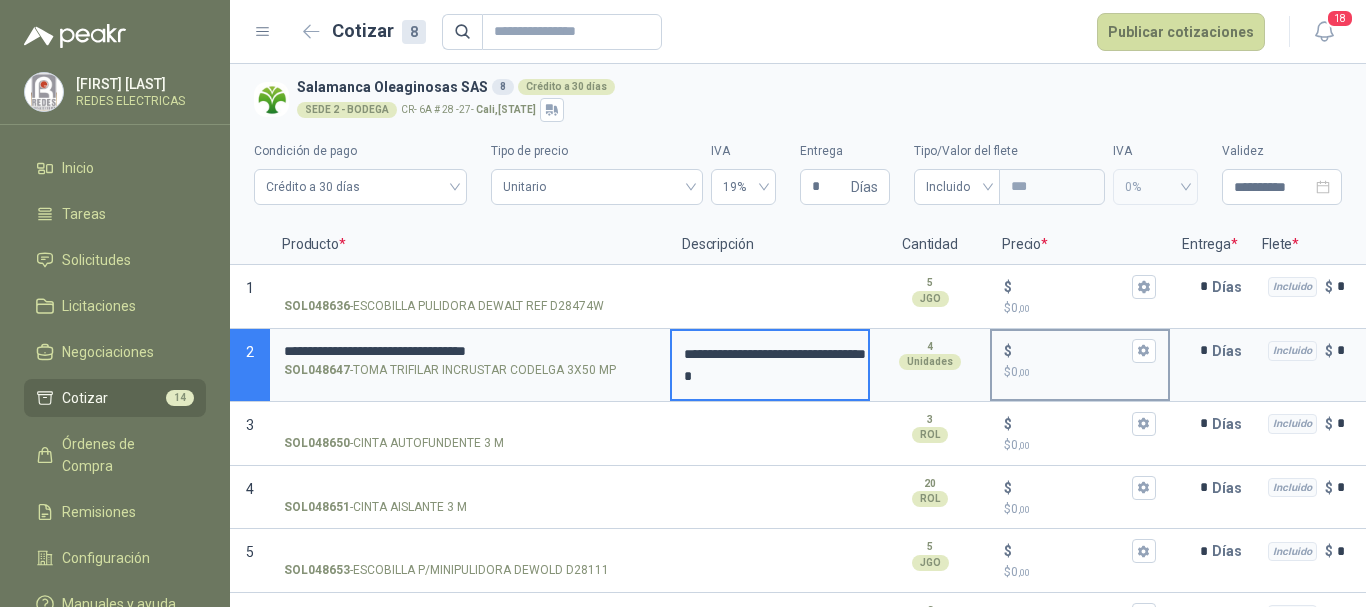 click on "$ $  0 ,00" at bounding box center [1072, 350] 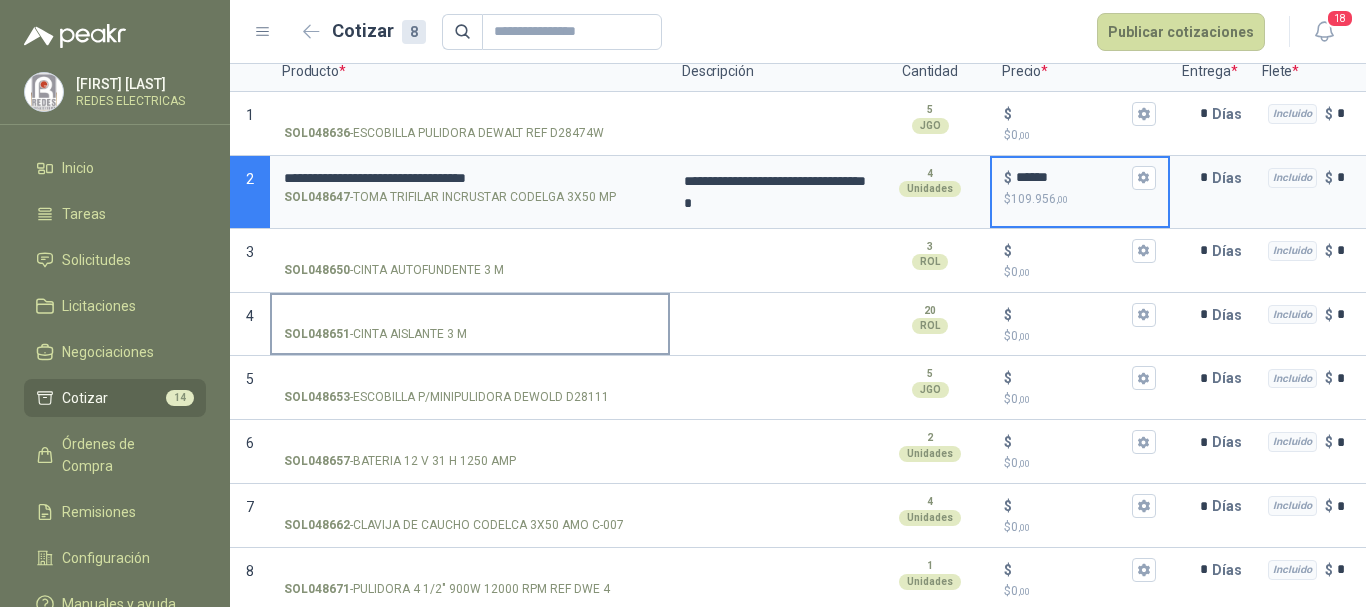 scroll, scrollTop: 194, scrollLeft: 0, axis: vertical 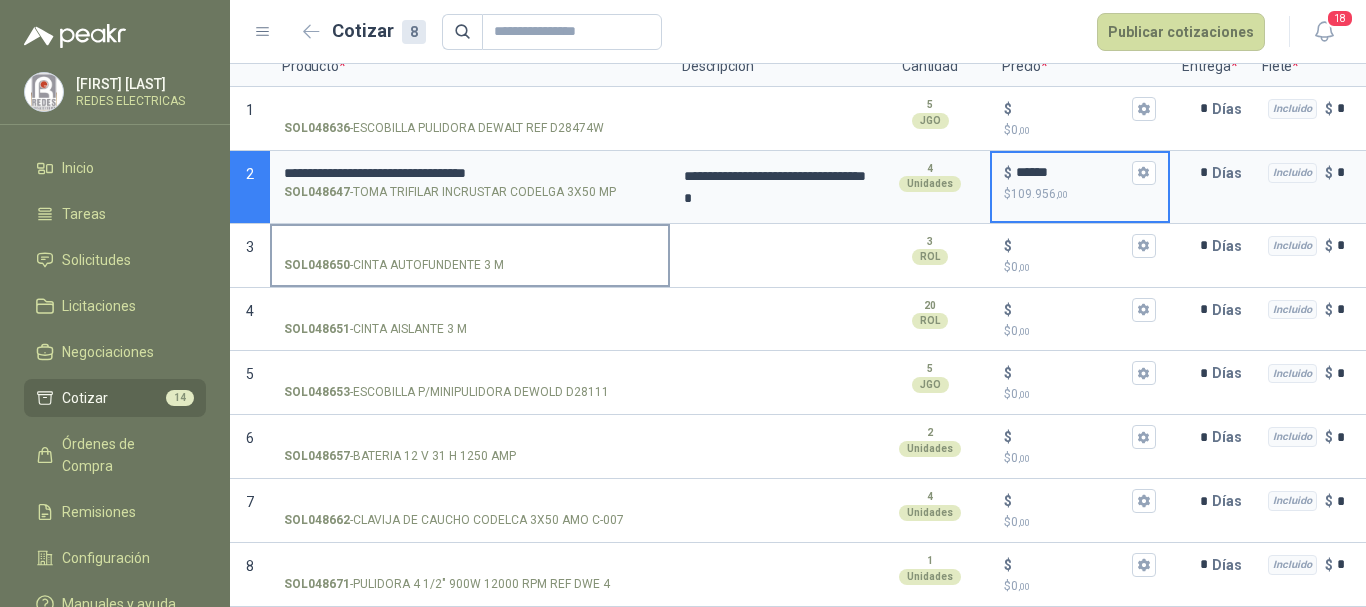 type on "******" 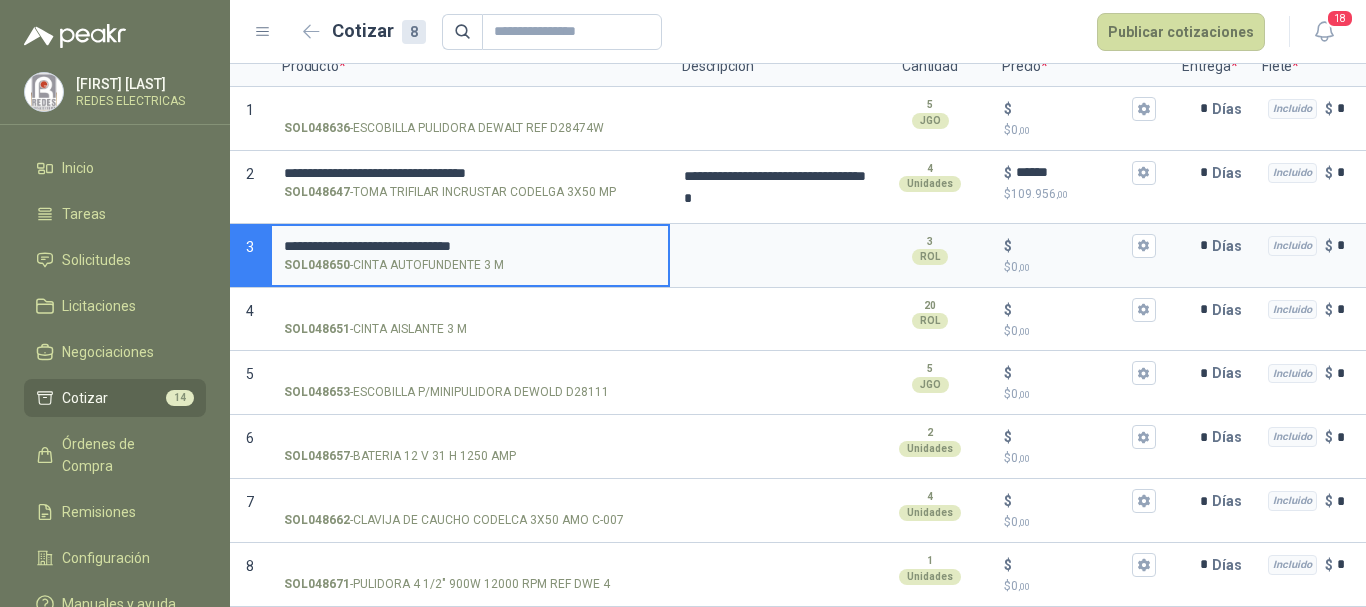 type 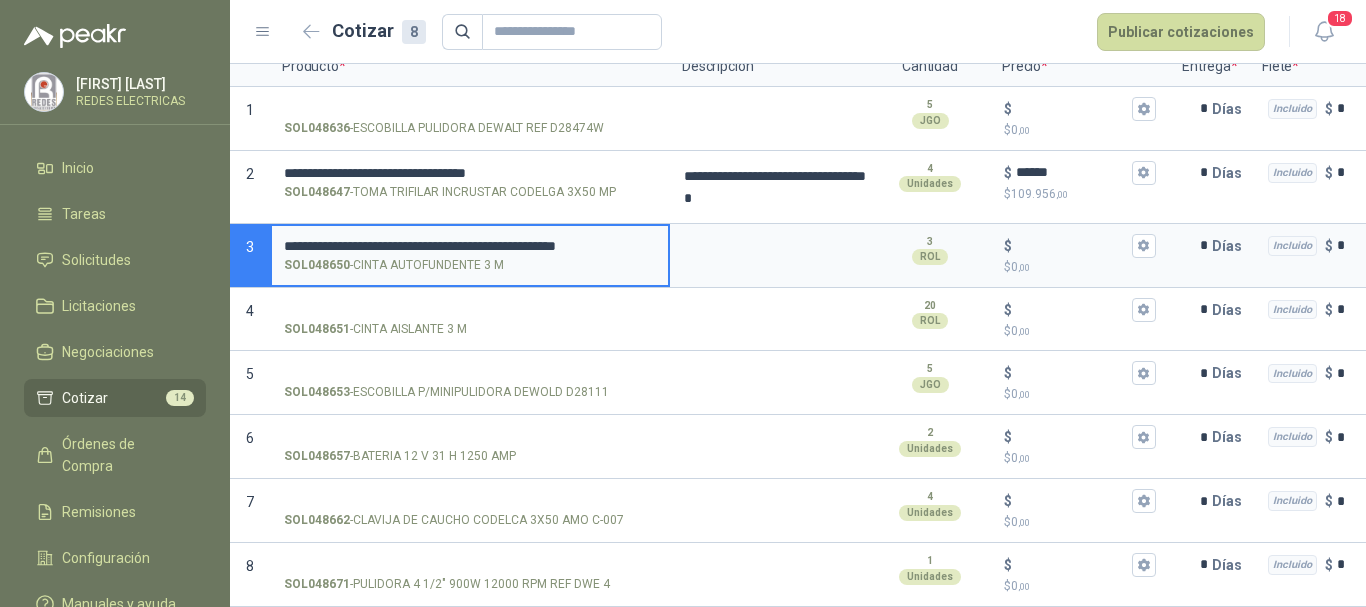scroll, scrollTop: 0, scrollLeft: 50, axis: horizontal 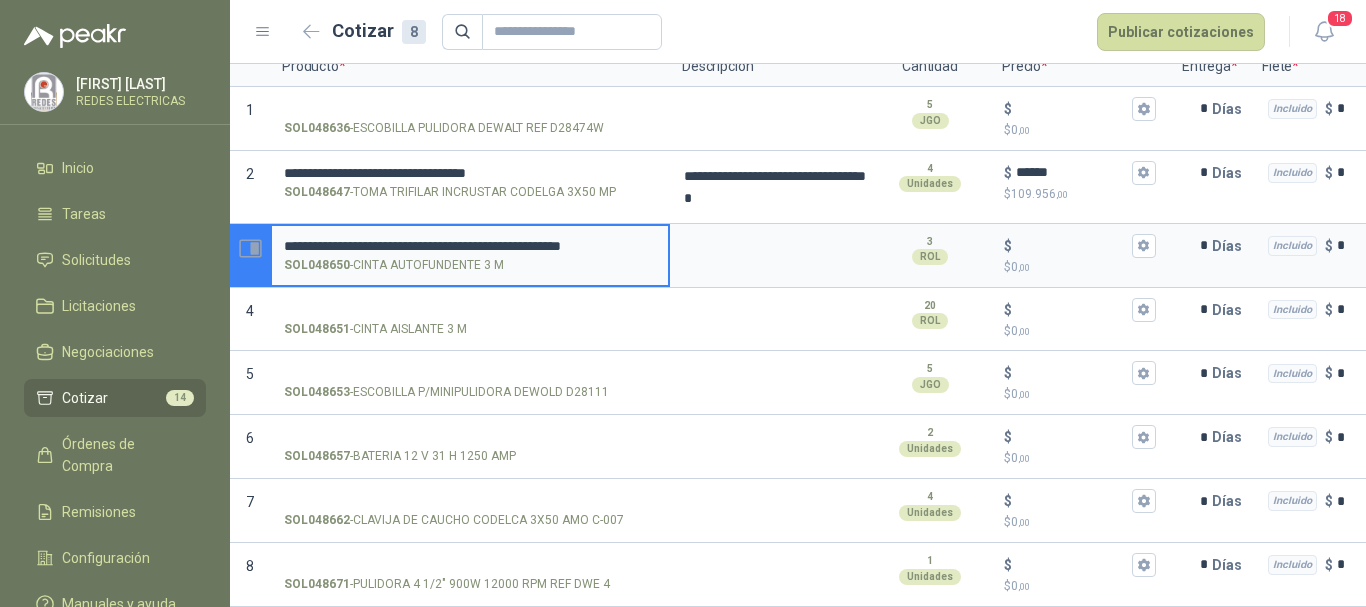 drag, startPoint x: 655, startPoint y: 230, endPoint x: 240, endPoint y: 229, distance: 415.0012 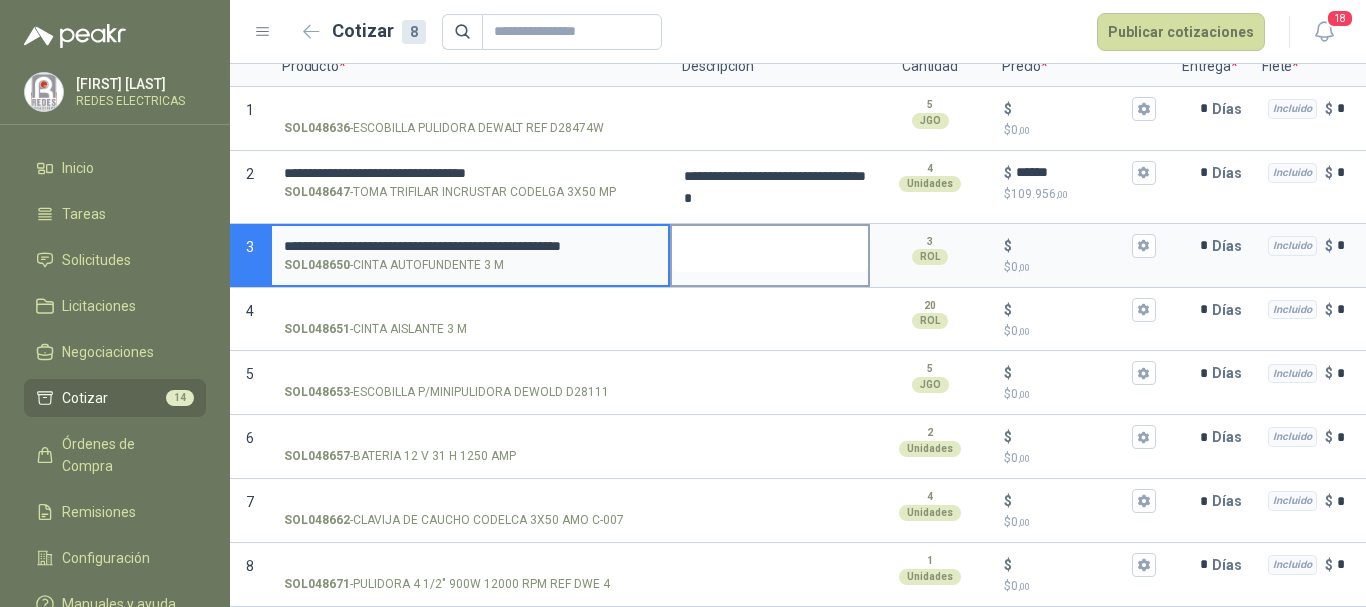 type on "**********" 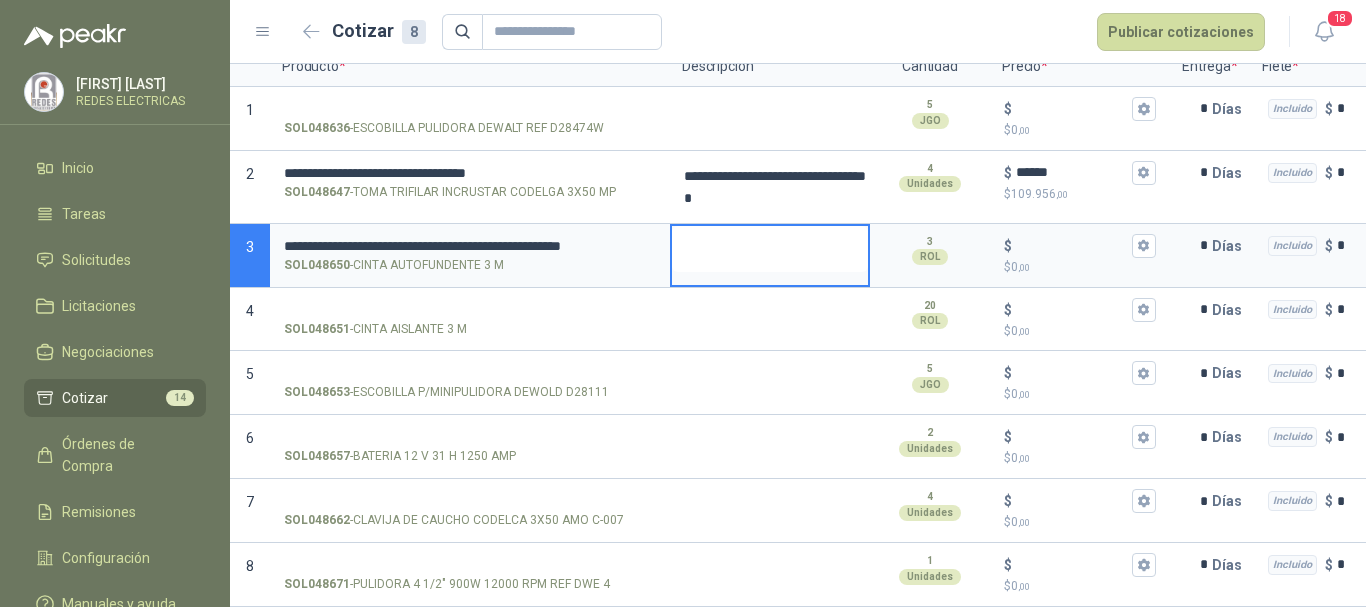 type 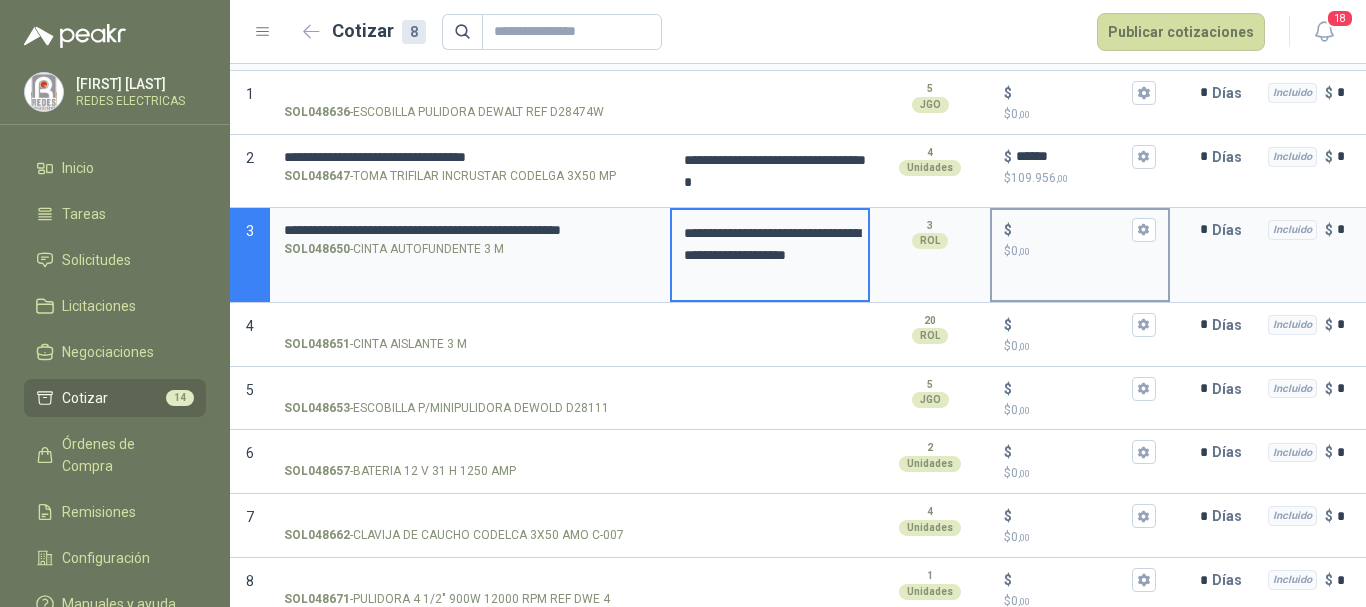 click on "$ $  0 ,00" at bounding box center (1072, 229) 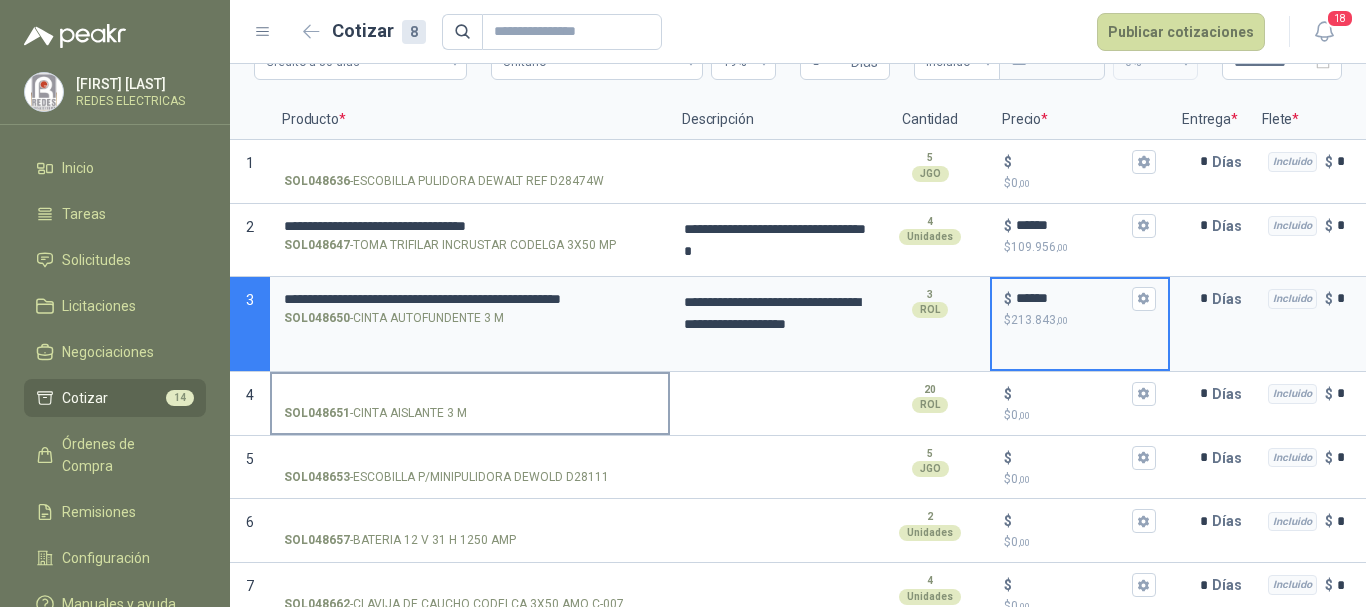 scroll, scrollTop: 225, scrollLeft: 0, axis: vertical 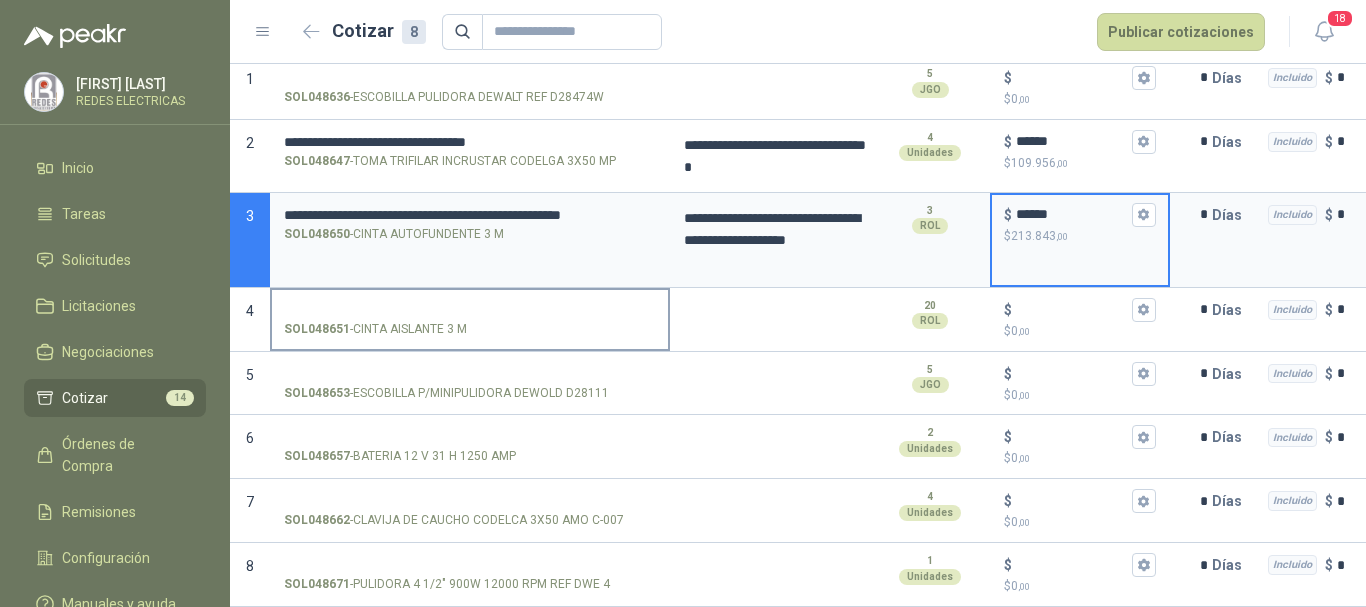 type on "******" 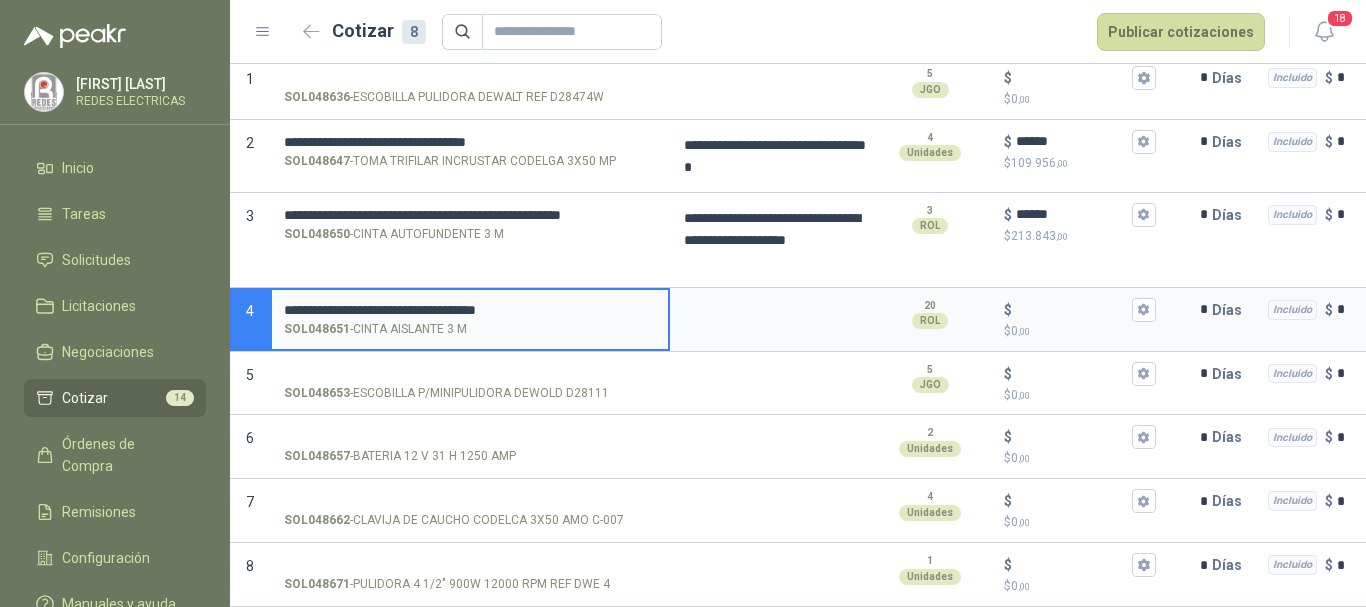 type 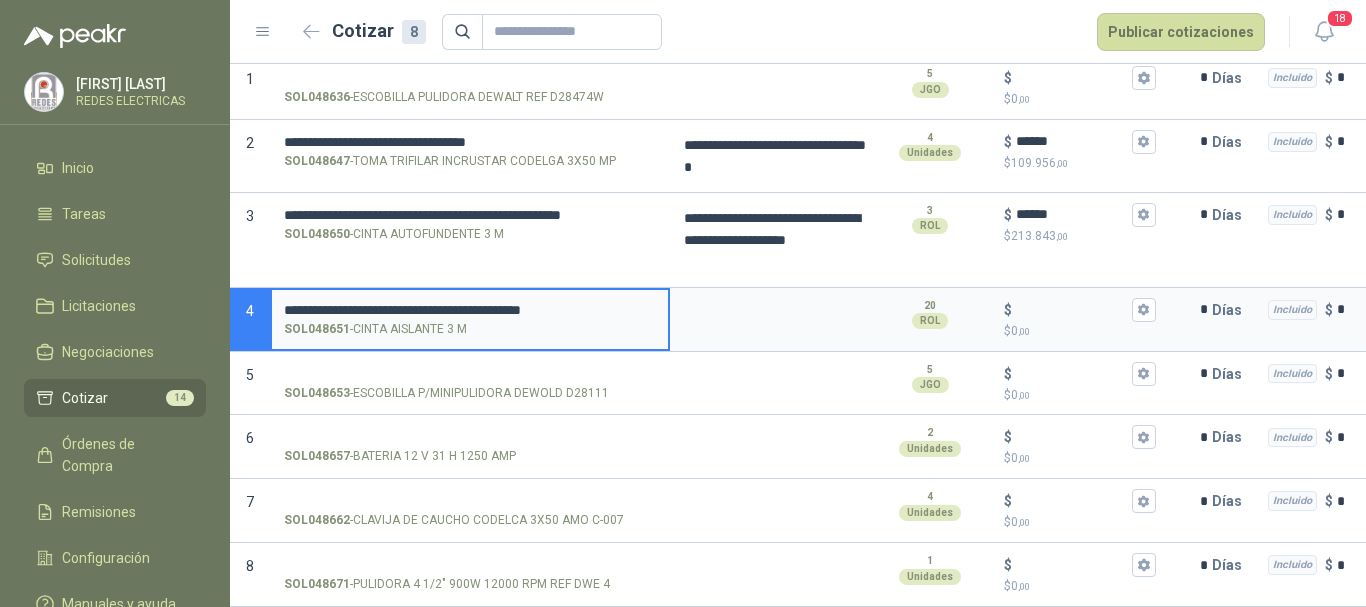 type on "**********" 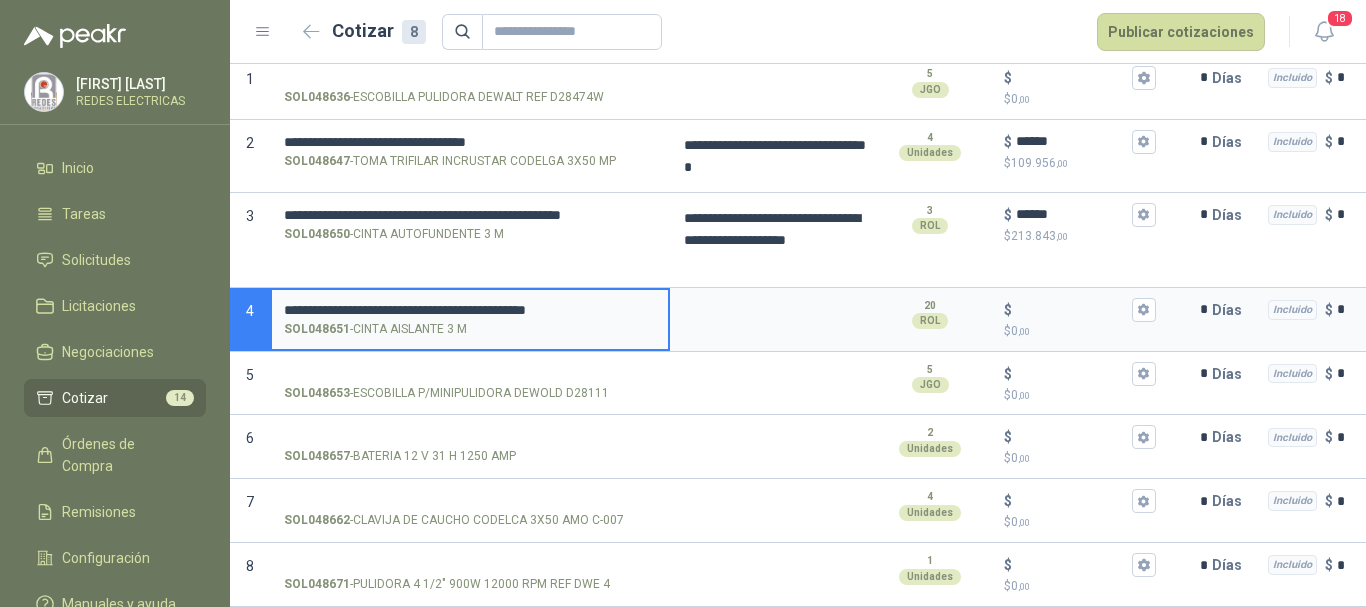 scroll, scrollTop: 0, scrollLeft: 1, axis: horizontal 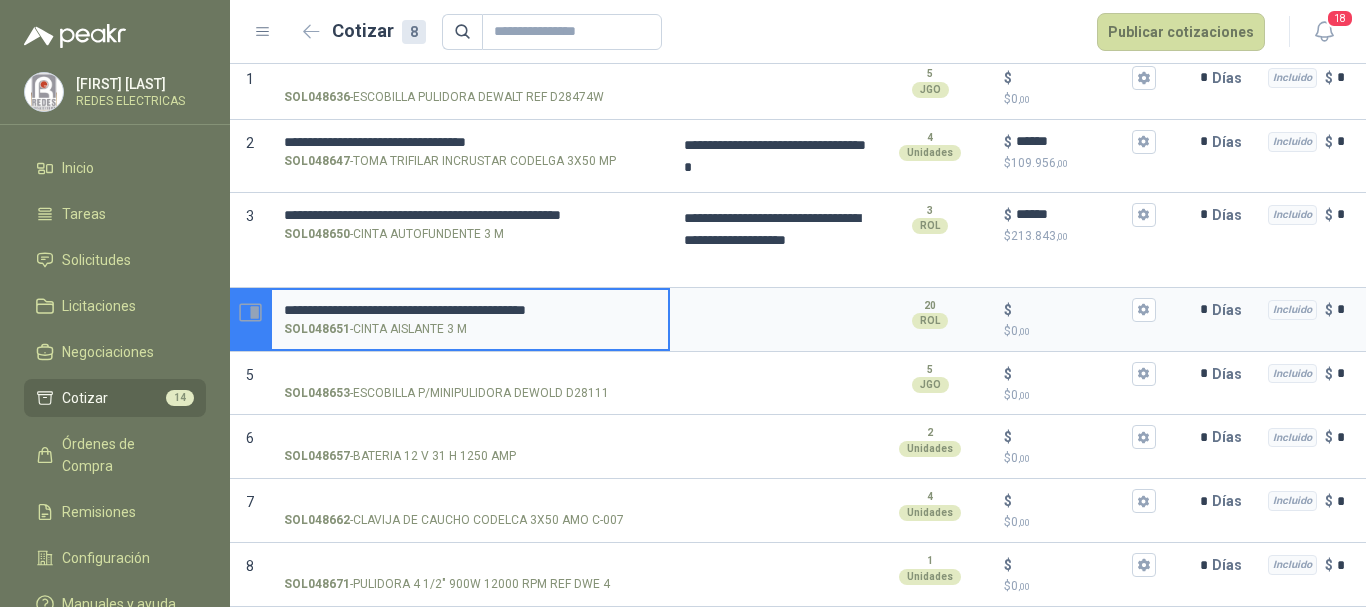 drag, startPoint x: 654, startPoint y: 293, endPoint x: 241, endPoint y: 297, distance: 413.01938 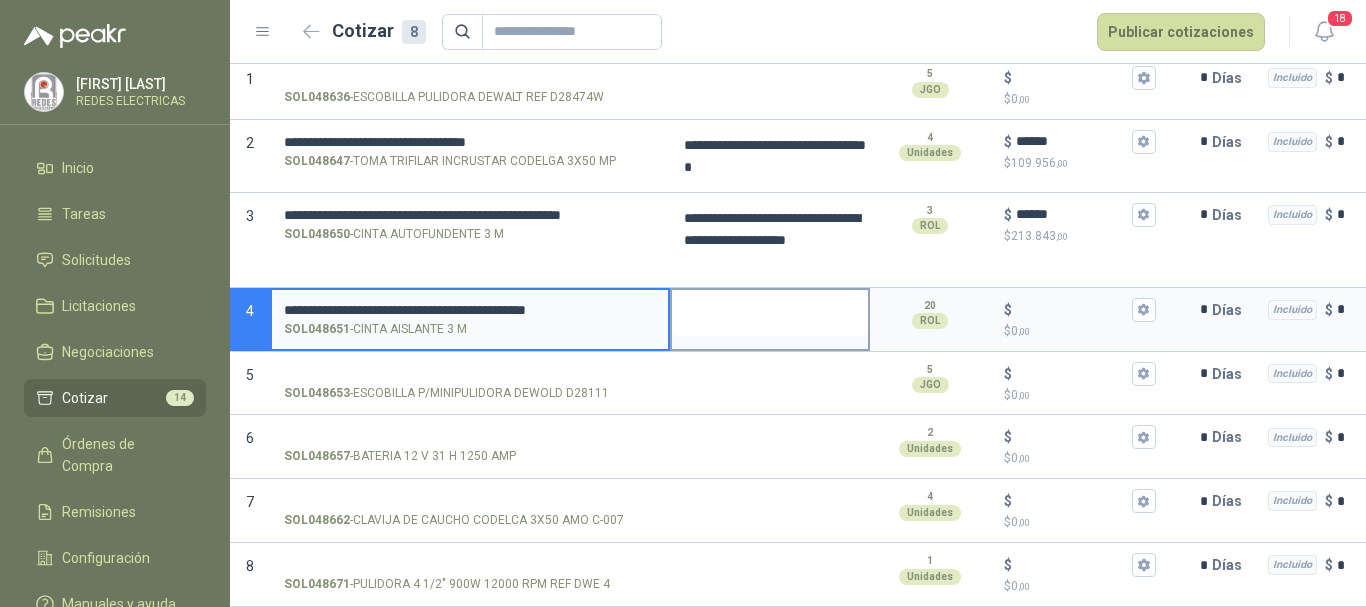 click at bounding box center (770, 313) 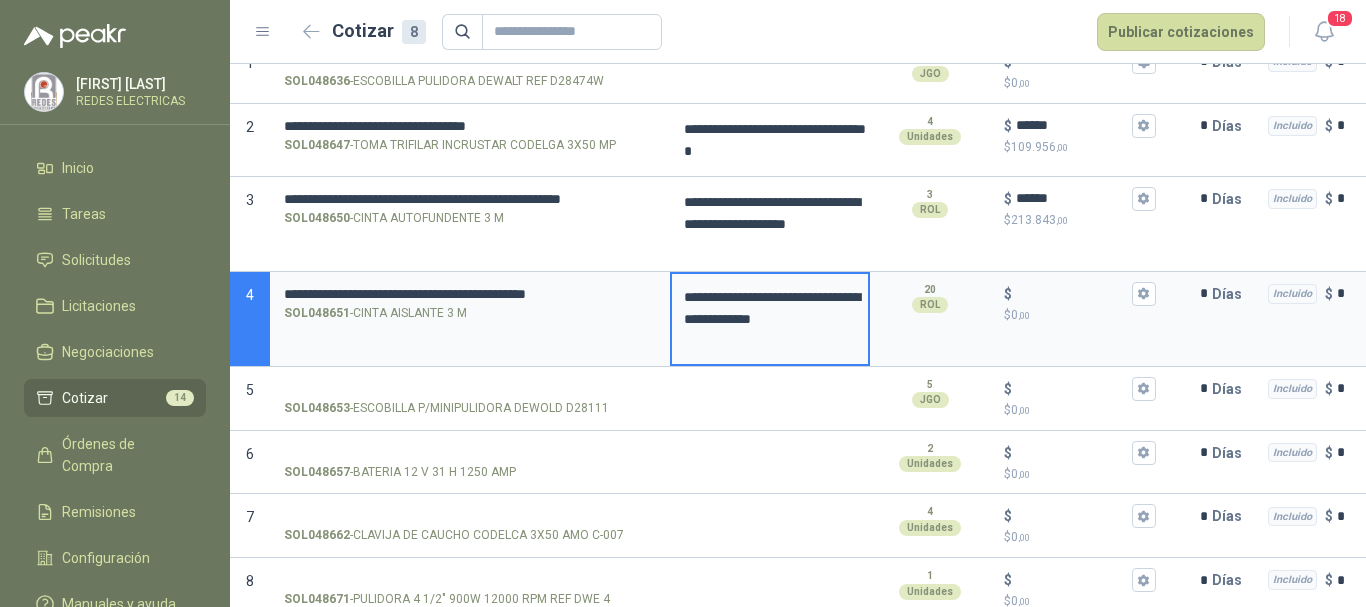 type 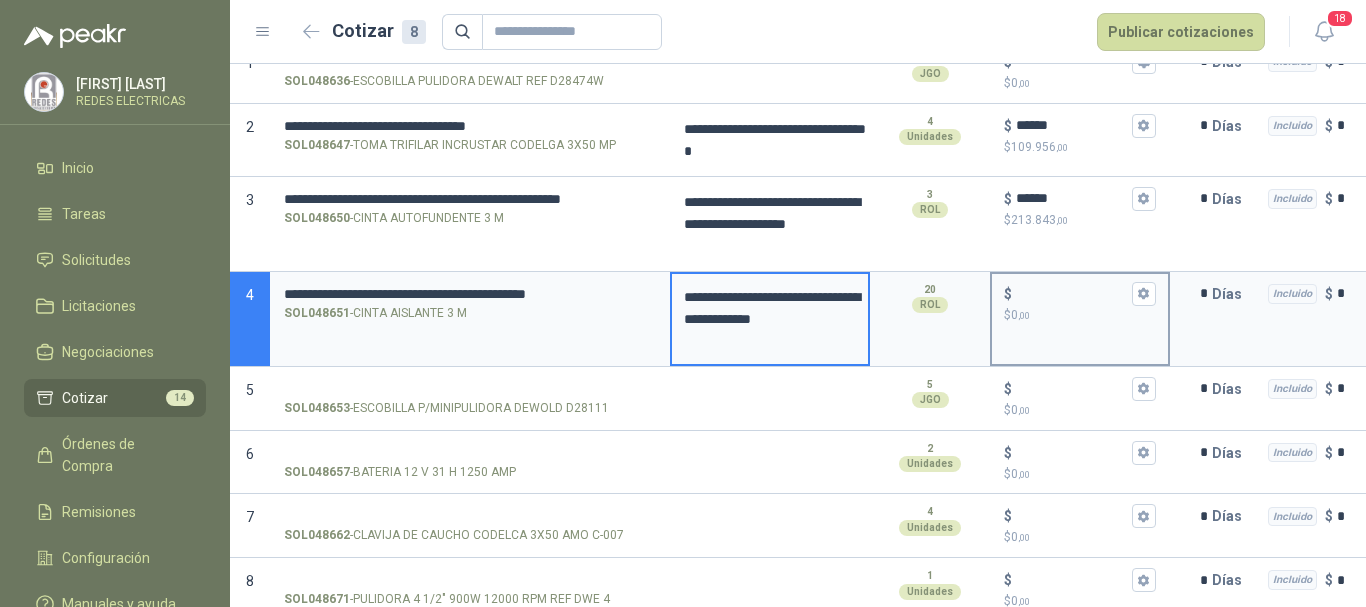 click on "$ $  0 ,00" at bounding box center [1072, 293] 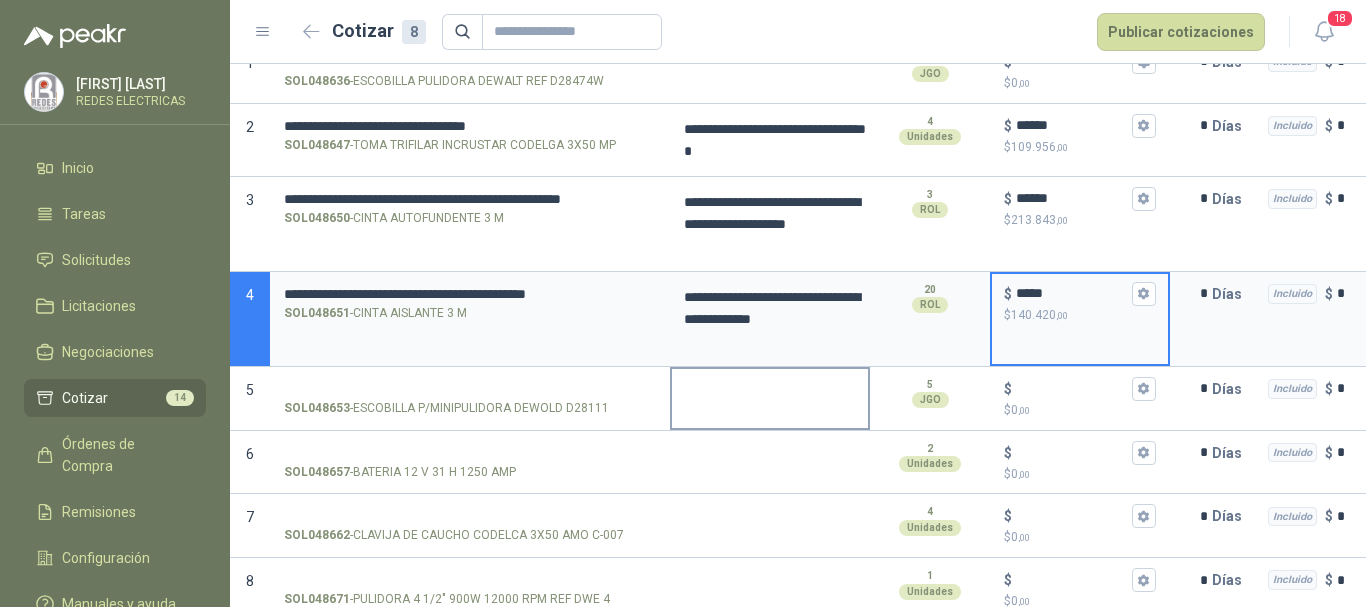 scroll, scrollTop: 256, scrollLeft: 0, axis: vertical 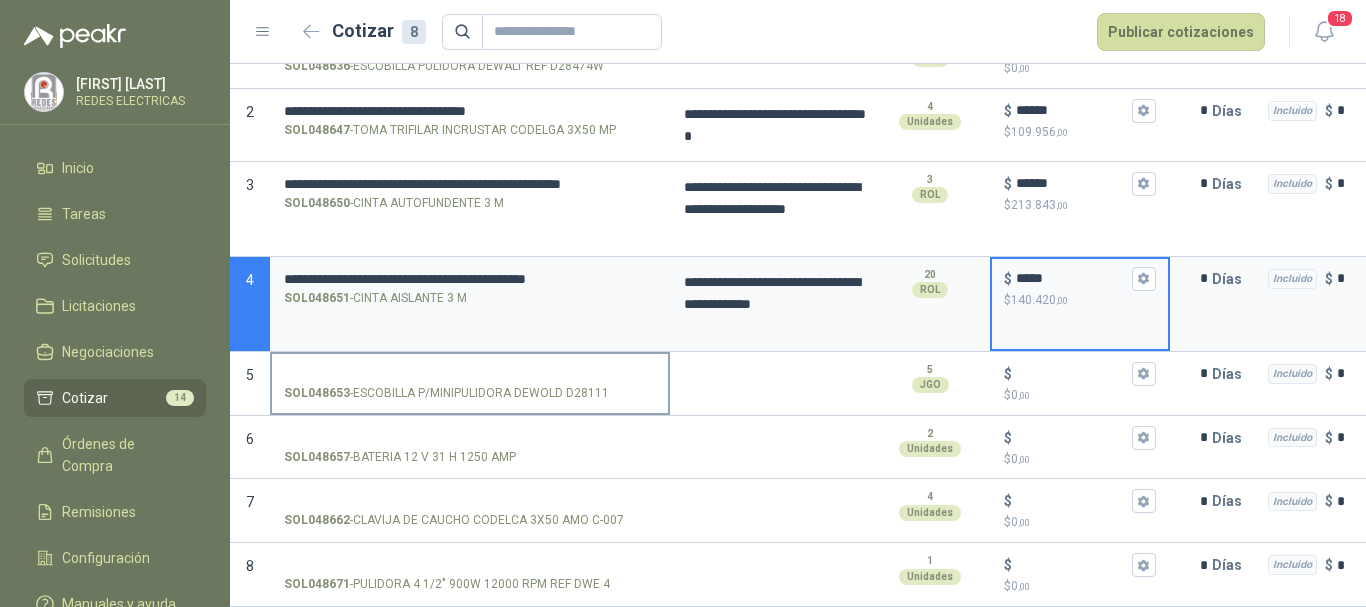 type on "*****" 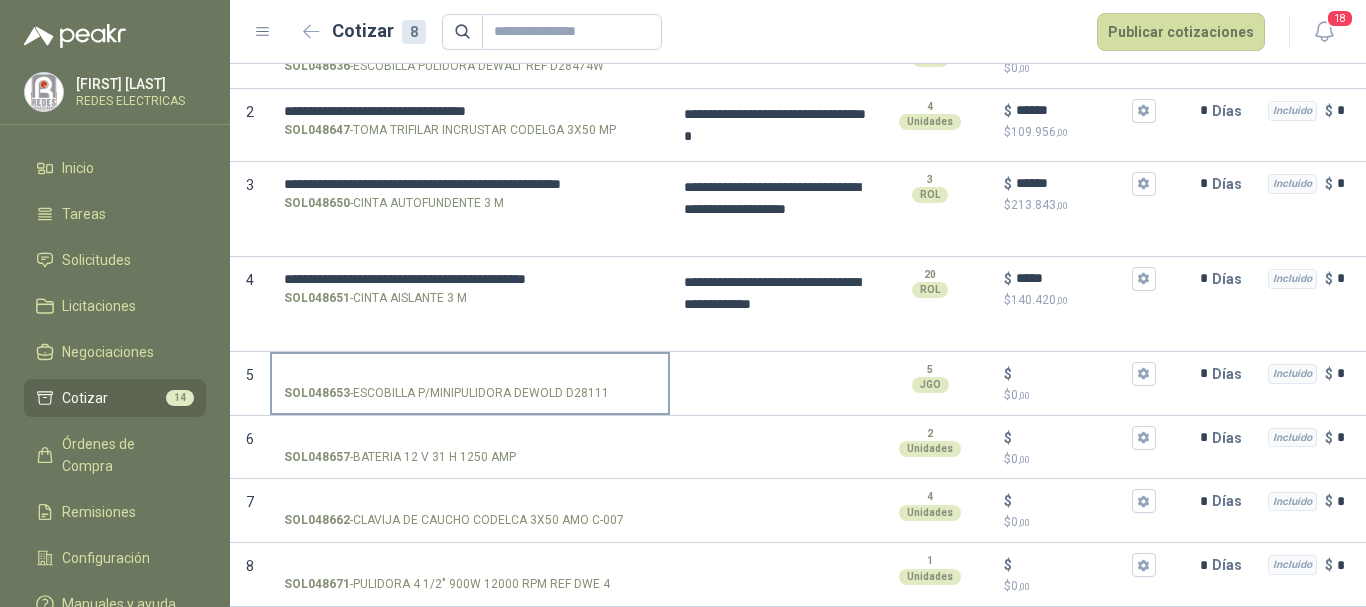 click on "SOL048653  -  ESCOBILLA P/MINIPULIDORA DEWOLD D28111" at bounding box center (470, 382) 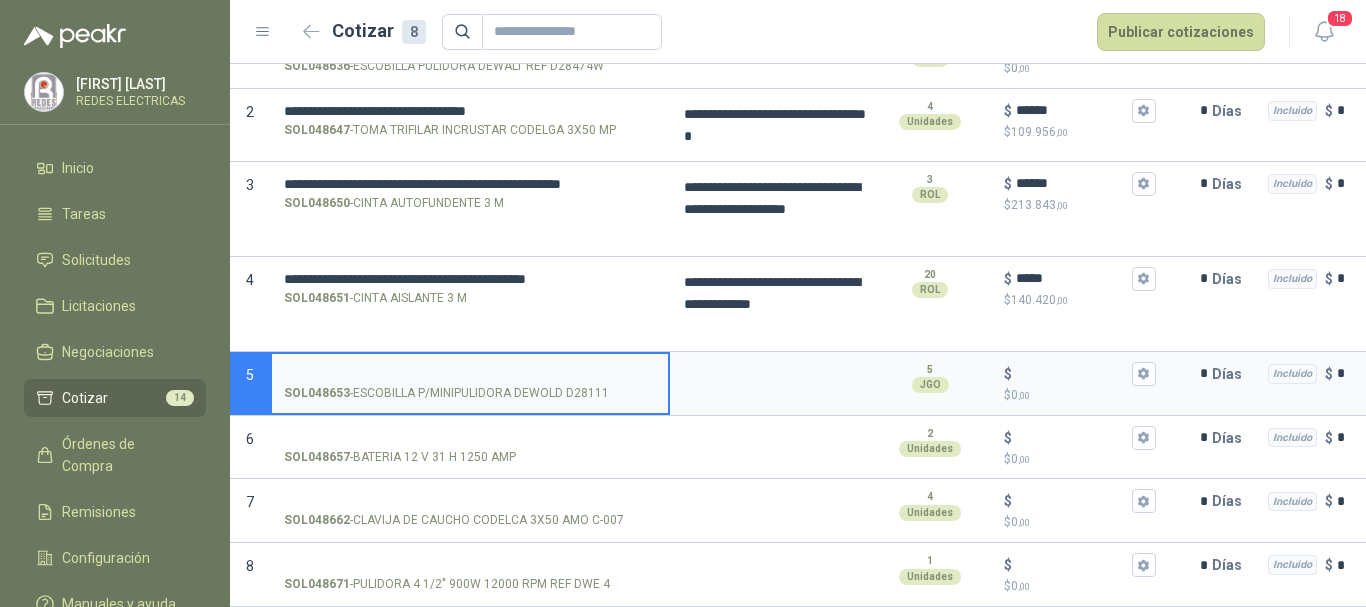 click on "SOL048653  -  ESCOBILLA P/MINIPULIDORA DEWOLD D28111" at bounding box center (470, 374) 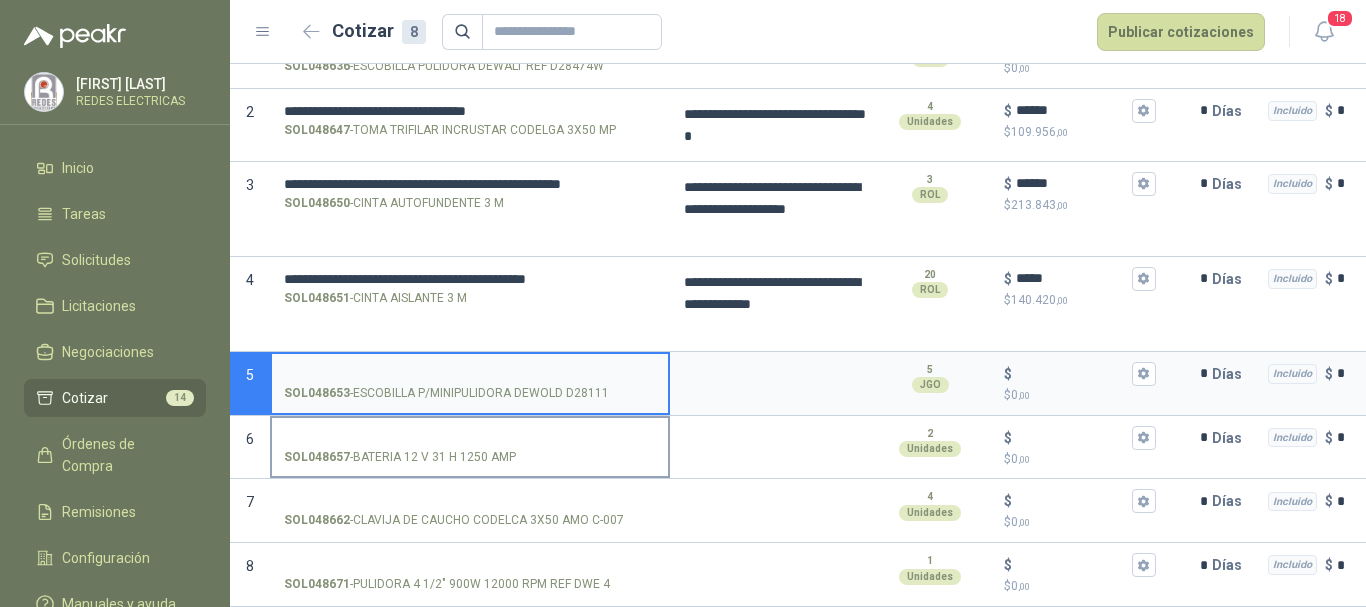 click on "SOL048657  -  BATERIA 12 V 31 H 1250 AMP" at bounding box center (400, 457) 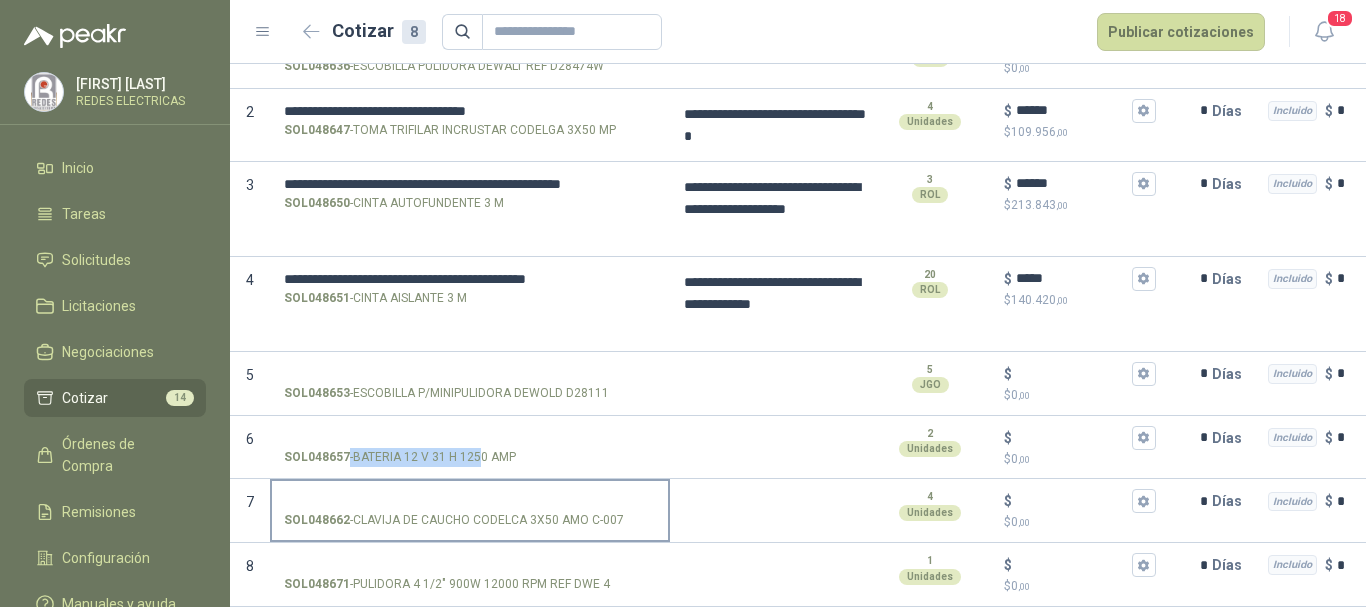 click on "SOL048662  -  CLAVIJA DE CAUCHO CODELCA 3X50 AMO C-007" at bounding box center (470, 501) 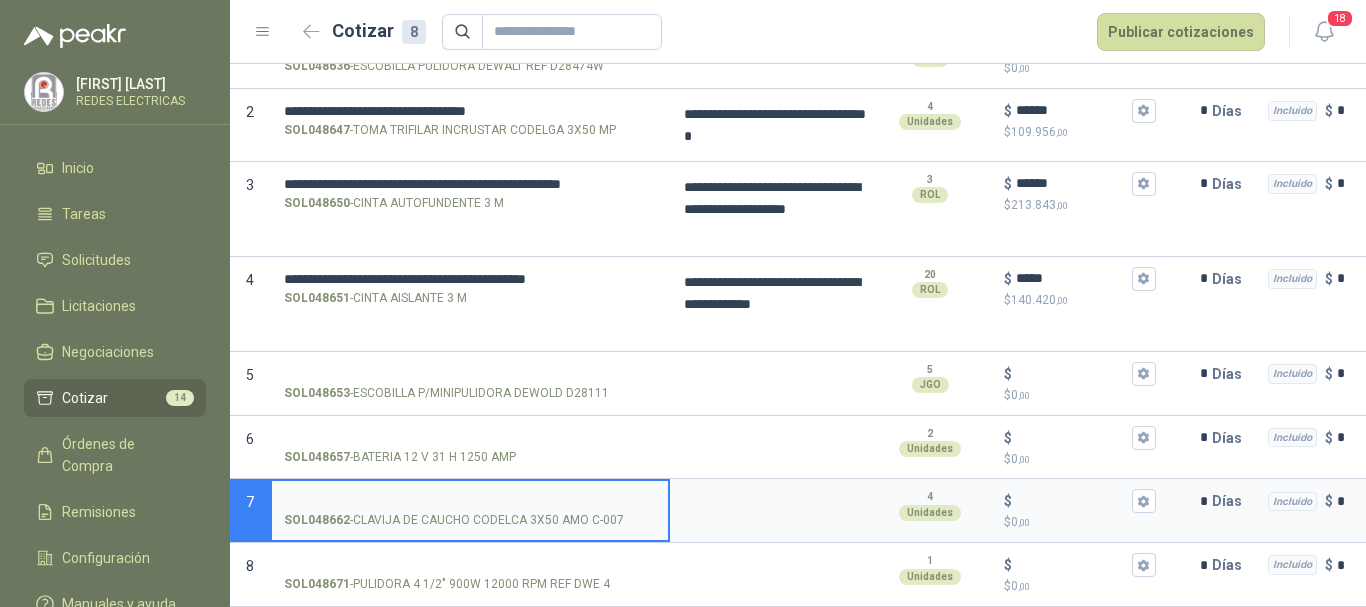 type 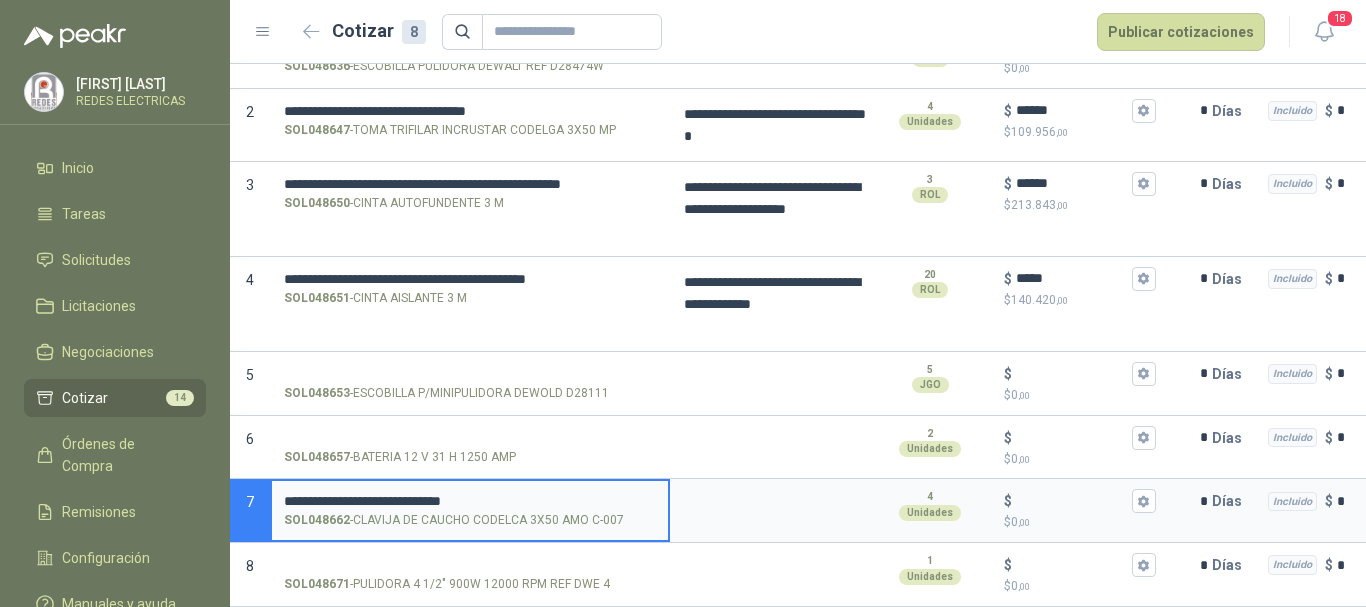 click on "**********" at bounding box center (470, 501) 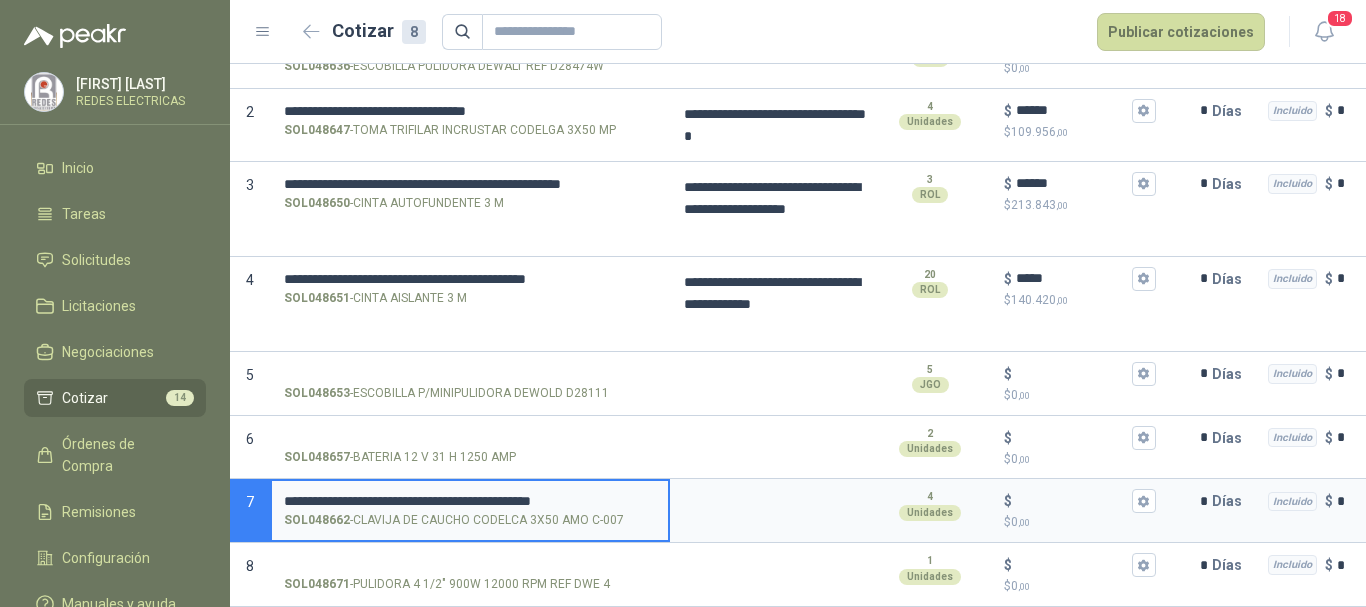 scroll, scrollTop: 0, scrollLeft: 12, axis: horizontal 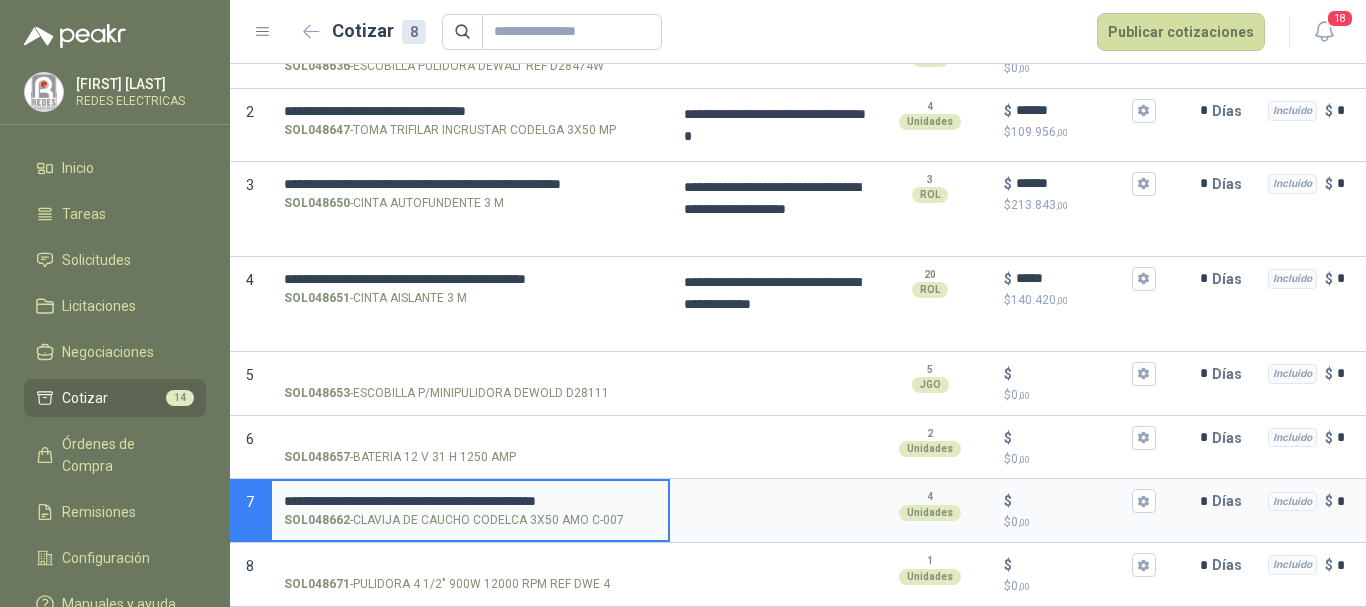 drag, startPoint x: 651, startPoint y: 483, endPoint x: 619, endPoint y: 484, distance: 32.01562 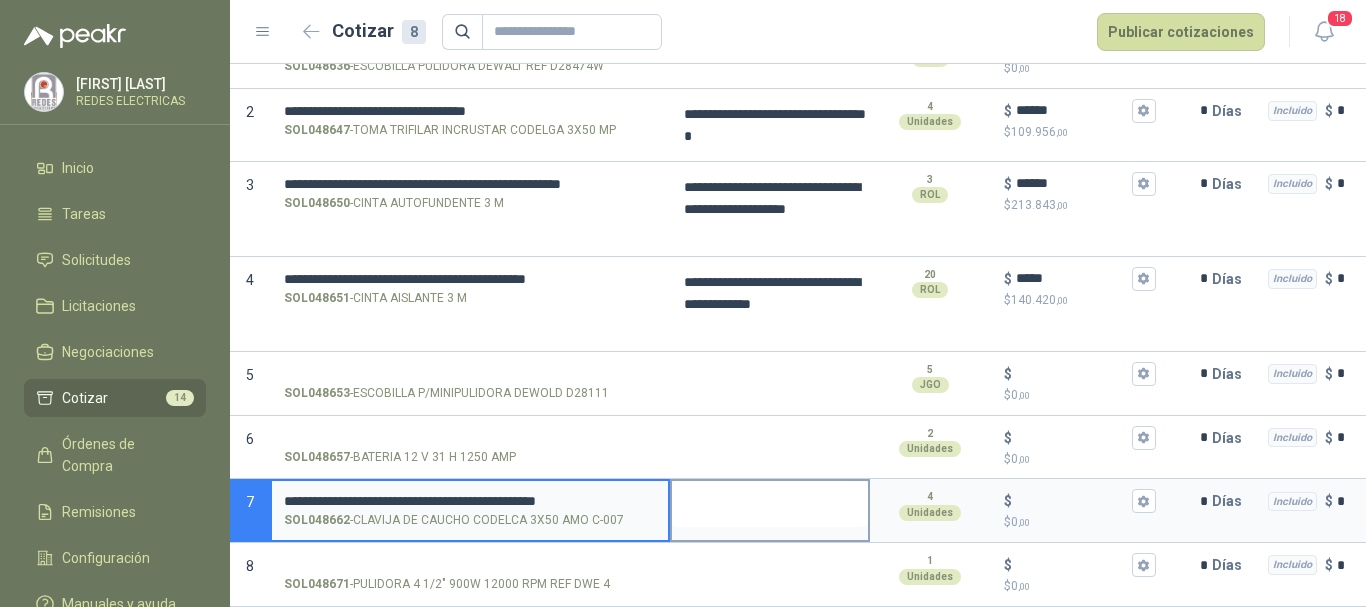 click at bounding box center (770, 504) 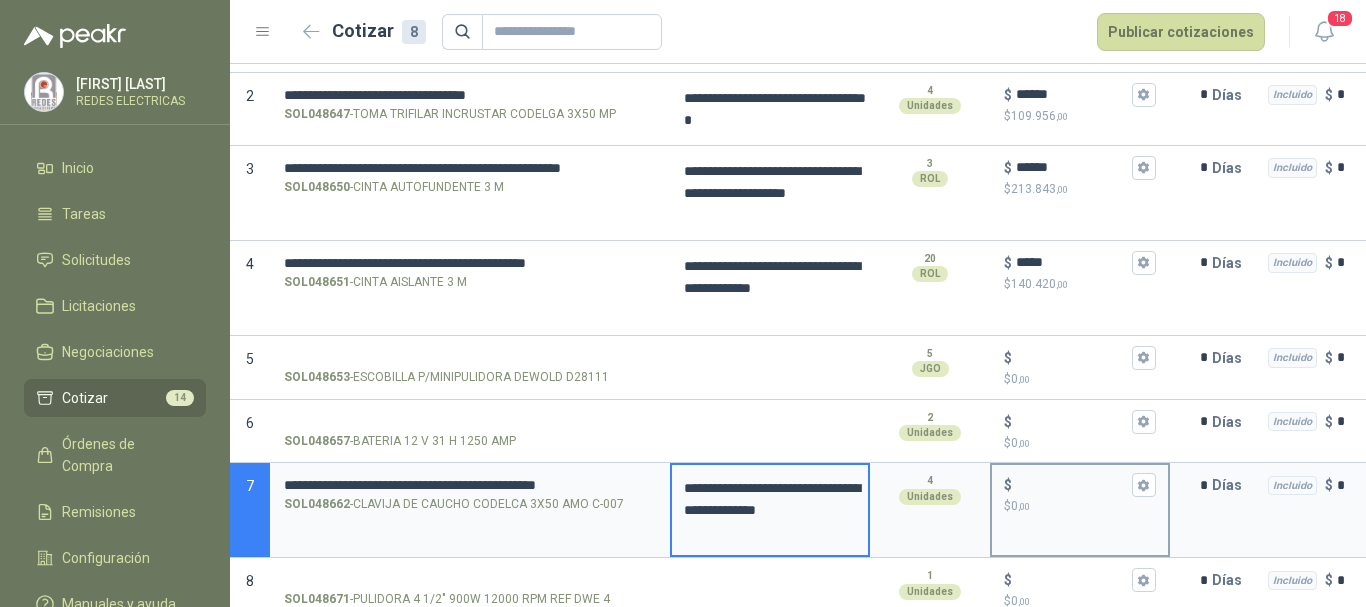 click on "$ $  0 ,00" at bounding box center (1072, 485) 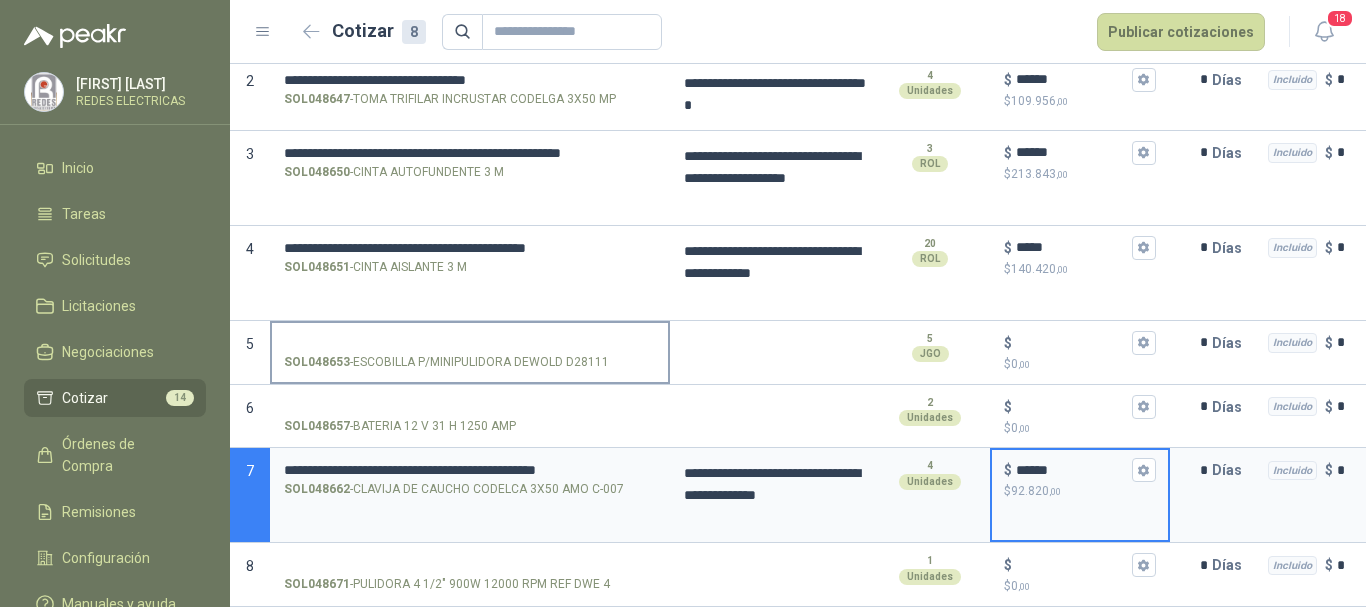 scroll, scrollTop: 287, scrollLeft: 0, axis: vertical 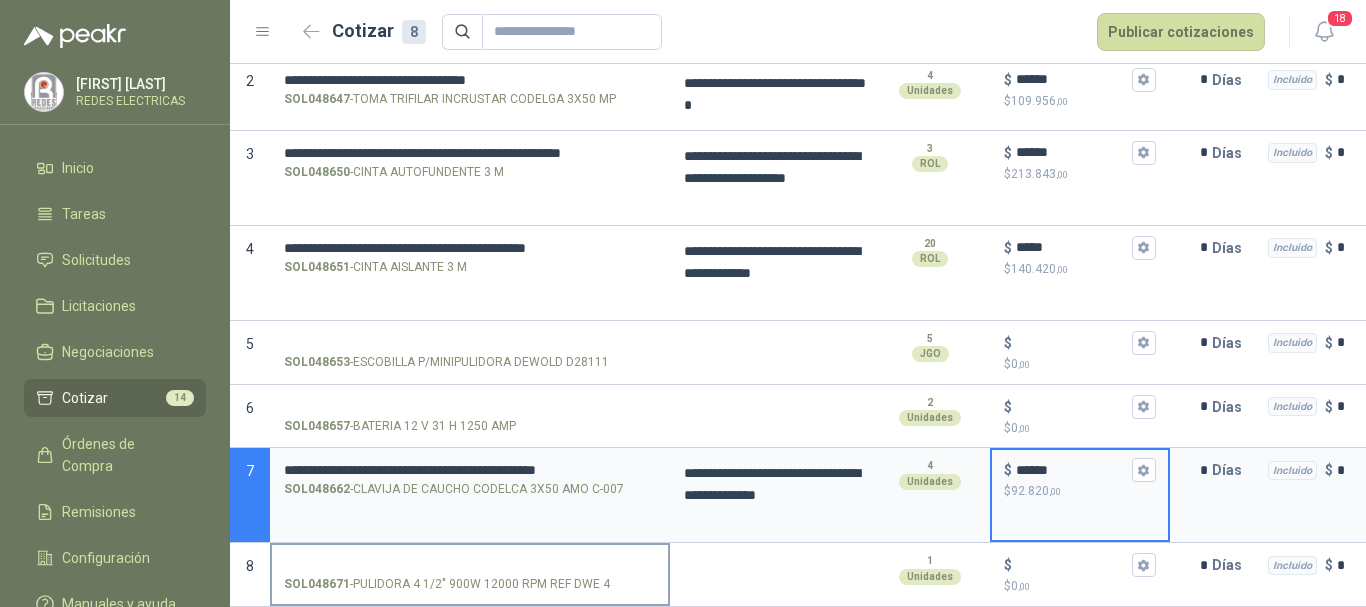 type on "******" 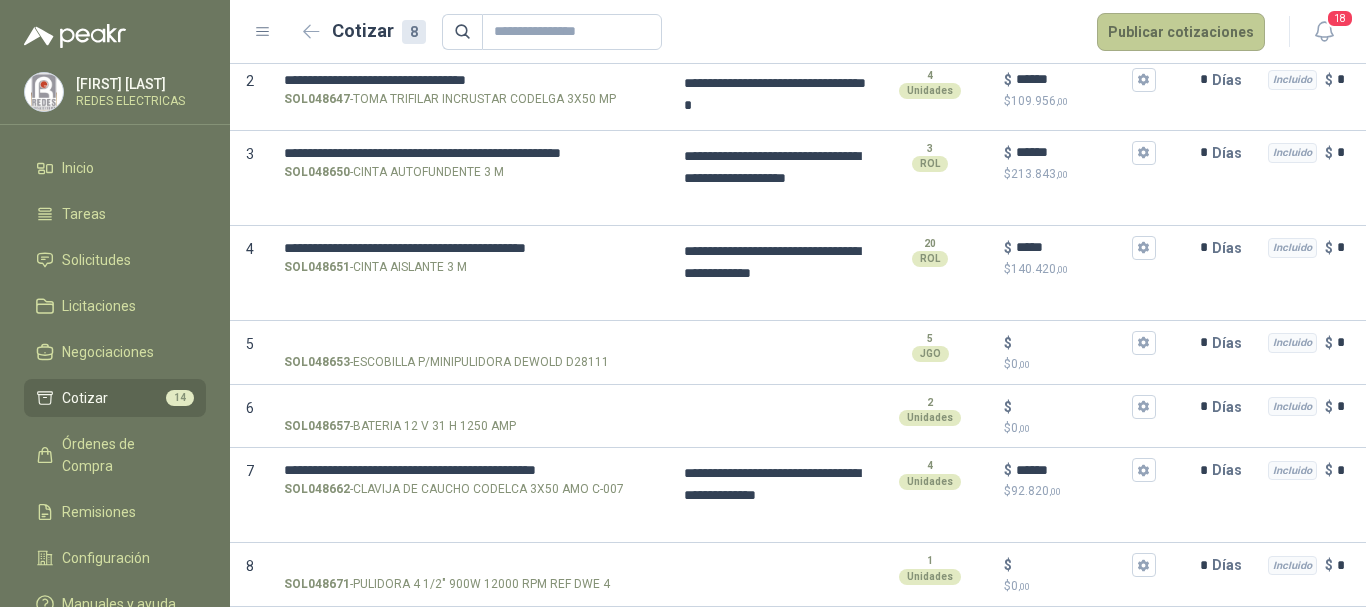 click on "Publicar cotizaciones" at bounding box center [1181, 32] 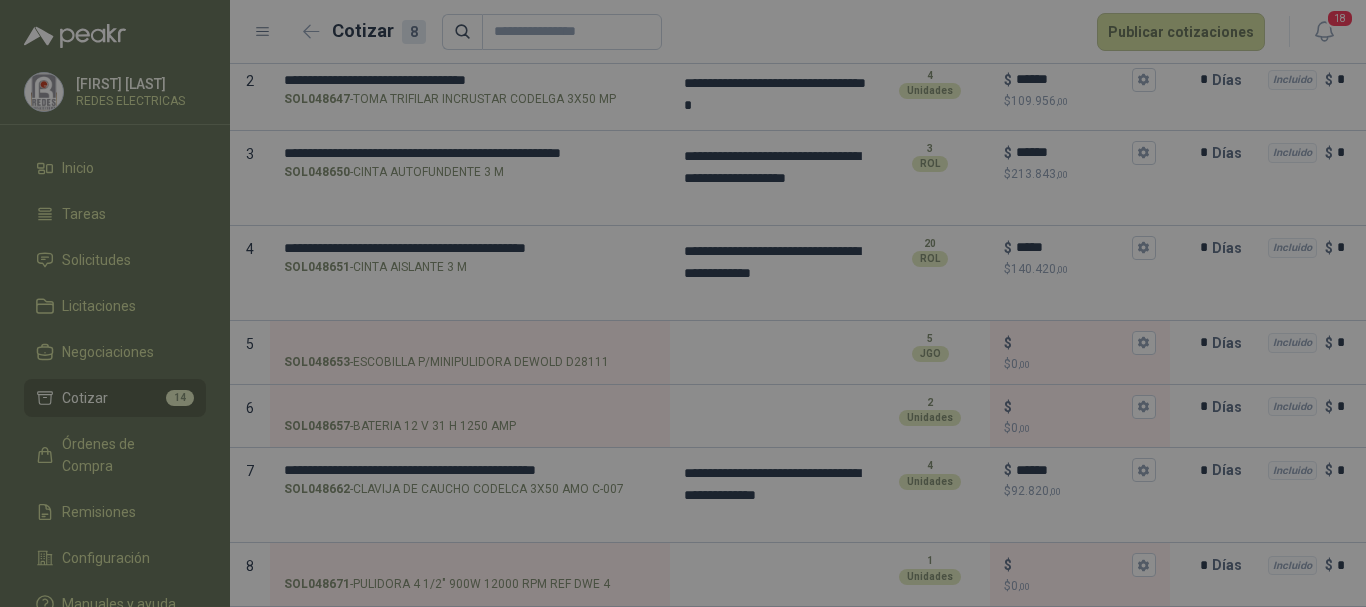 scroll, scrollTop: 0, scrollLeft: 0, axis: both 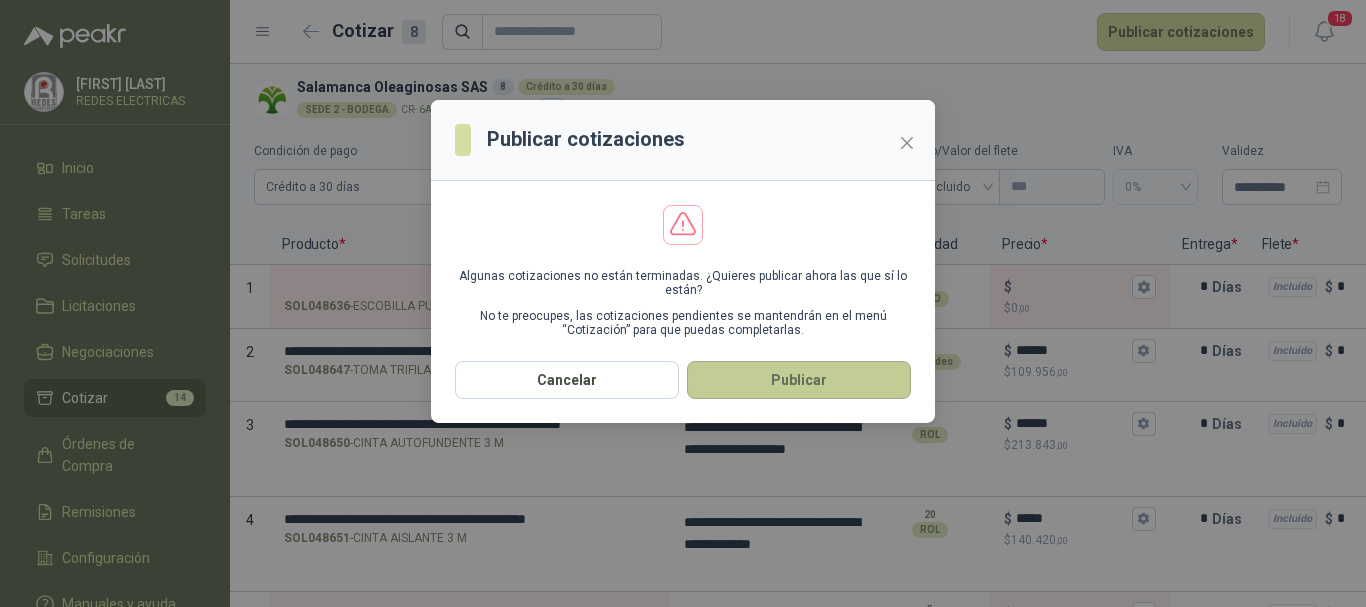 click on "Publicar" at bounding box center [799, 380] 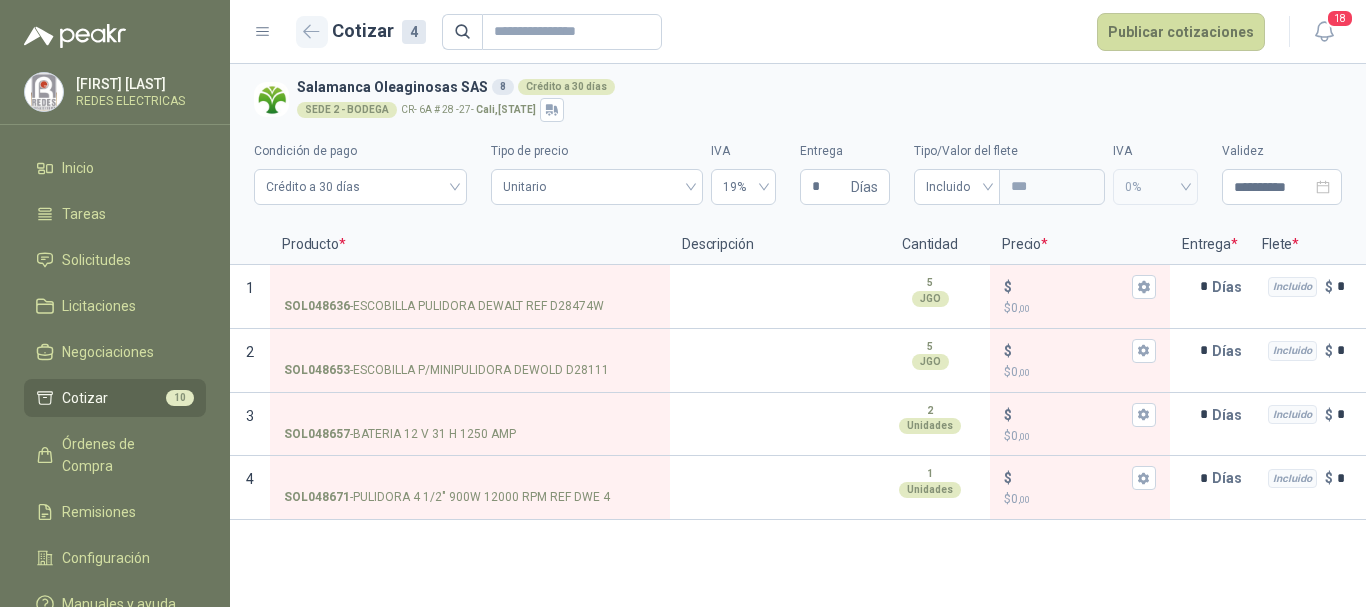 click at bounding box center (312, 32) 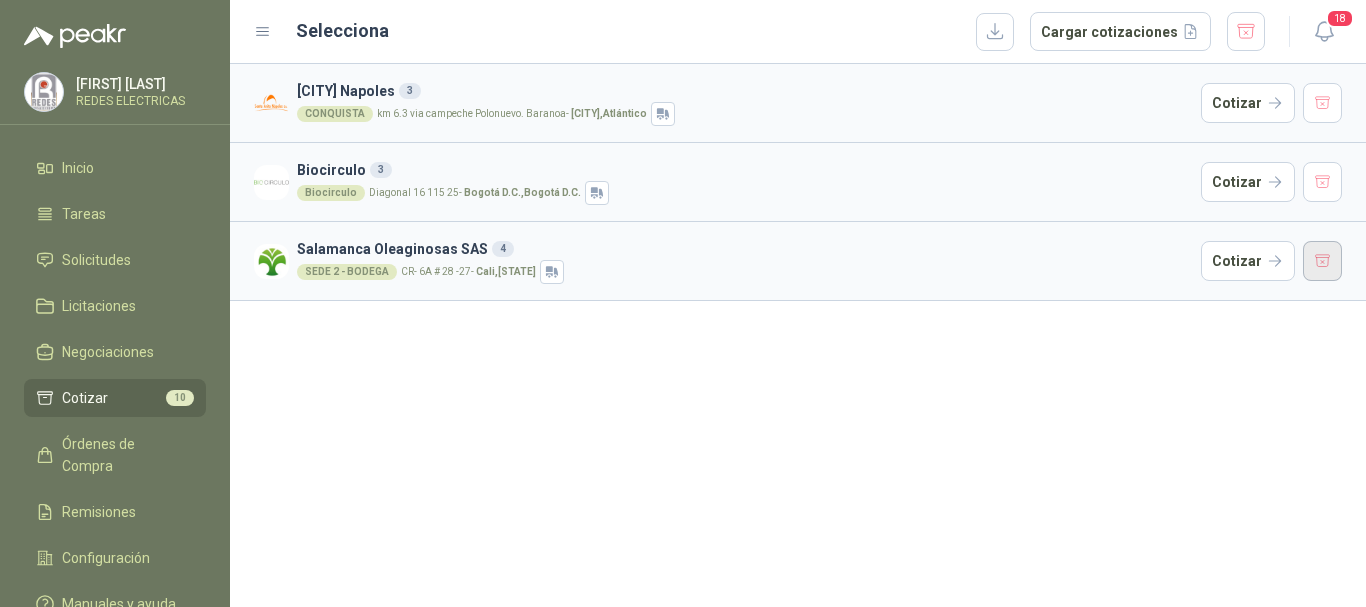 click at bounding box center (1323, 261) 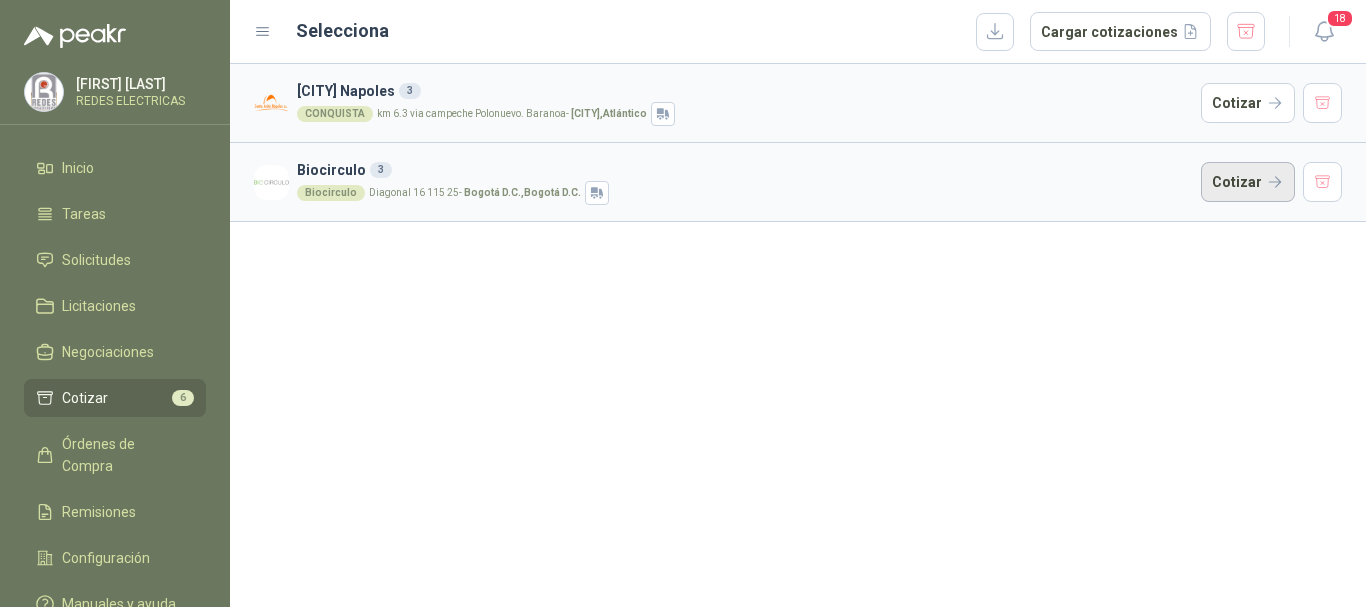 click on "Cotizar" at bounding box center (1248, 182) 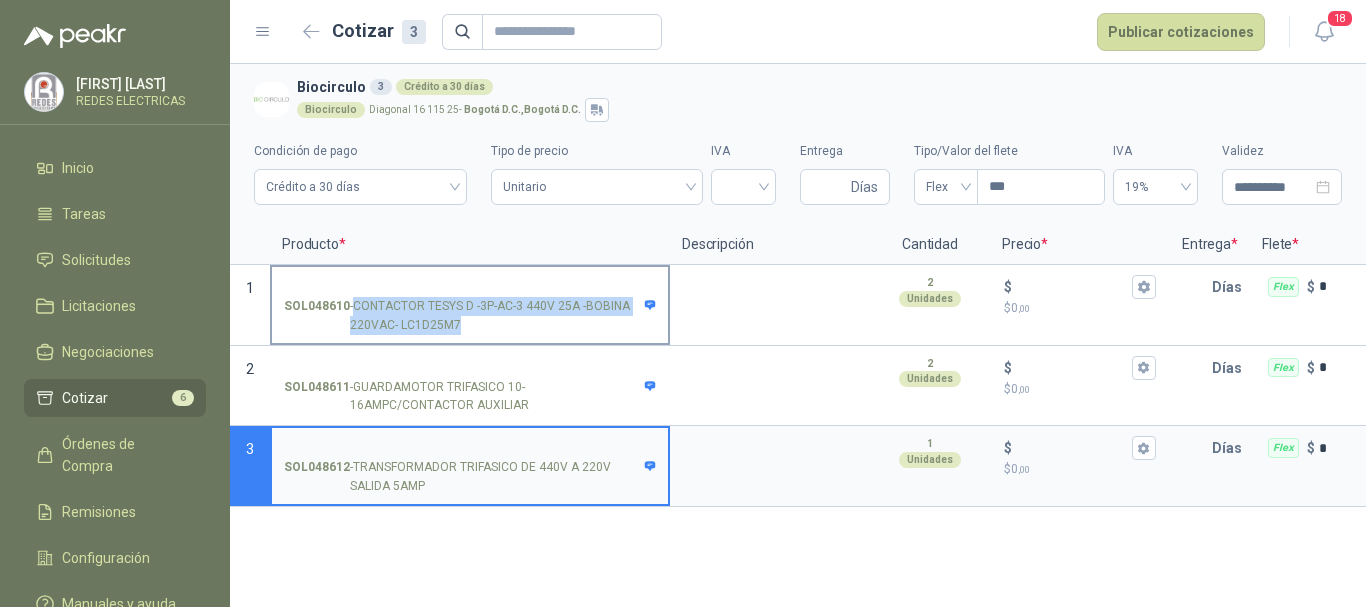 drag, startPoint x: 354, startPoint y: 308, endPoint x: 456, endPoint y: 327, distance: 103.75452 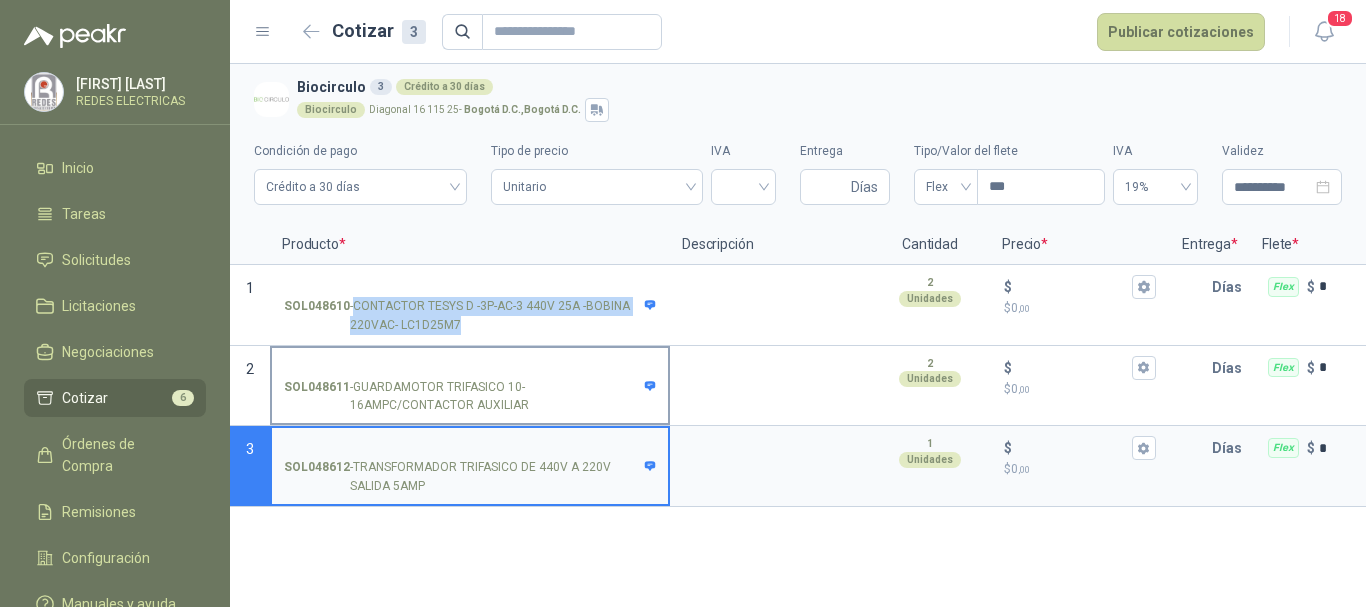 copy on "GUARDAMOTOR TRIFASICO 10-16AMPC/CONTACTOR AUXILIAR" 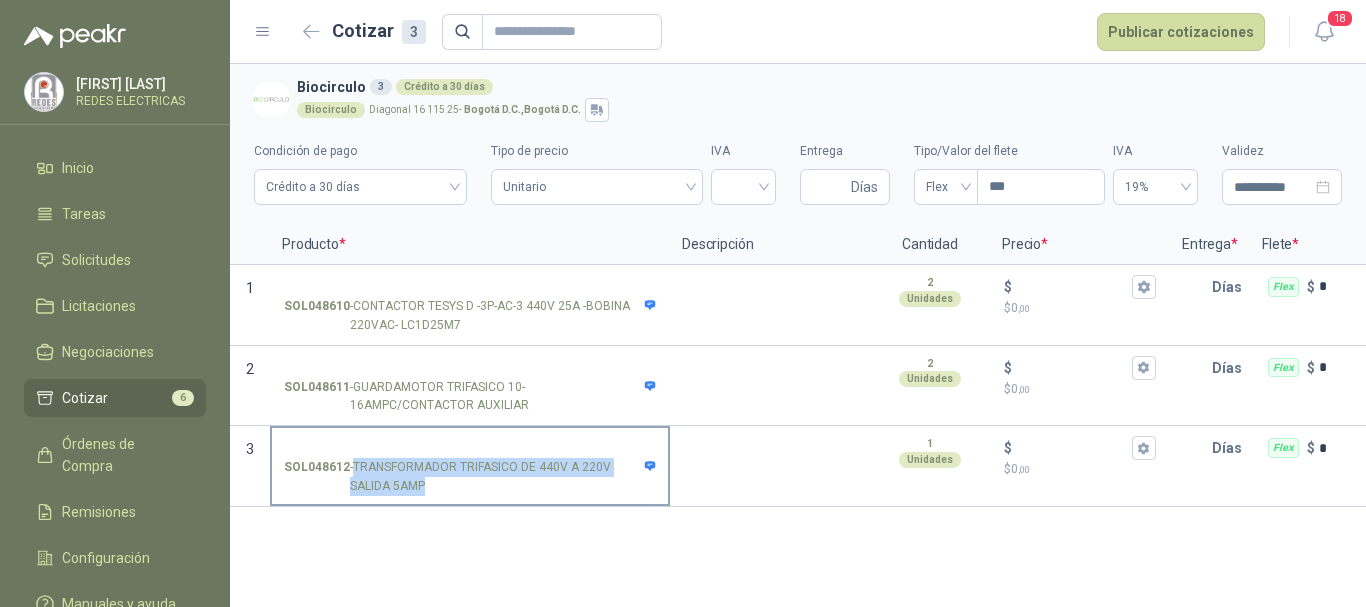 copy on "TRANSFORMADOR TRIFASICO DE 440V A 220V SALIDA 5AMP" 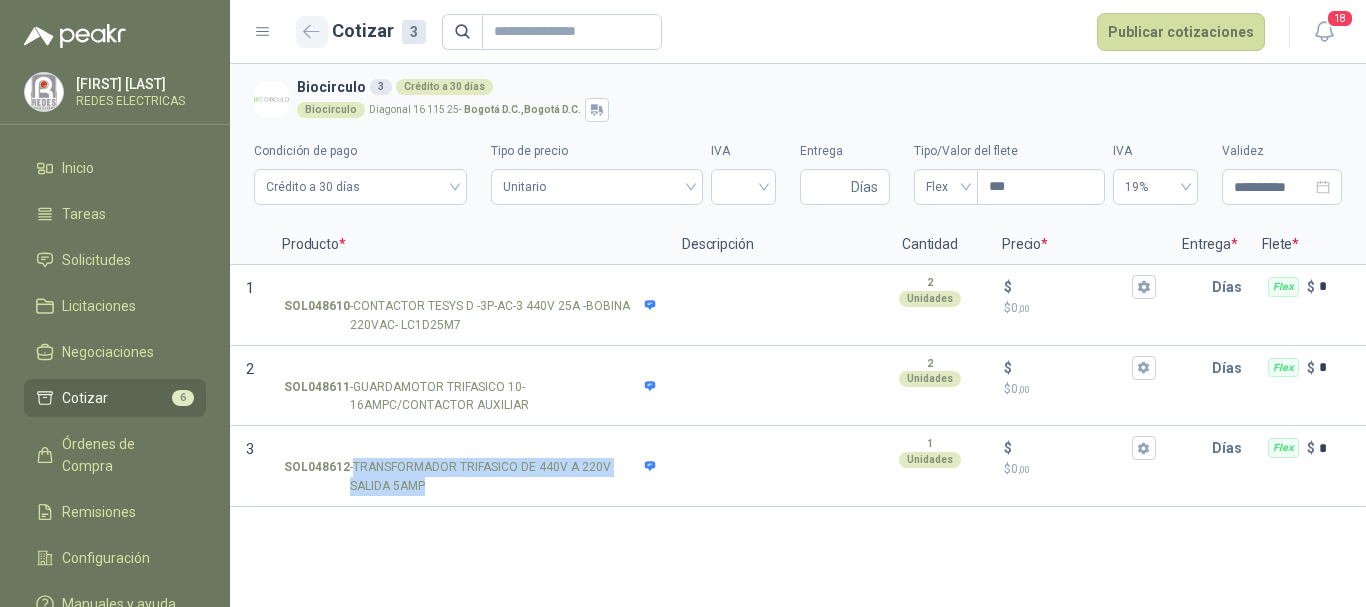 click 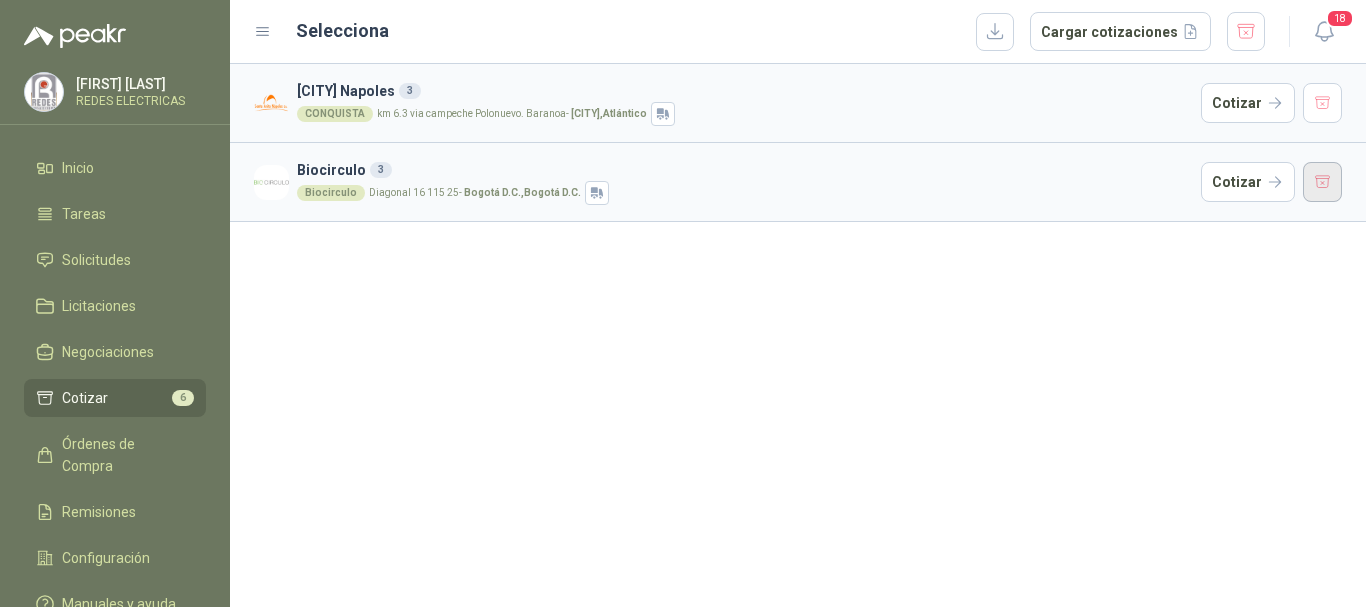 click at bounding box center (1323, 182) 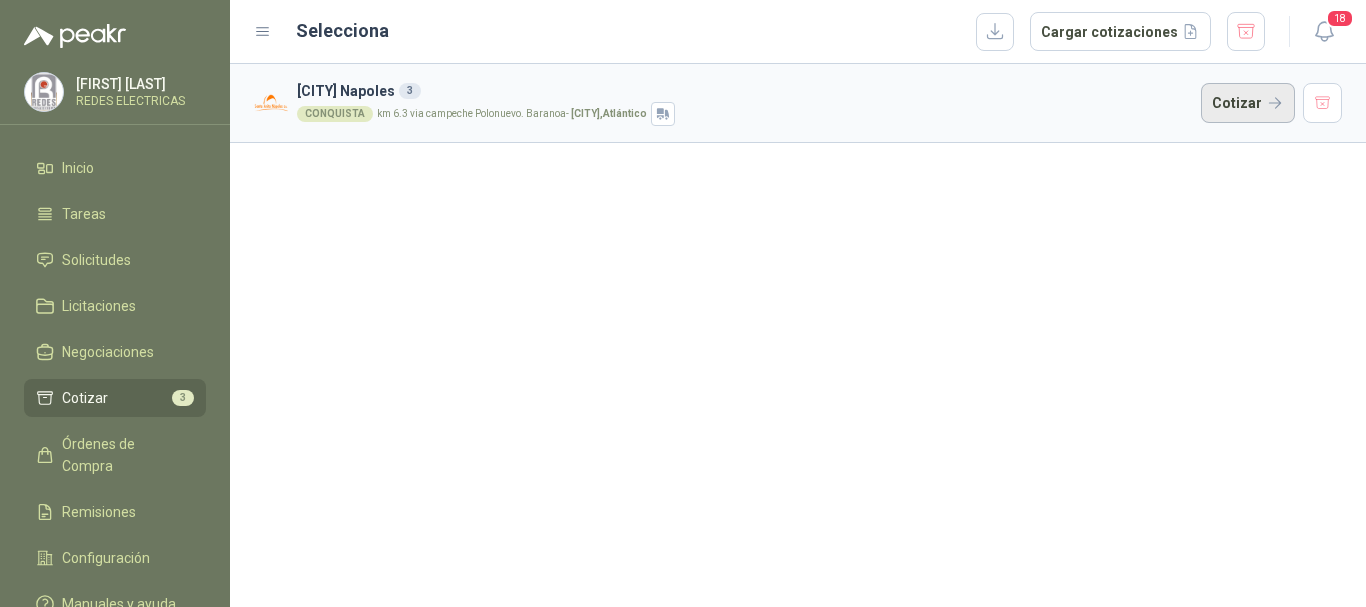 click on "Cotizar" at bounding box center (1248, 103) 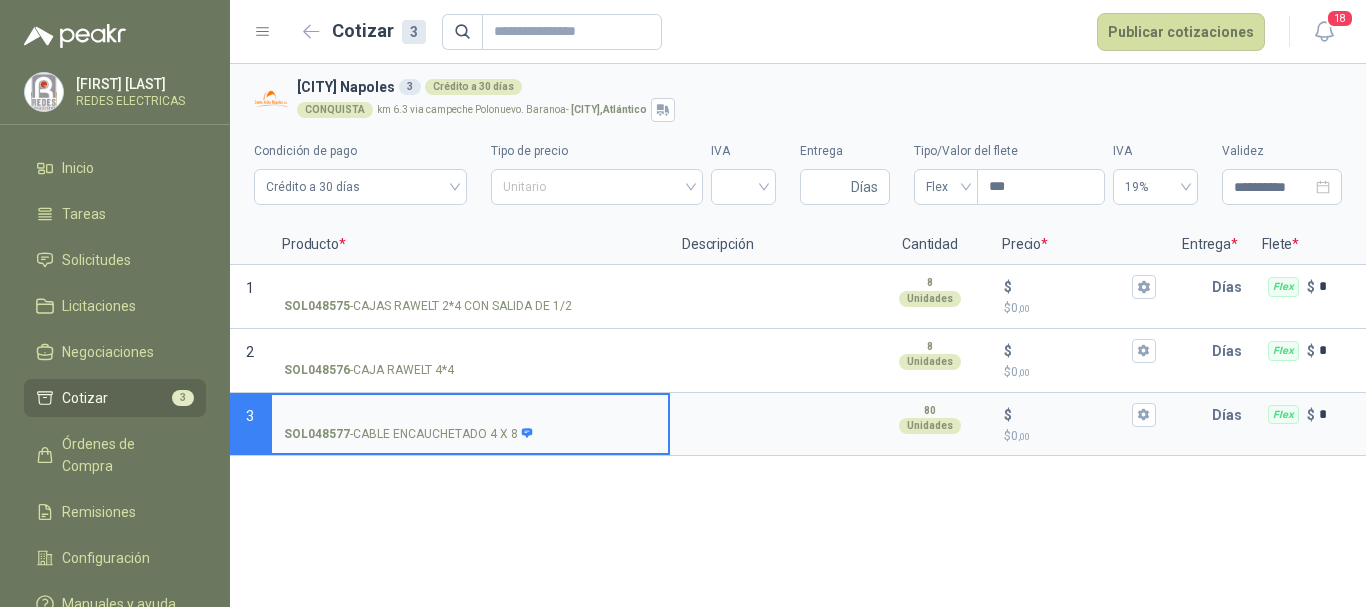 drag, startPoint x: 590, startPoint y: 198, endPoint x: 587, endPoint y: 223, distance: 25.179358 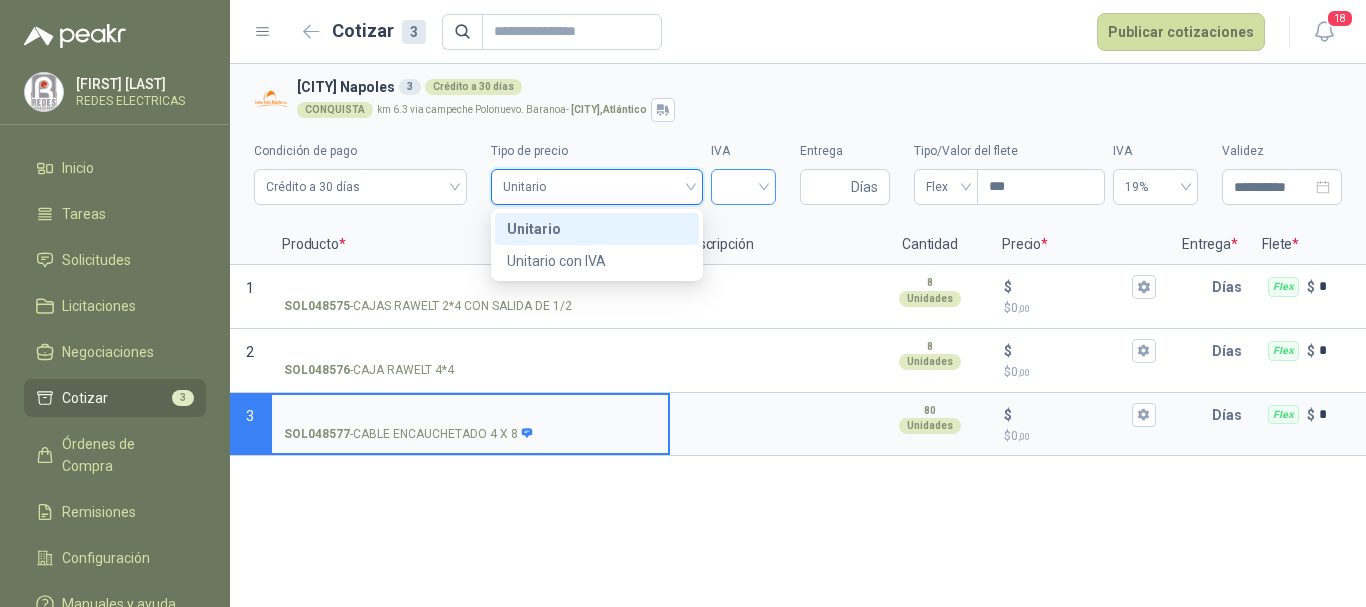 click at bounding box center [743, 187] 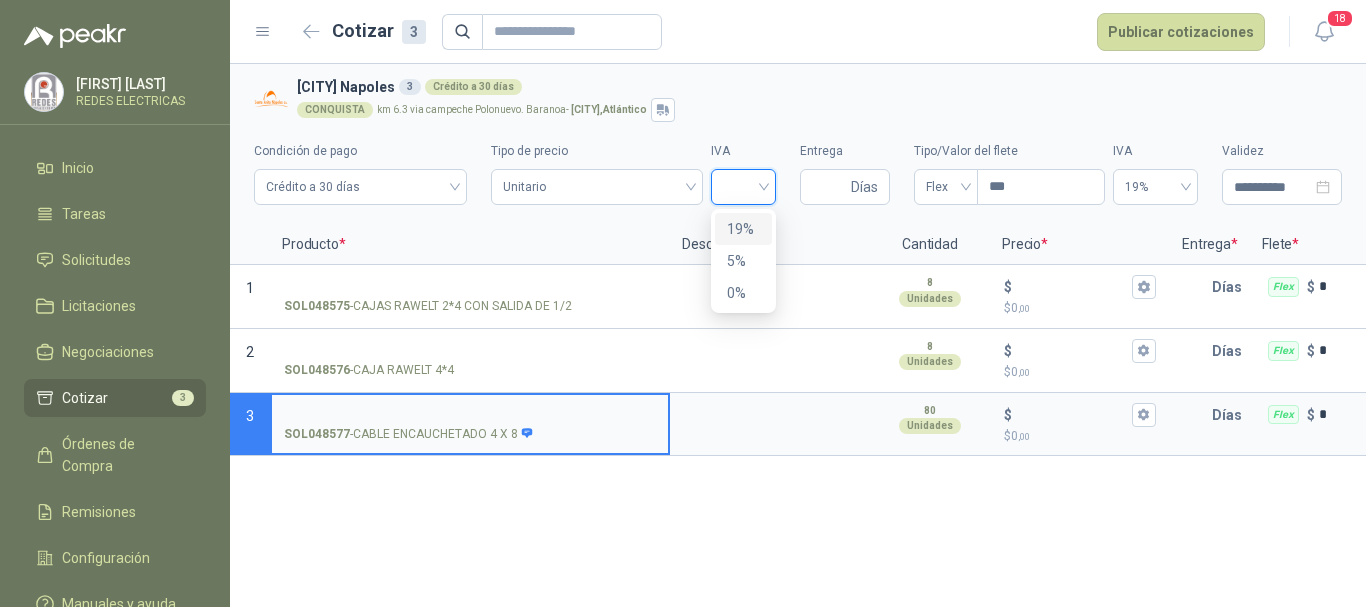 click on "19%" at bounding box center (743, 229) 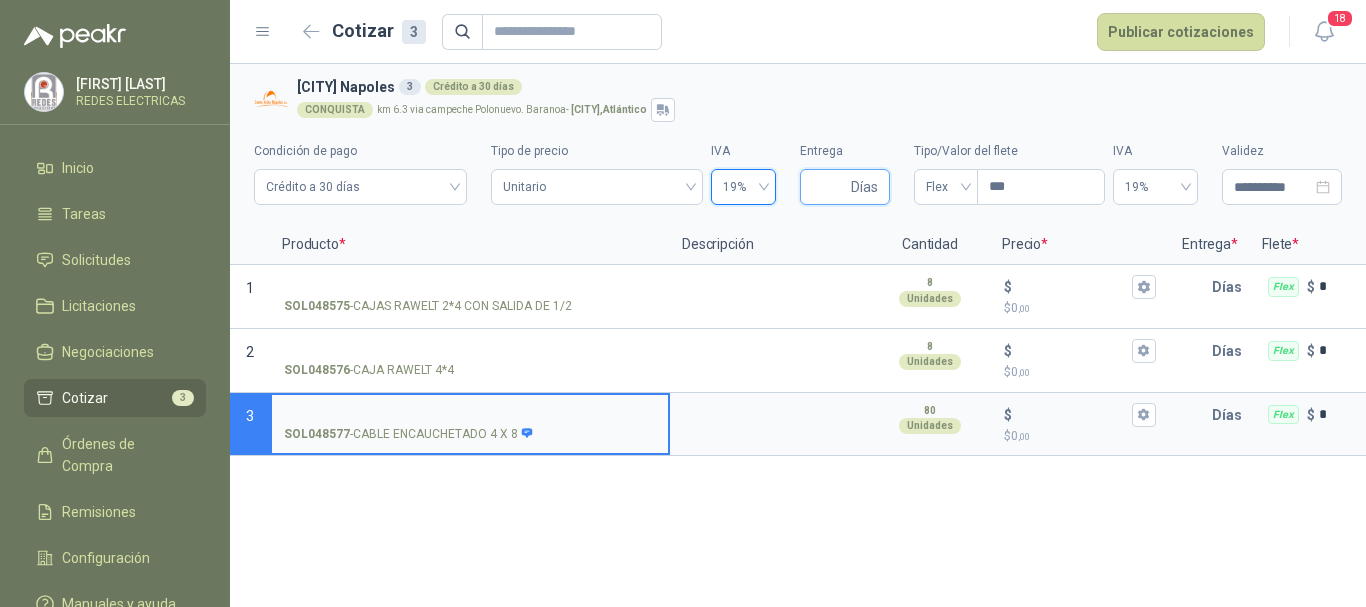 click on "Entrega" at bounding box center [829, 187] 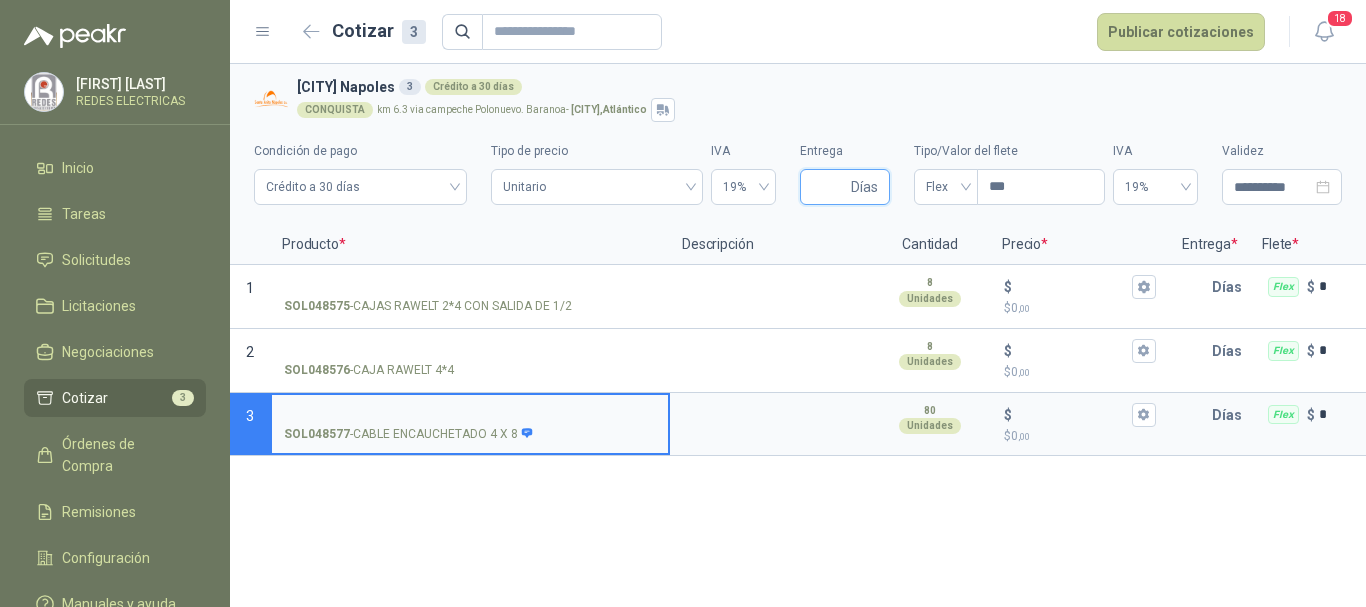 type on "*" 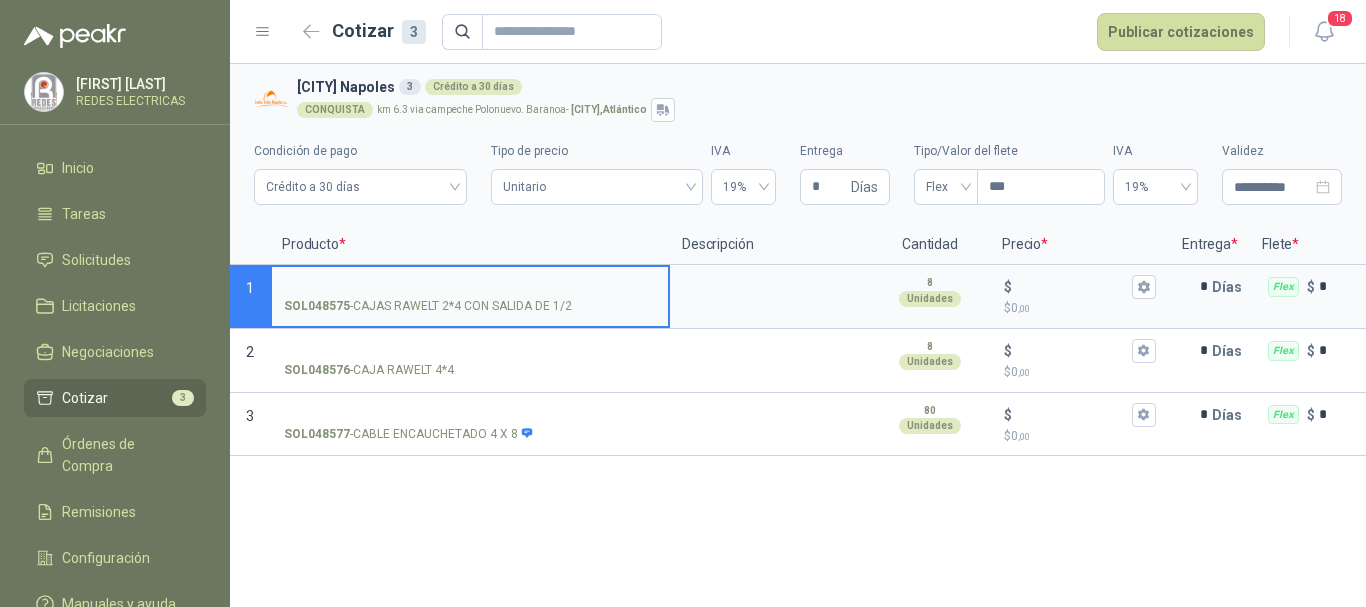 click on "SOL048575  -  CAJAS RAWELT 2*4 CON SALIDA DE 1/2" at bounding box center (470, 287) 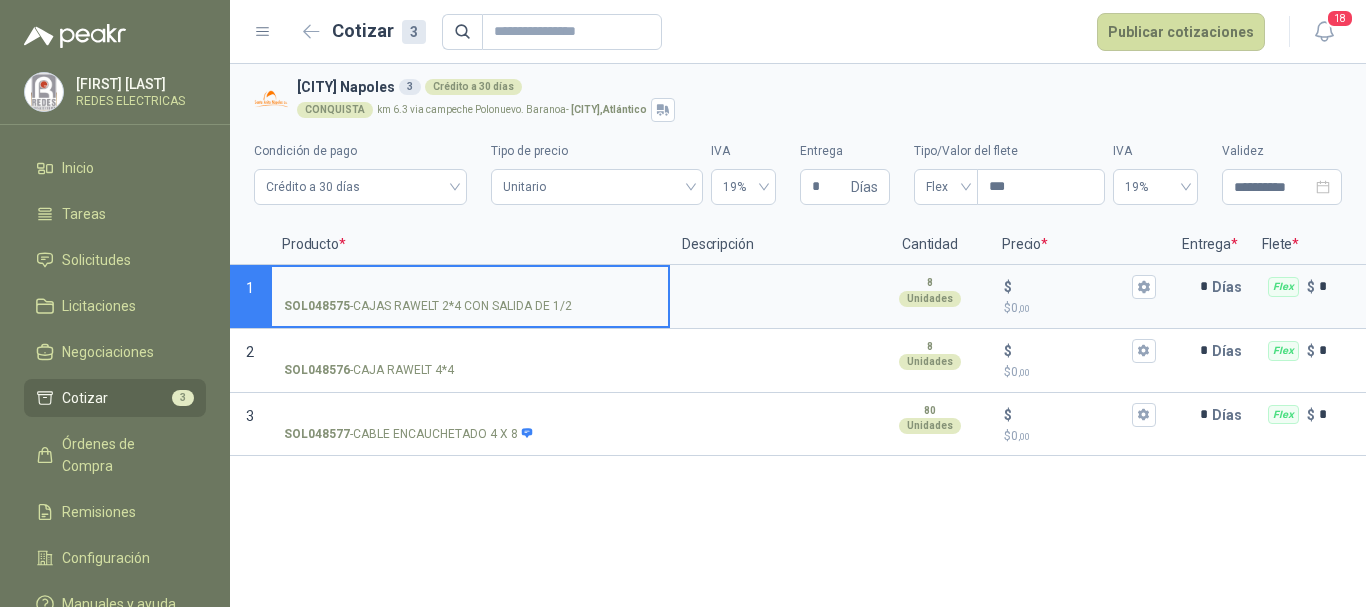 click on "SOL048575  -  CAJAS RAWELT 2*4 CON SALIDA DE 1/2" at bounding box center [470, 287] 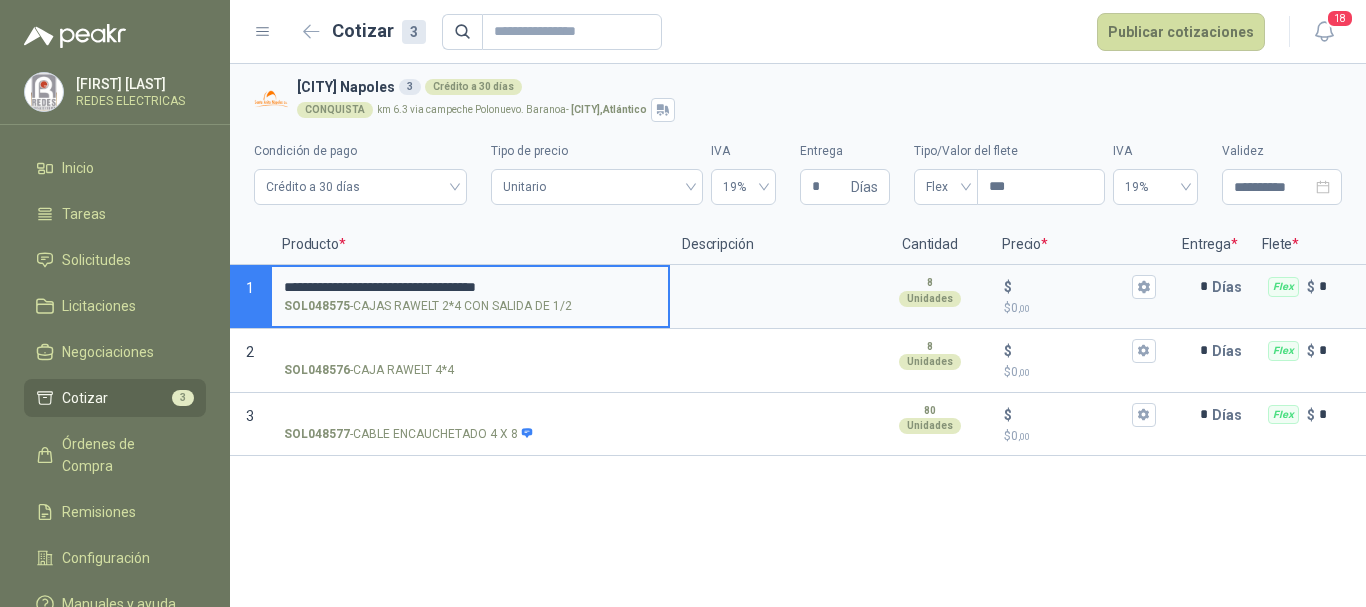 click on "**********" at bounding box center [470, 287] 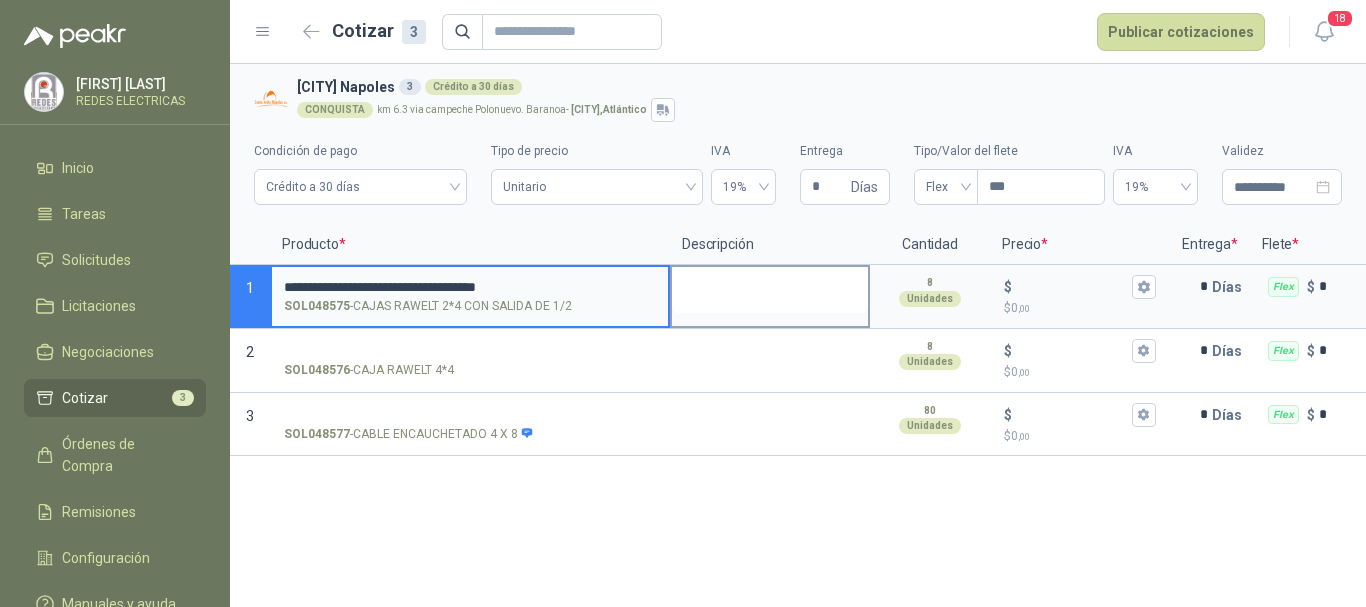 click at bounding box center (770, 290) 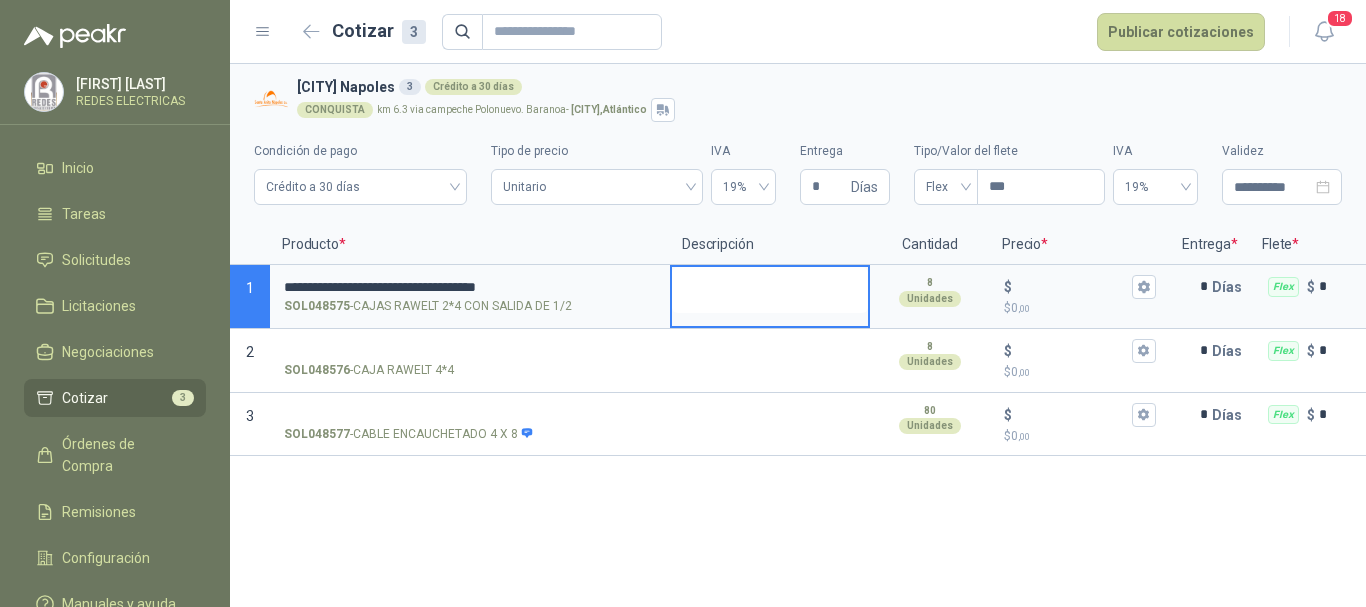 type 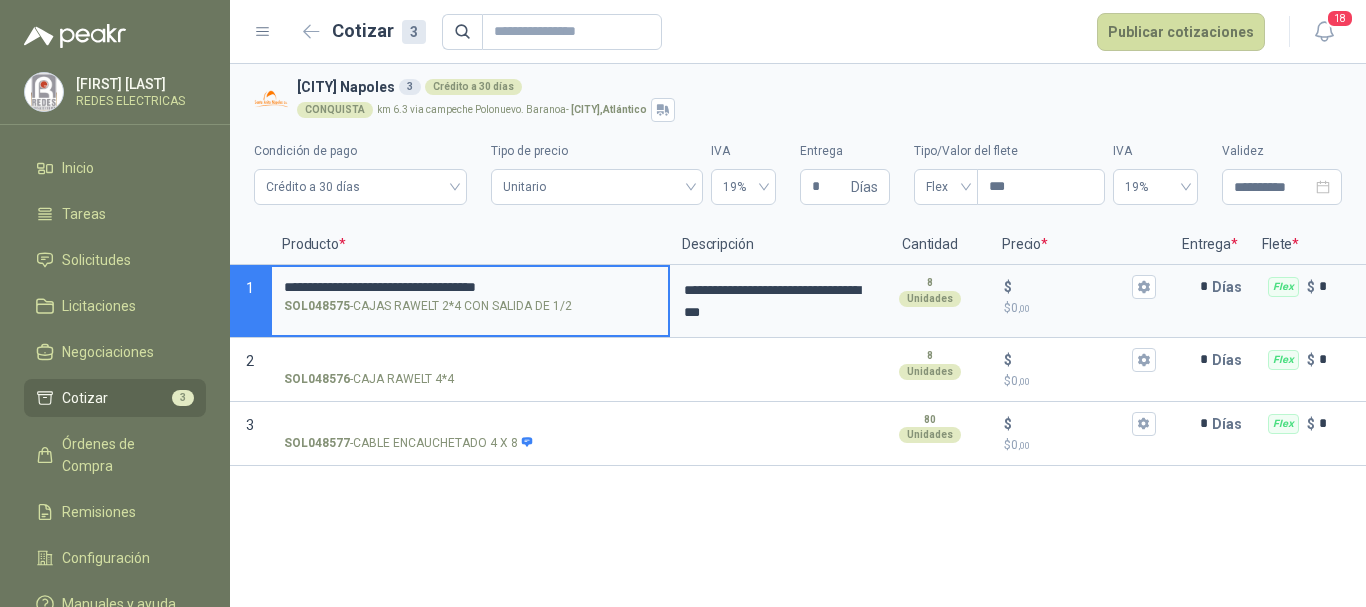 click on "**********" at bounding box center (470, 287) 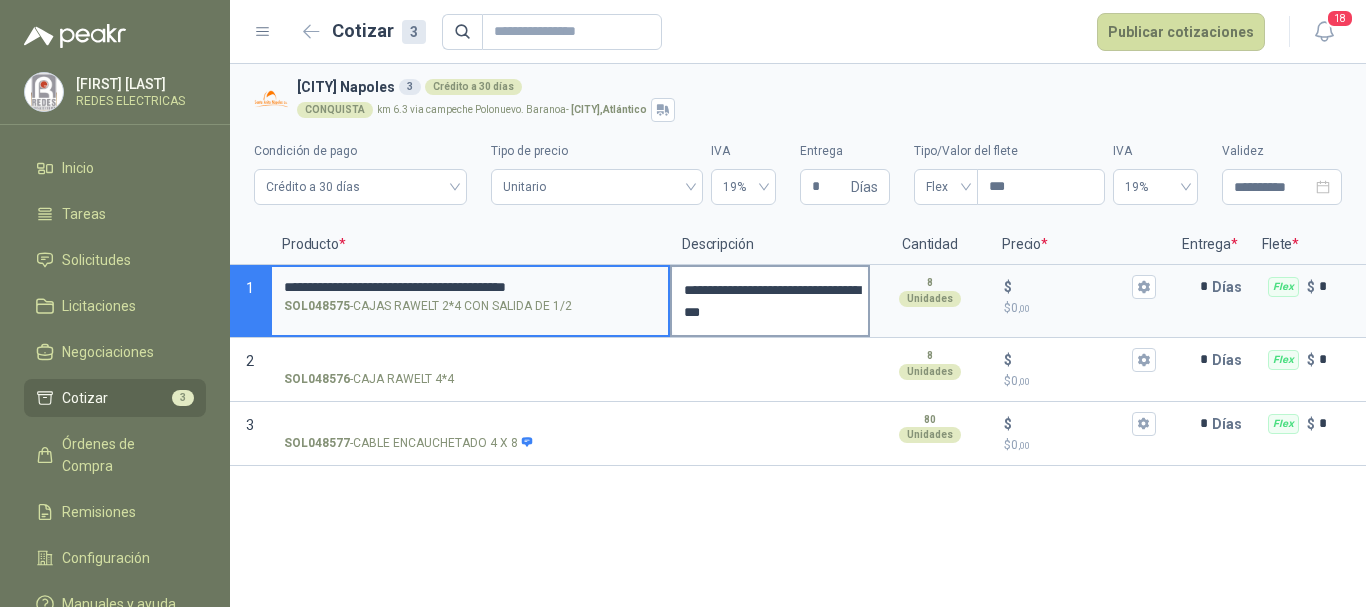 type on "**********" 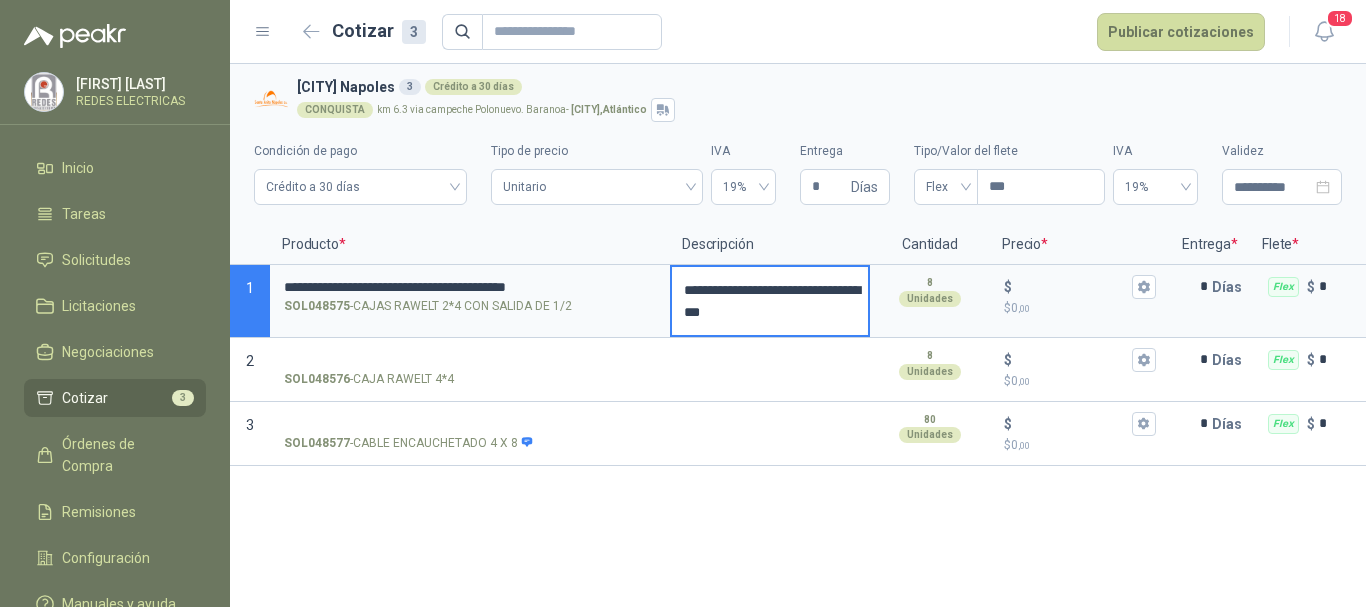 click on "**********" at bounding box center [770, 301] 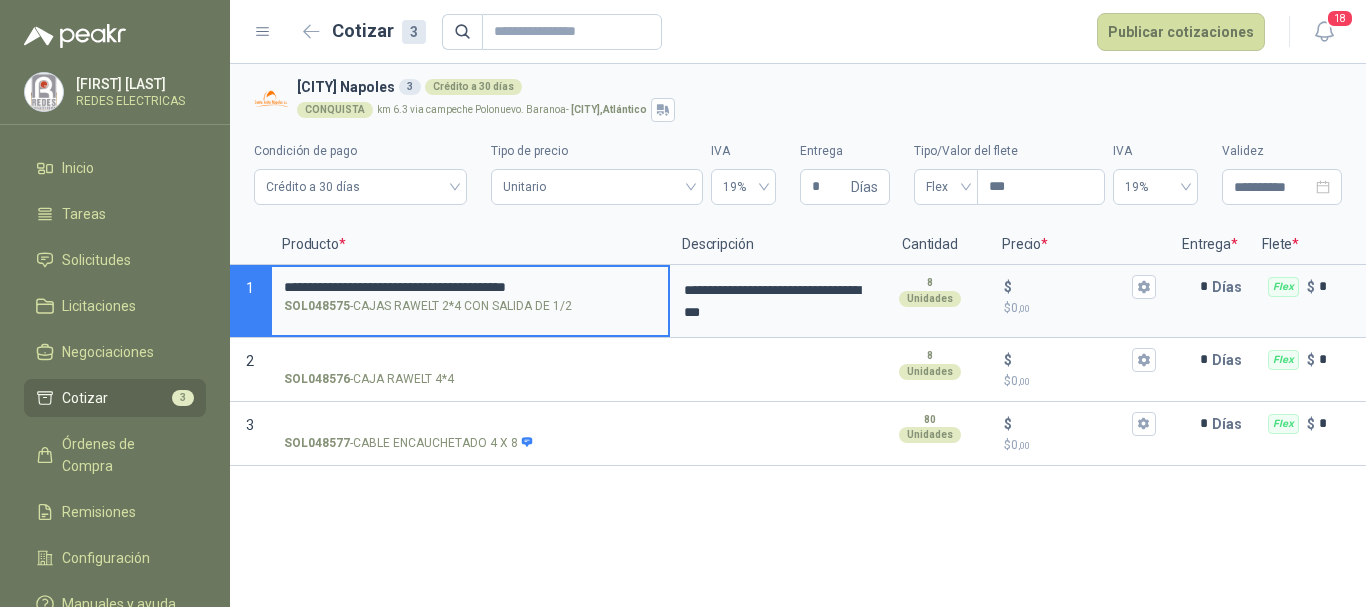 drag, startPoint x: 382, startPoint y: 290, endPoint x: 645, endPoint y: 286, distance: 263.03043 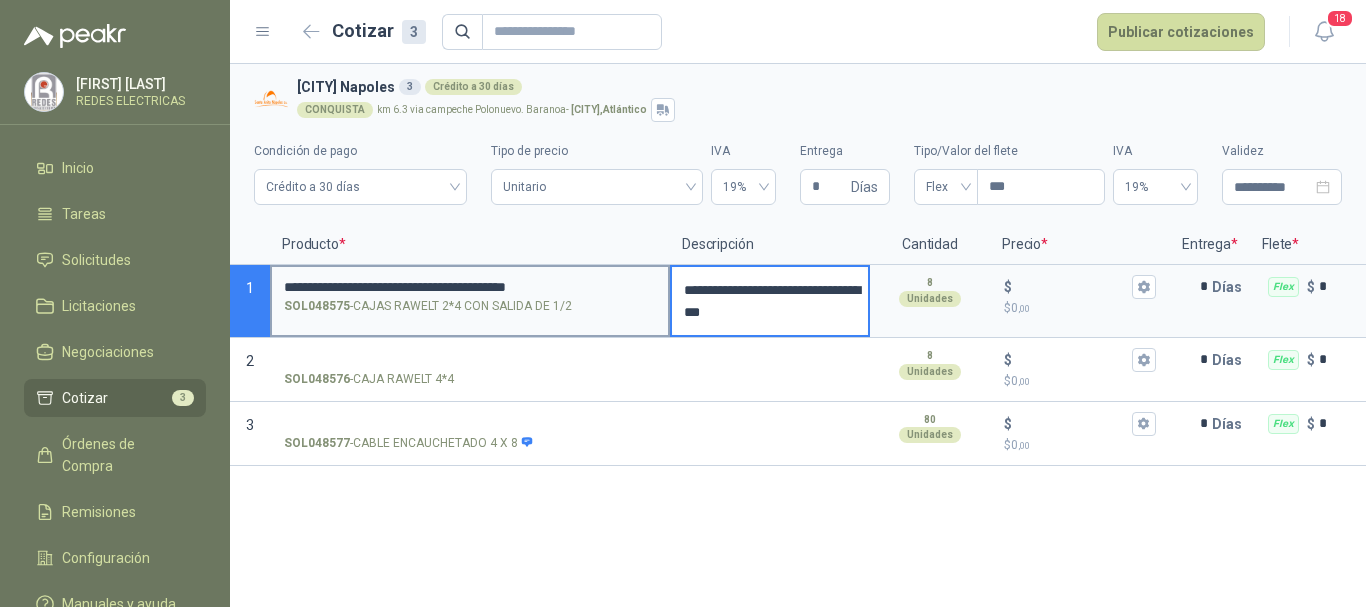 drag, startPoint x: 791, startPoint y: 315, endPoint x: 644, endPoint y: 286, distance: 149.83324 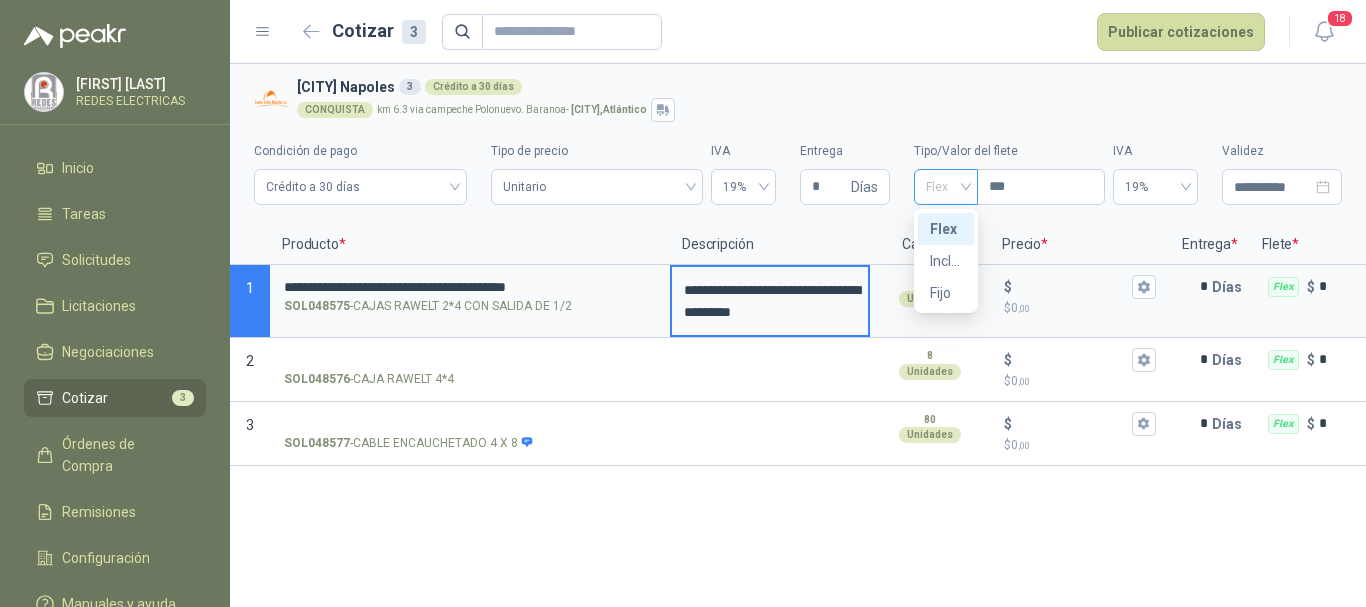 click on "Flex" at bounding box center [946, 187] 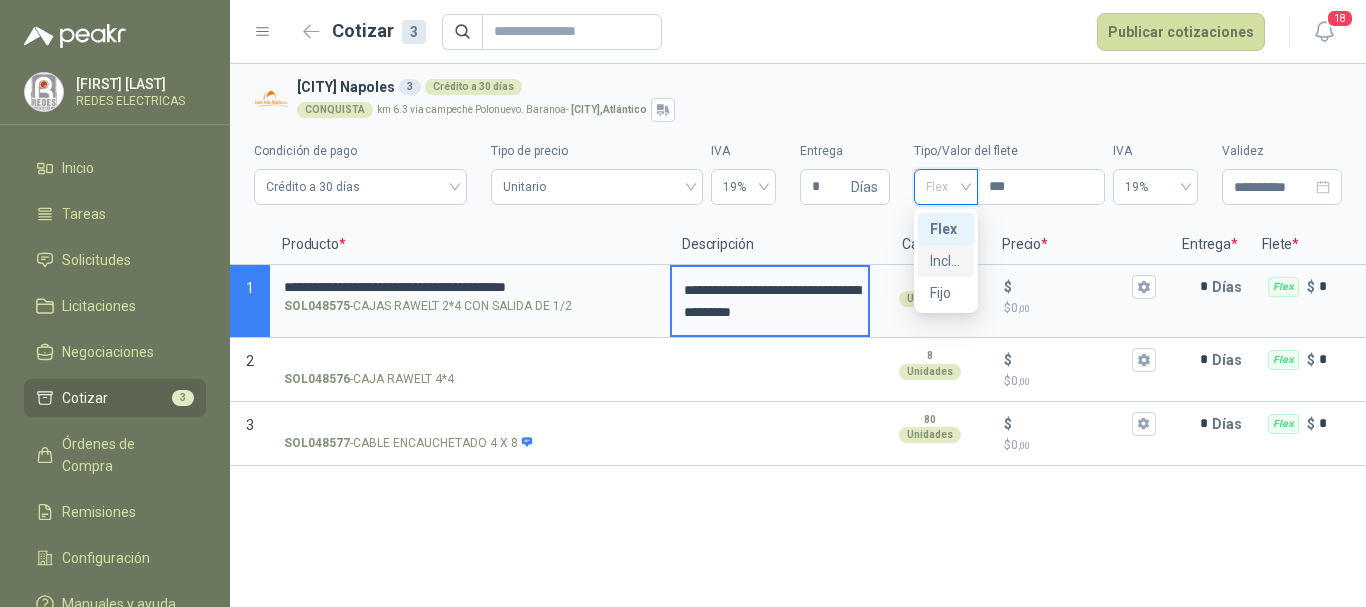 click on "Incluido" at bounding box center (946, 261) 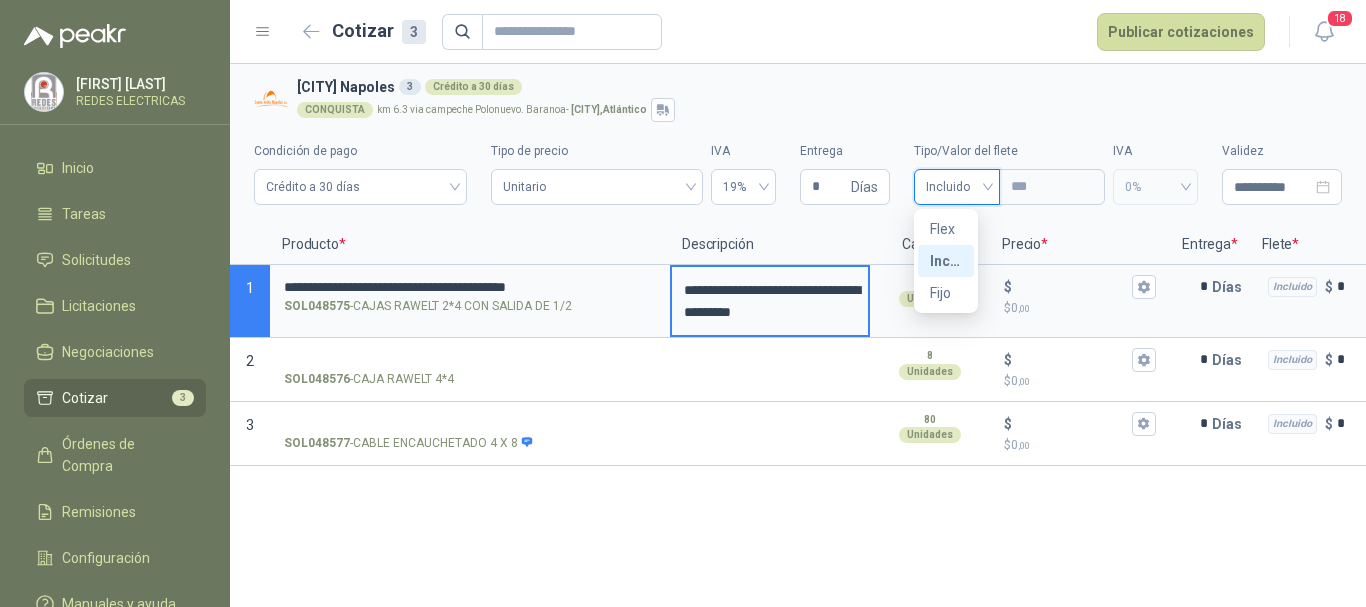 type 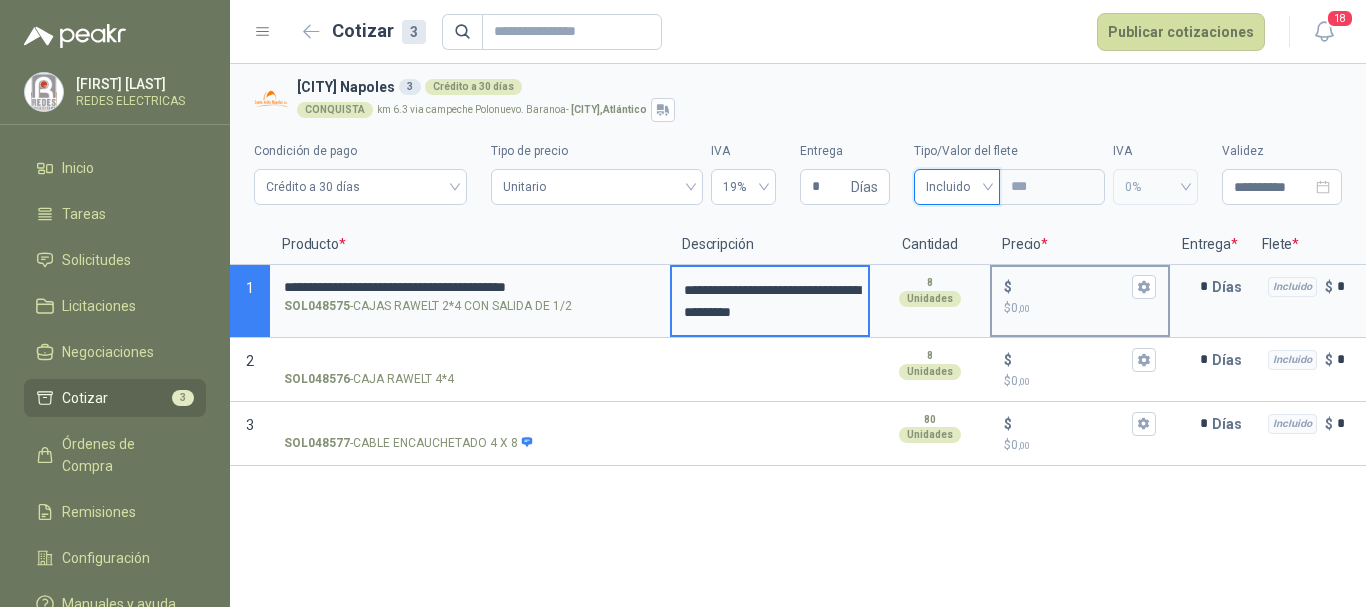 click on "$ $  0 ,00" at bounding box center [1072, 286] 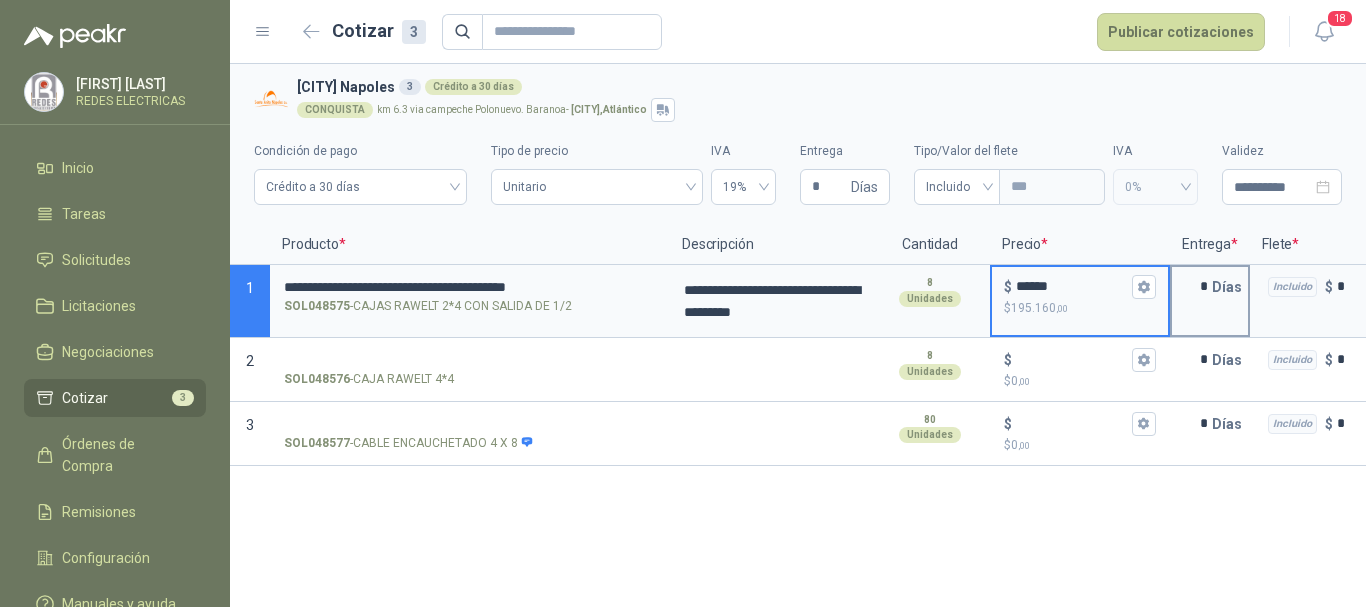 type on "******" 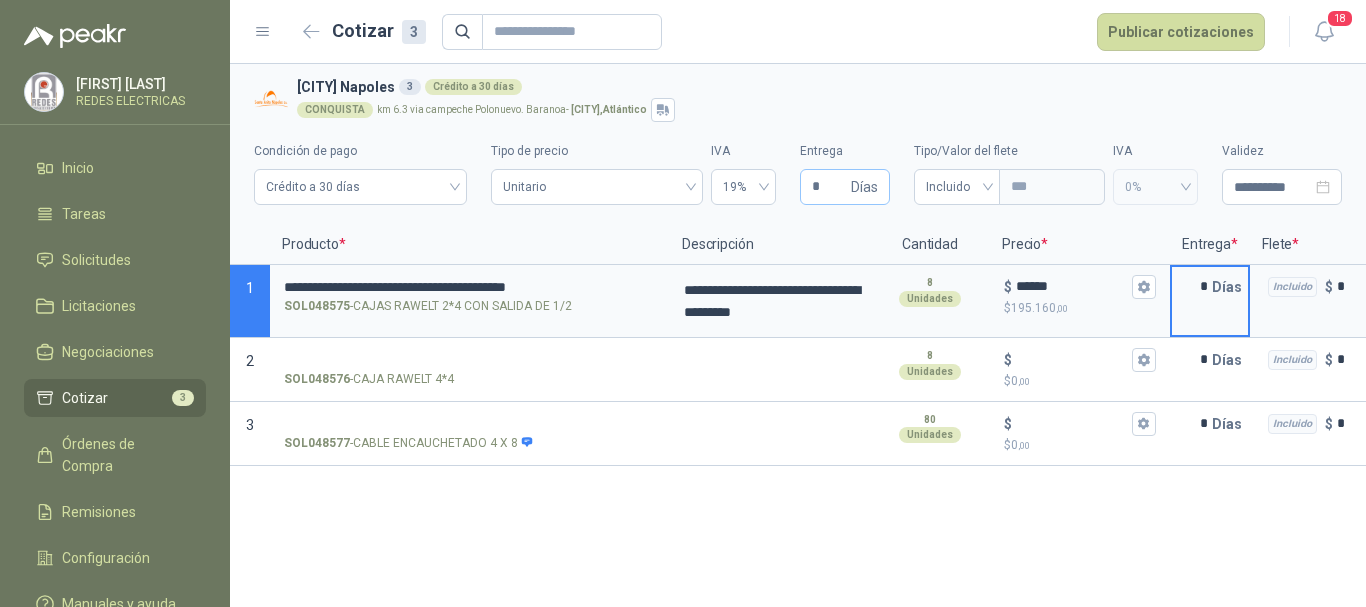 type on "*" 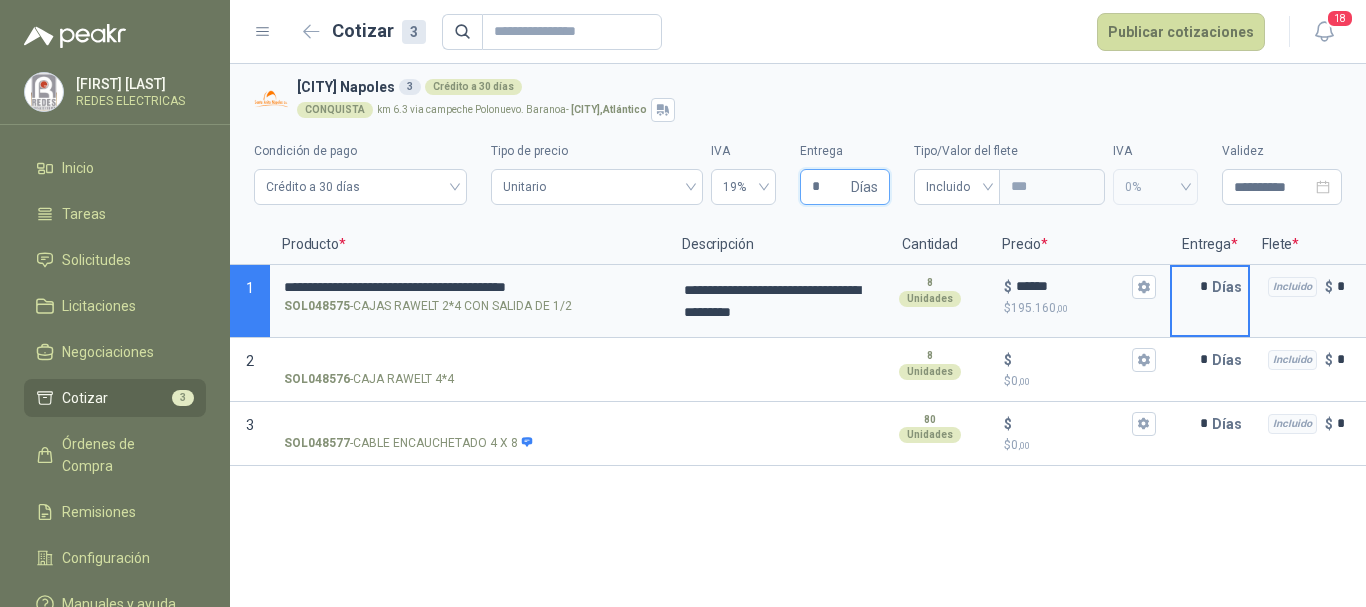 click on "*" at bounding box center (829, 187) 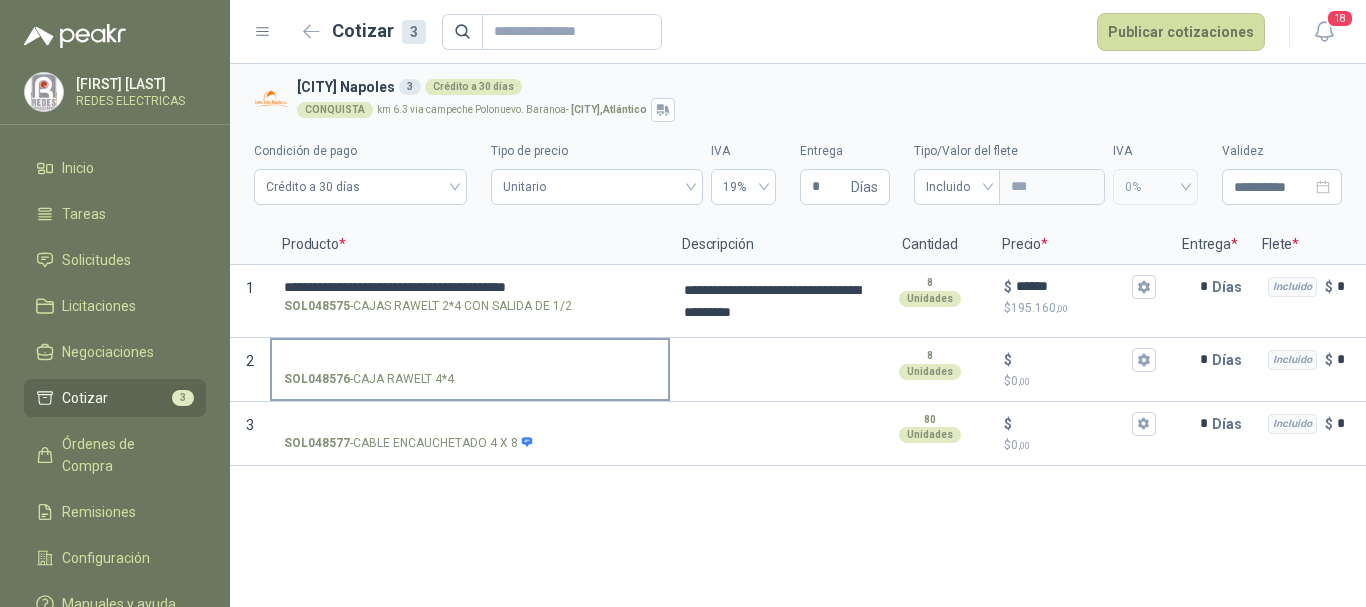 click on "SOL048576  -  CAJA RAWELT 4*4" at bounding box center (470, 368) 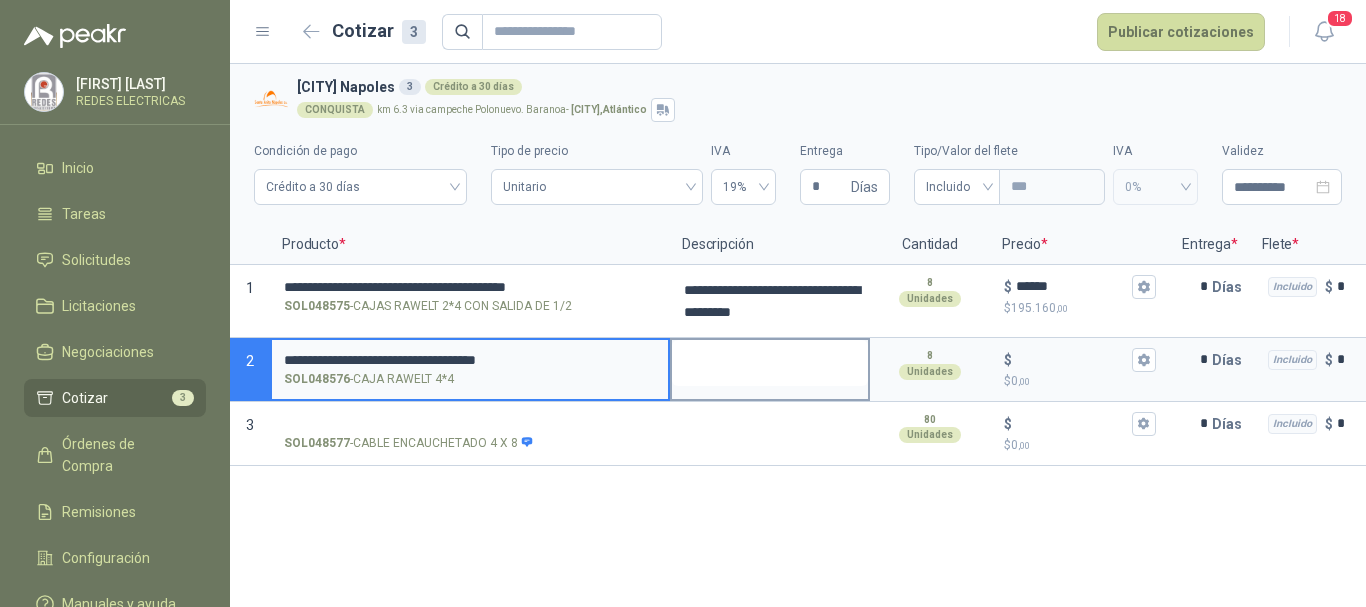 click at bounding box center [770, 363] 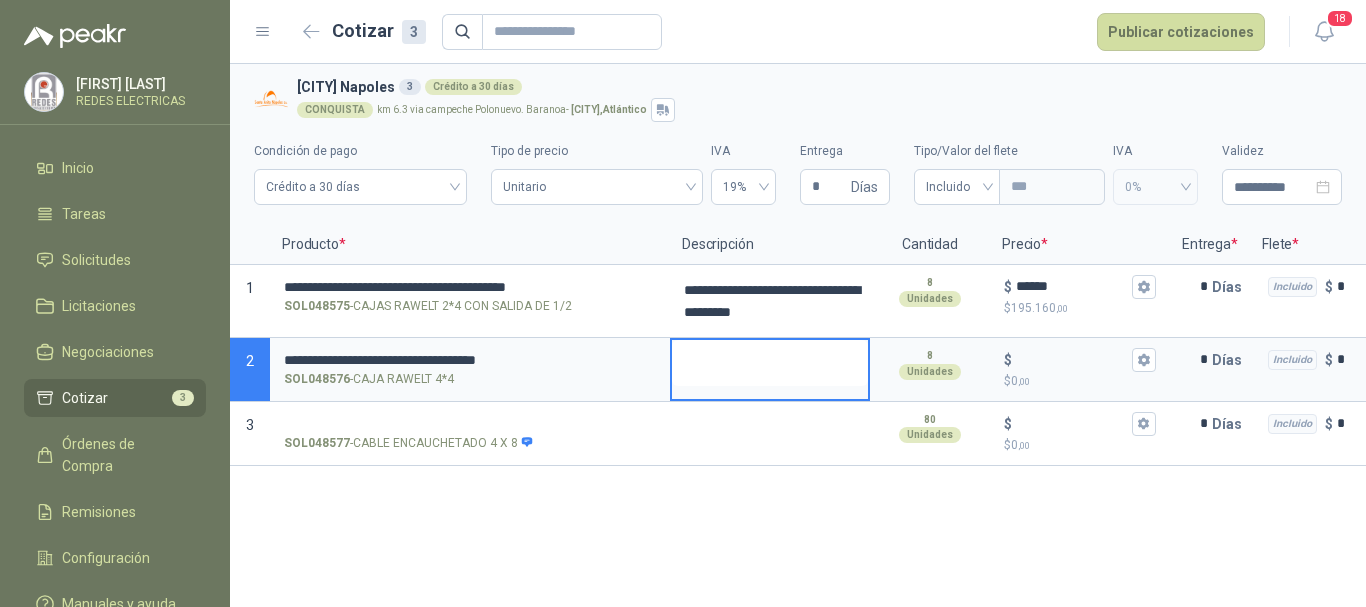 type 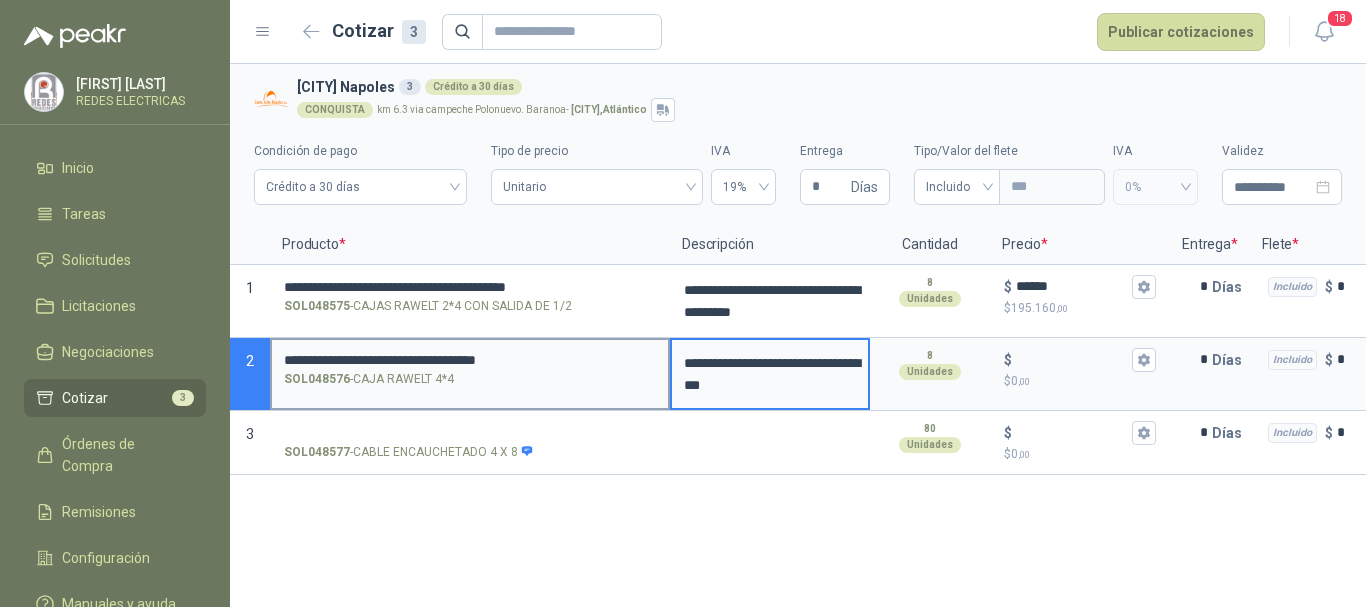 click on "**********" at bounding box center [470, 360] 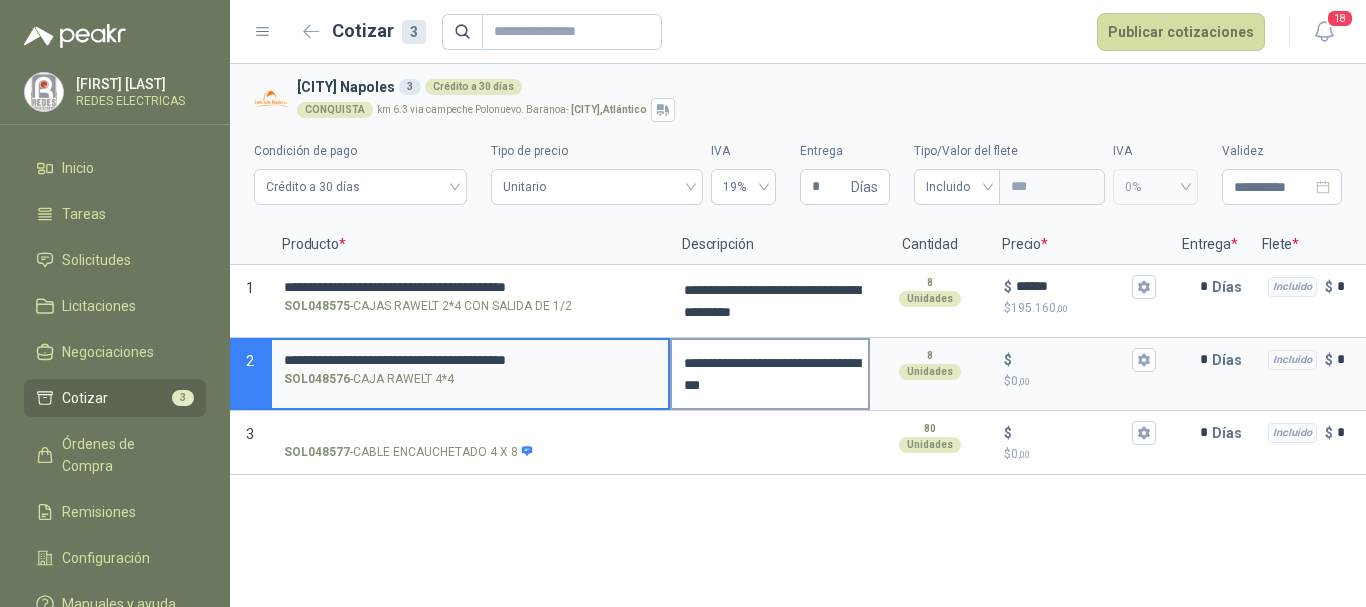 type on "**********" 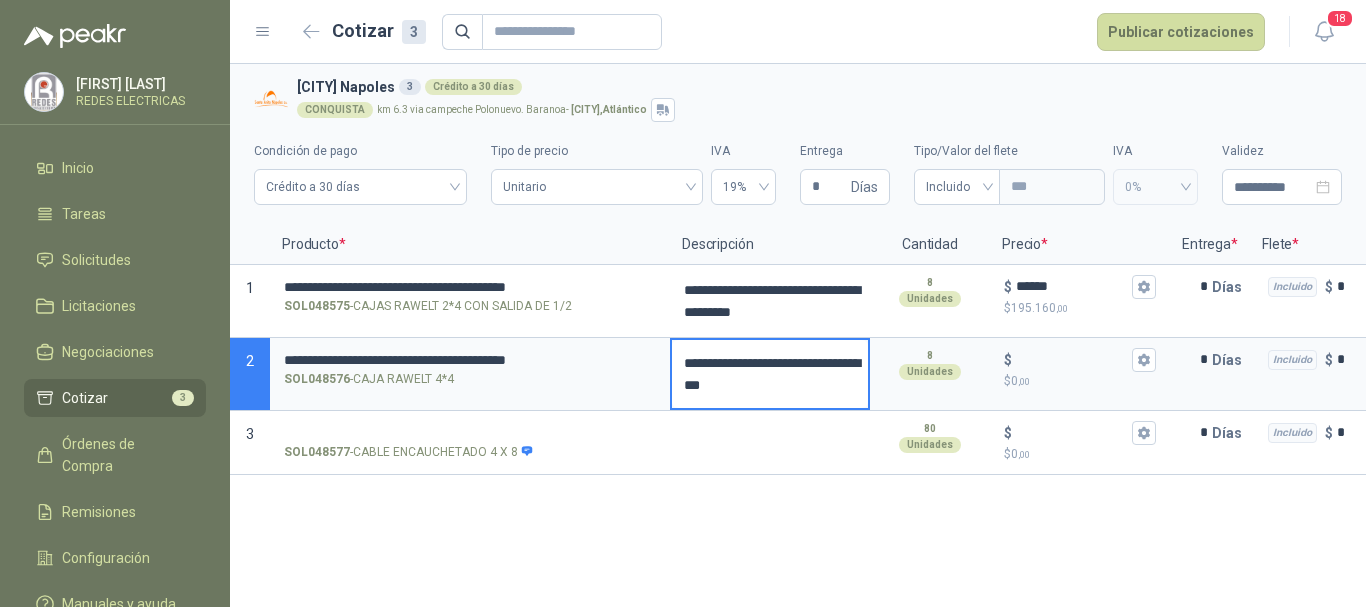 type 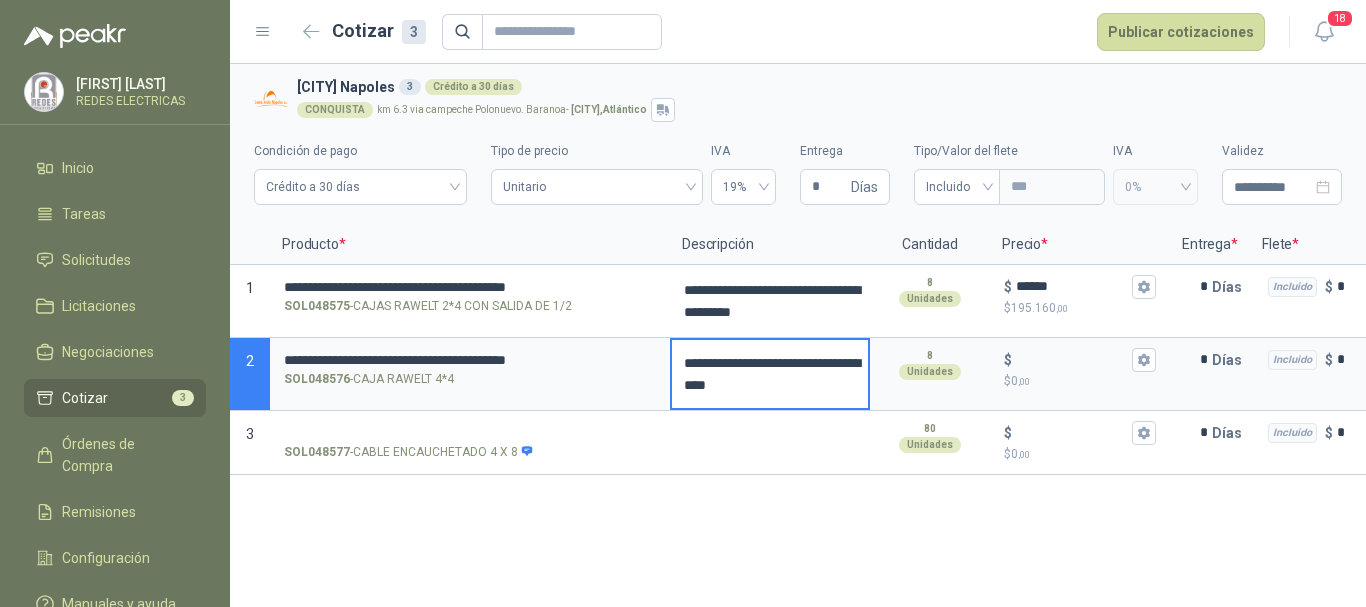 type 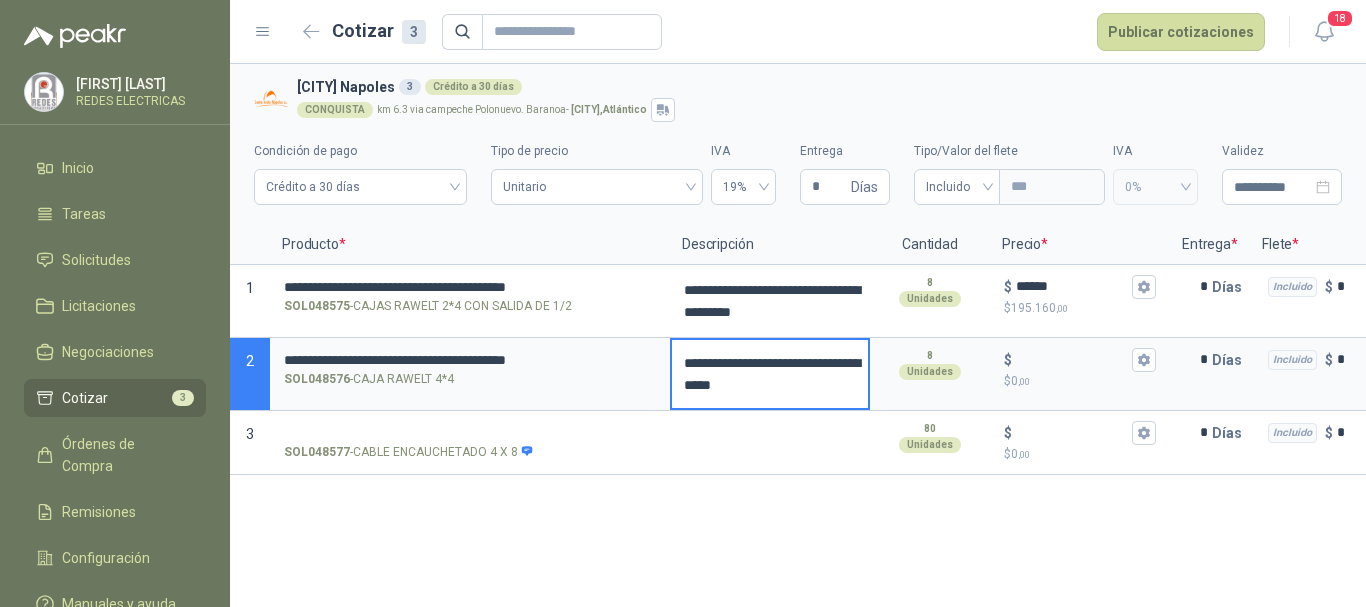type 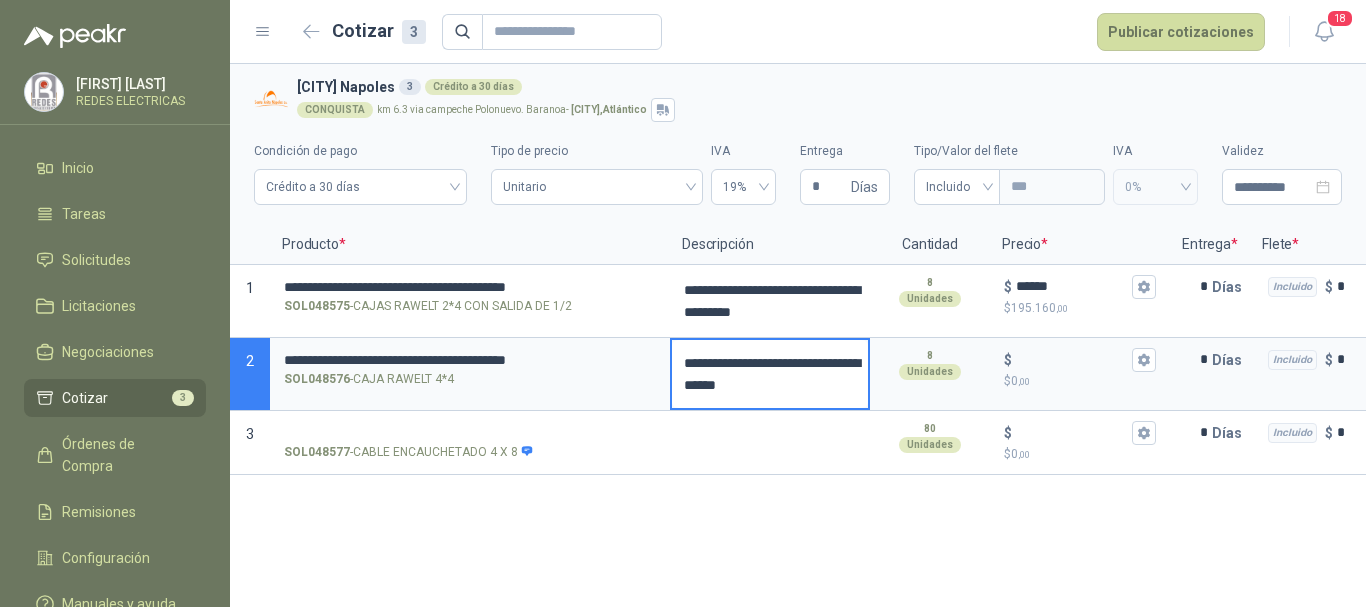 type 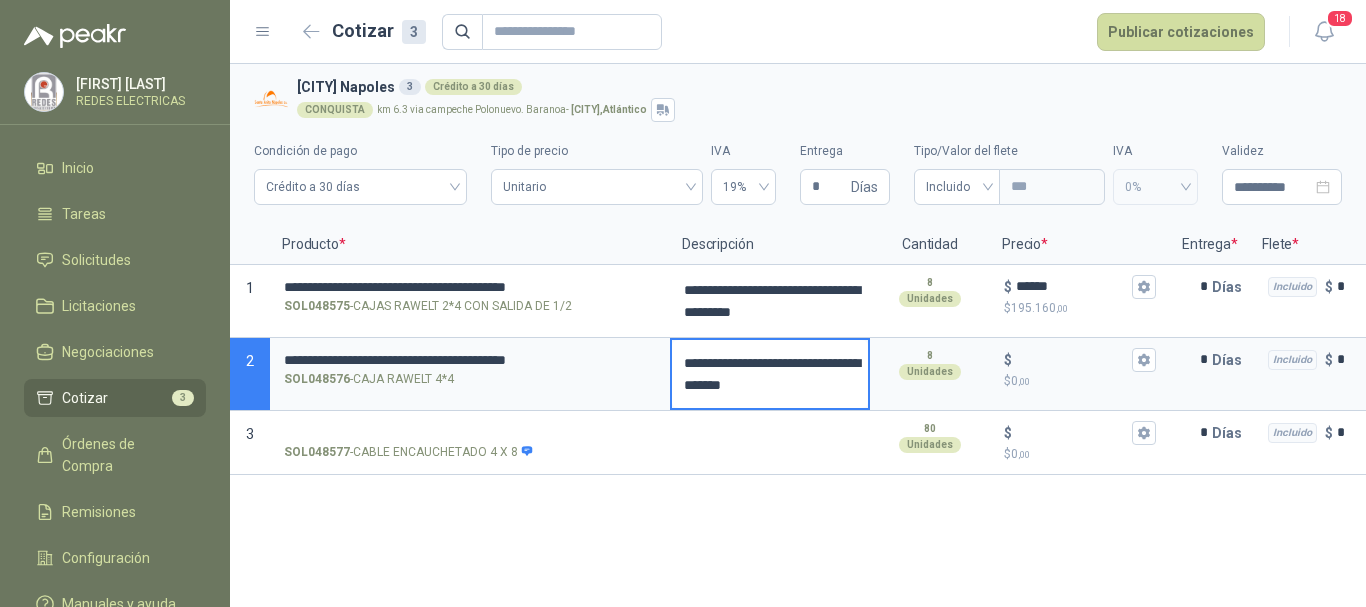 type 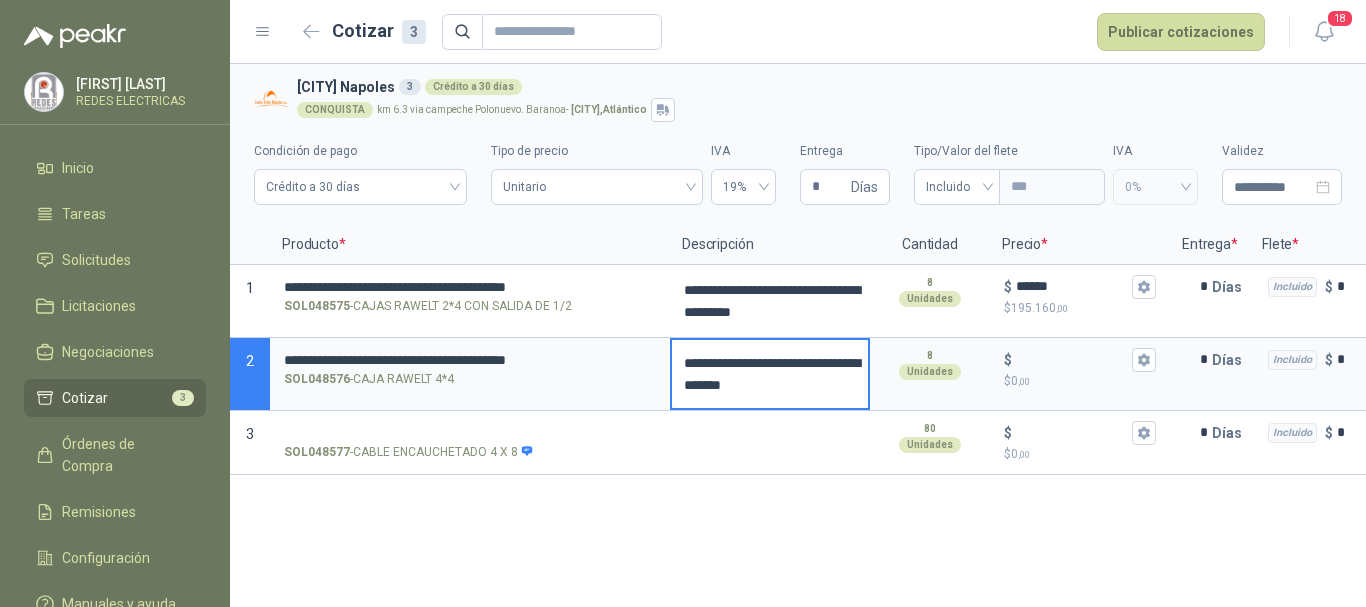 type on "**********" 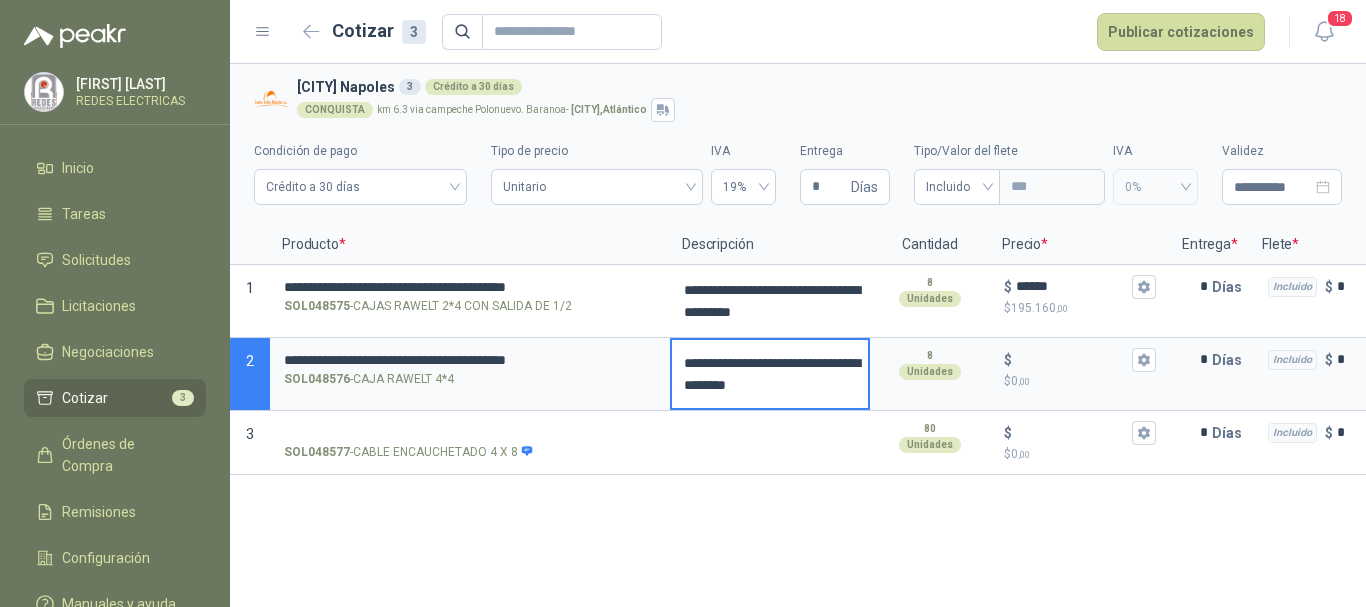 type 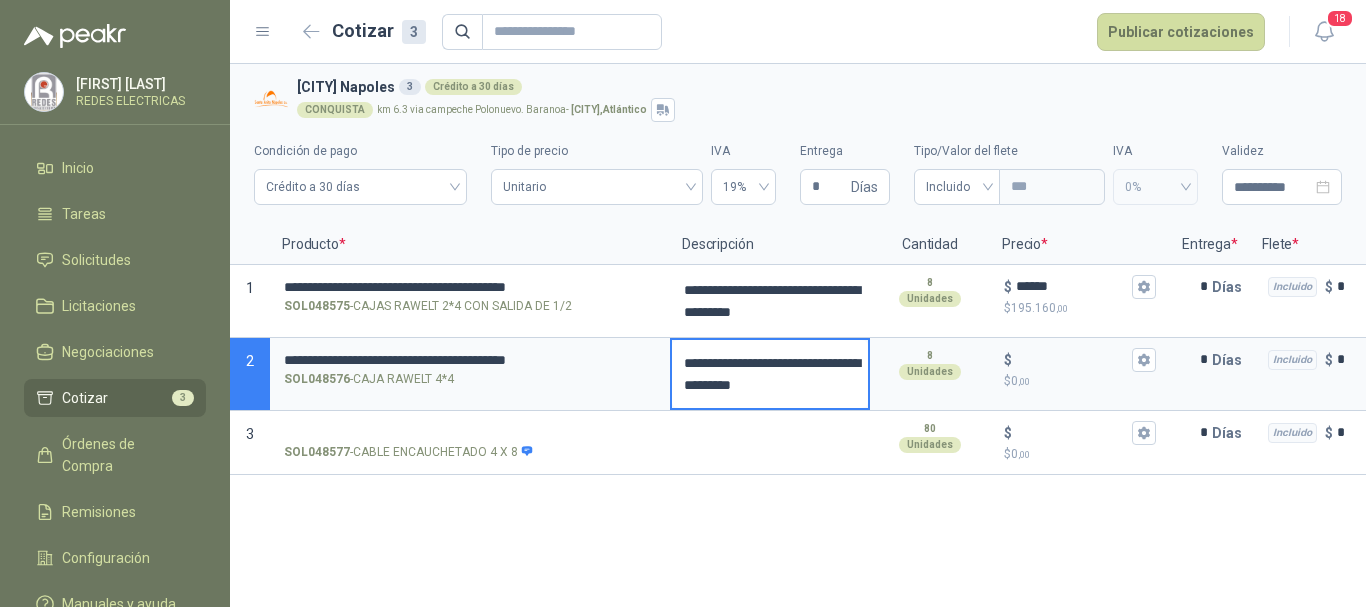 type 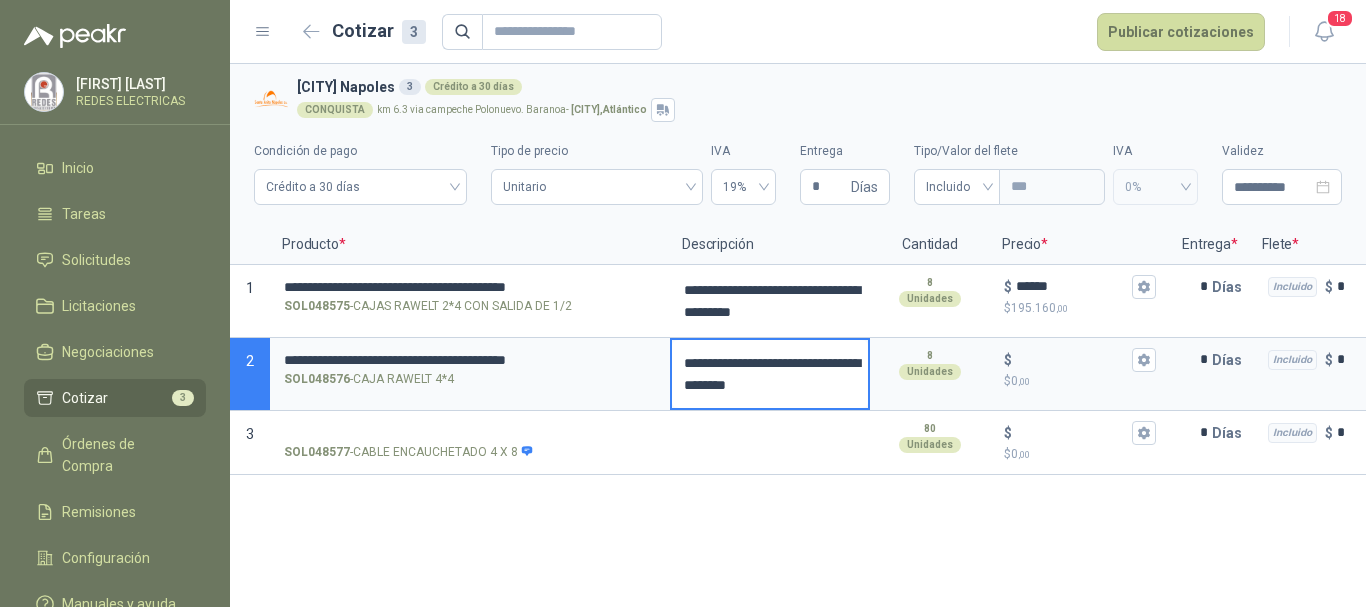 type 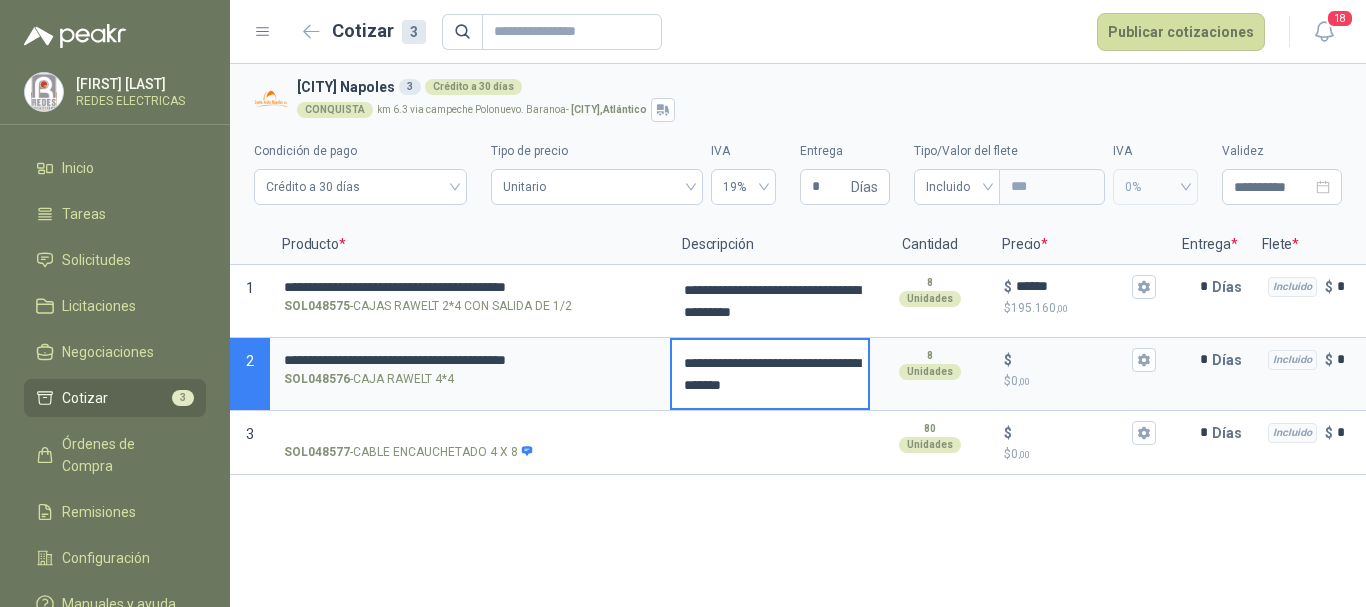 type 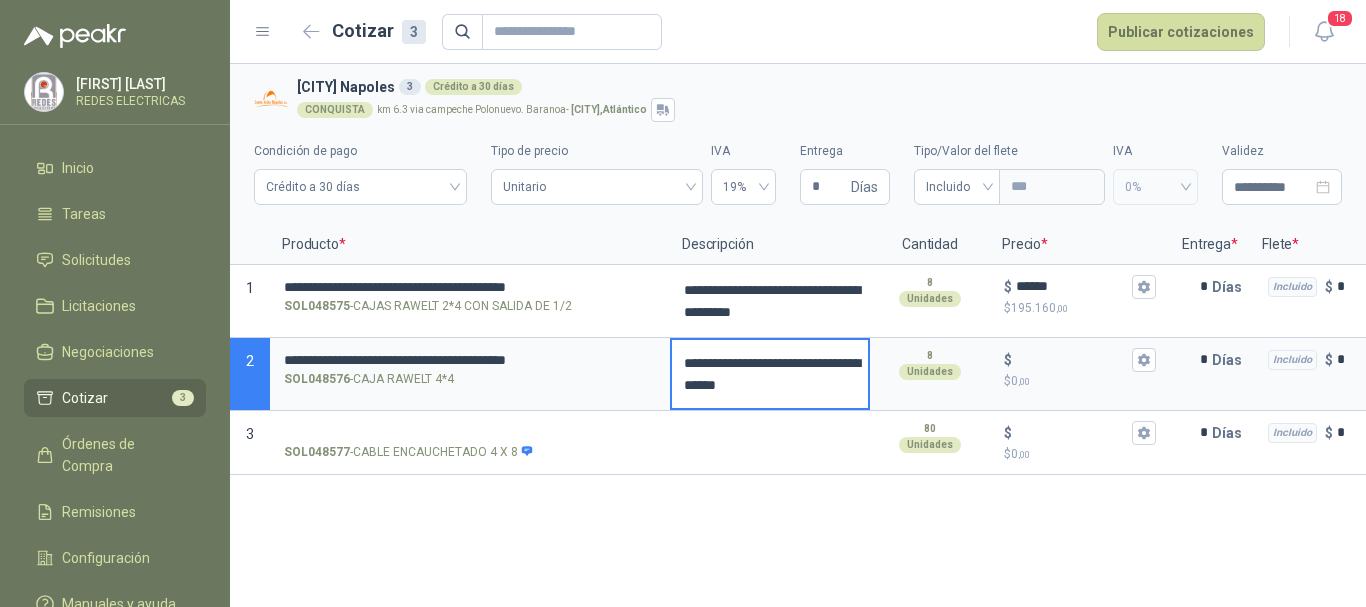 type 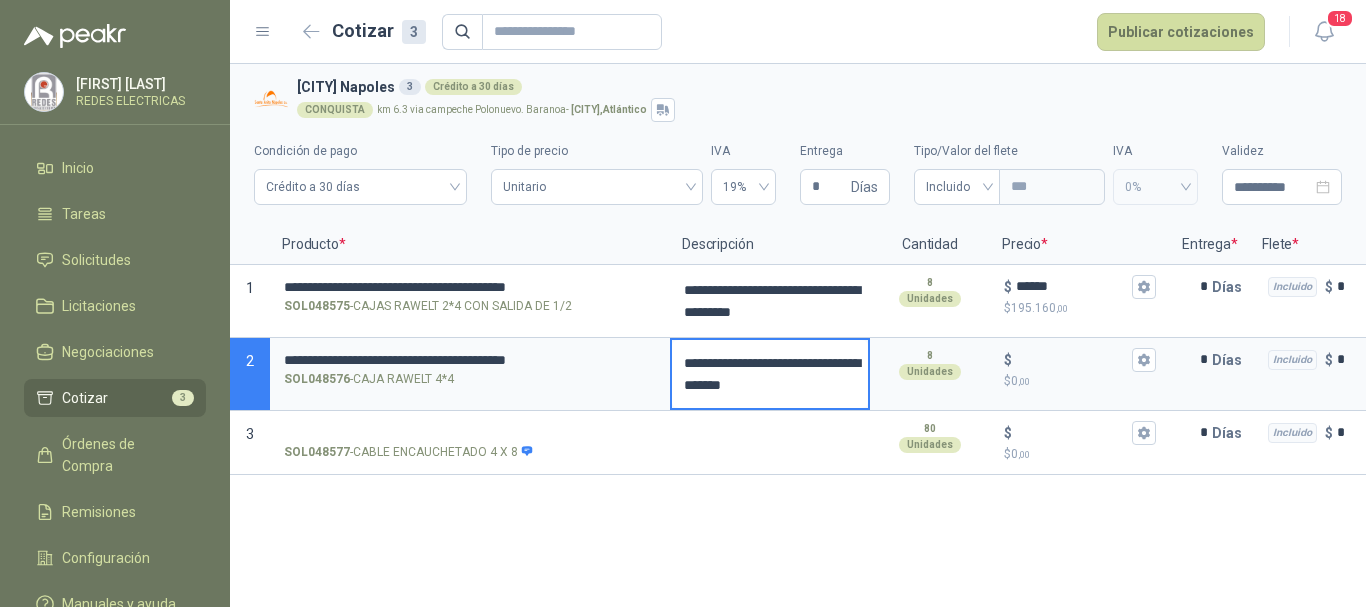 type 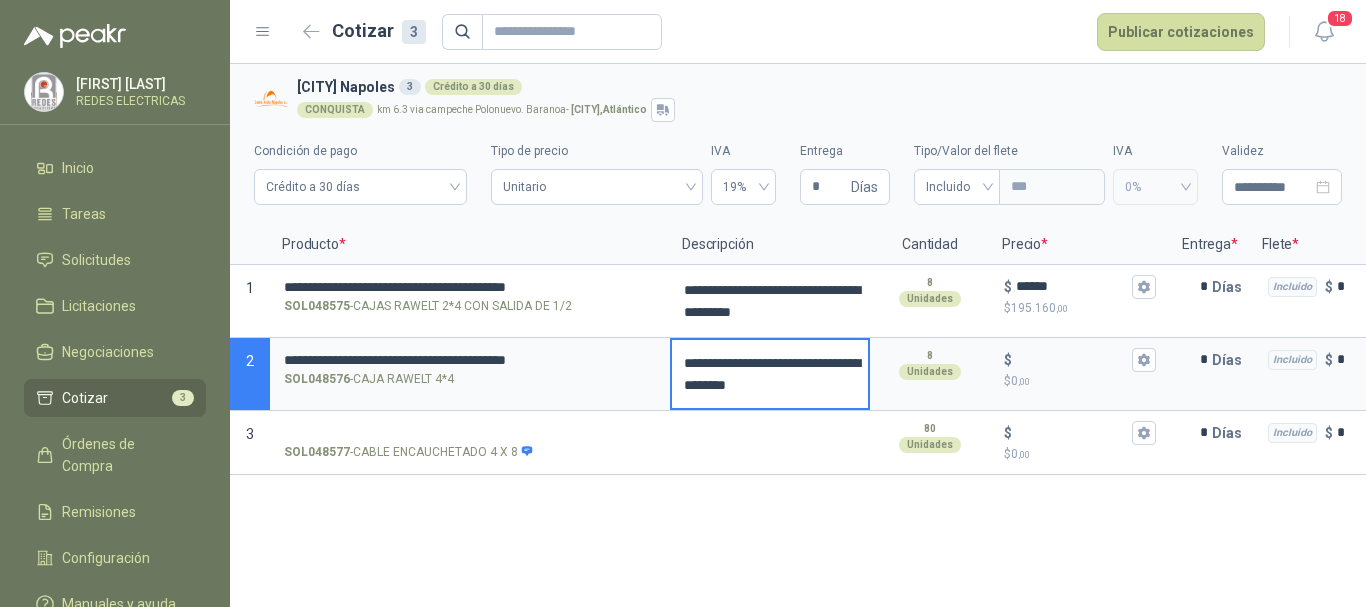 type 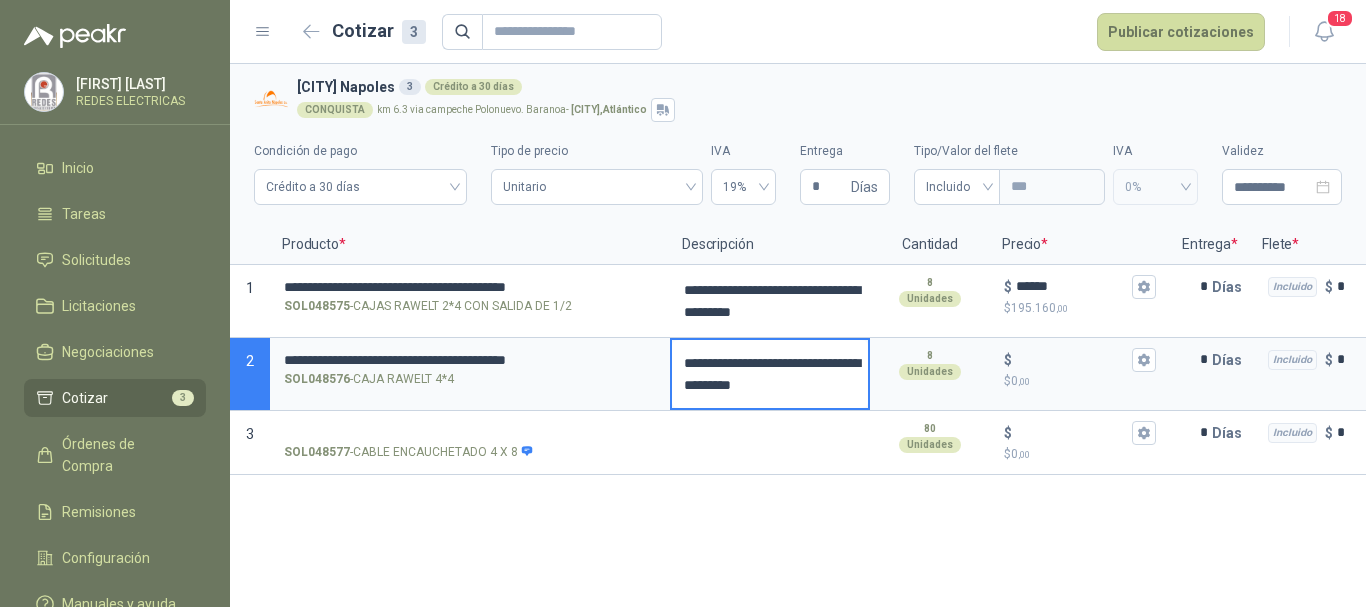 type on "**********" 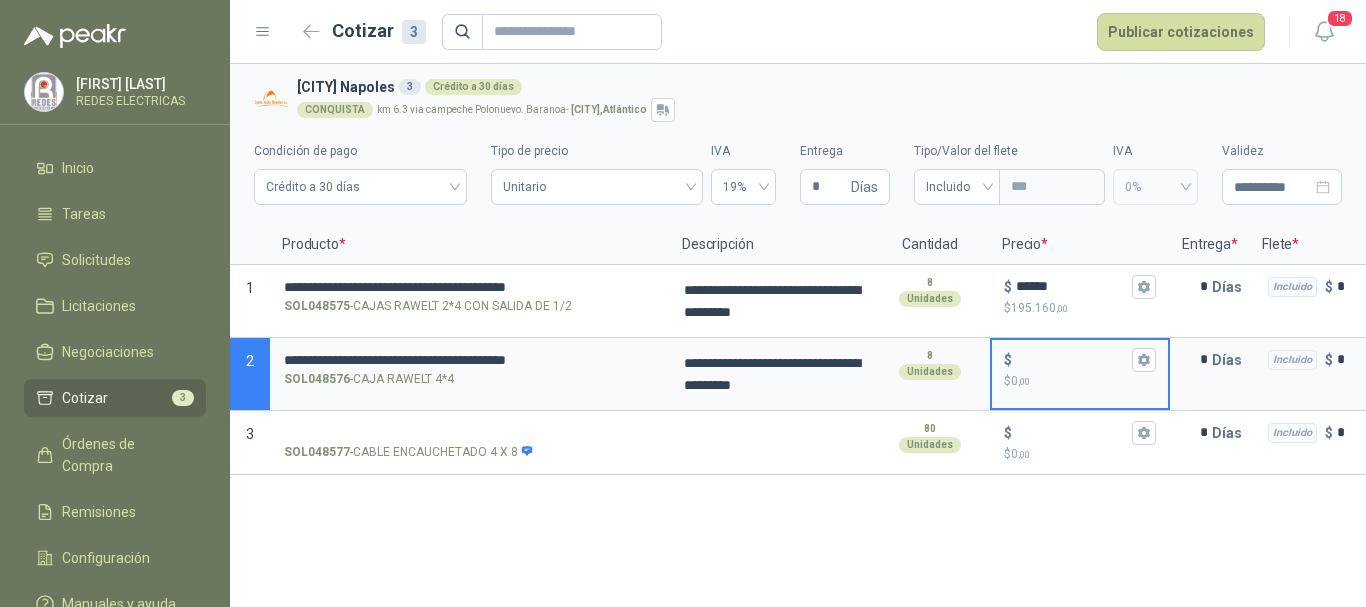 click on "$ $  0 ,00" at bounding box center [1072, 359] 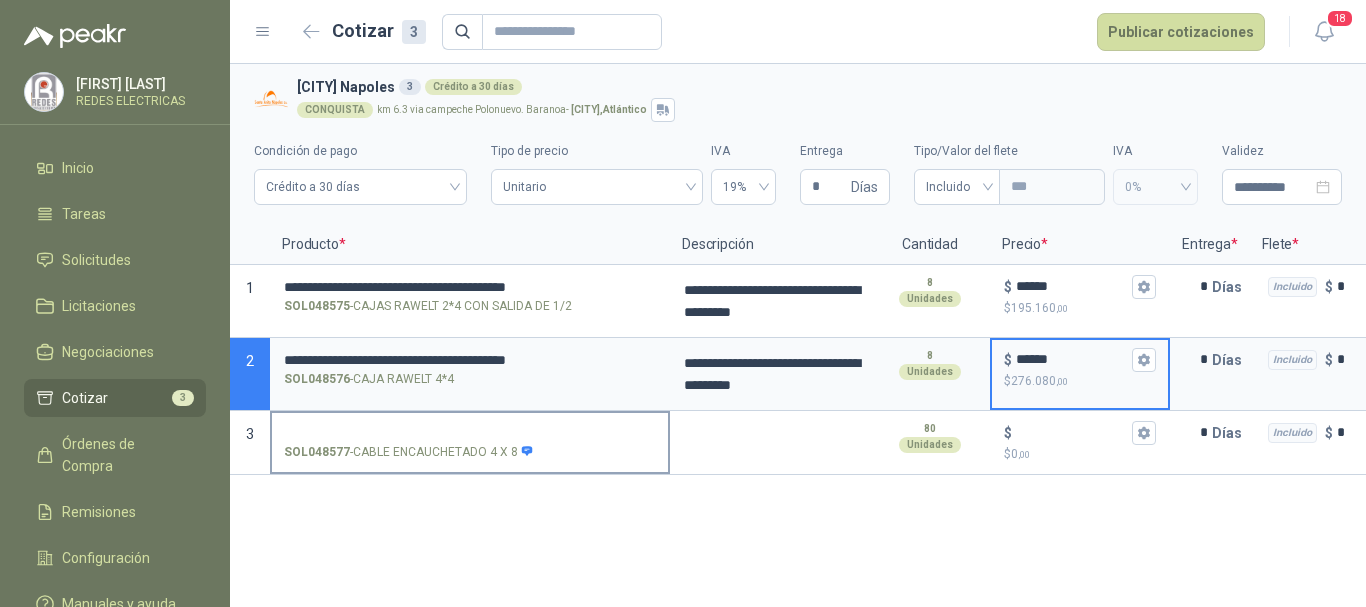 type on "******" 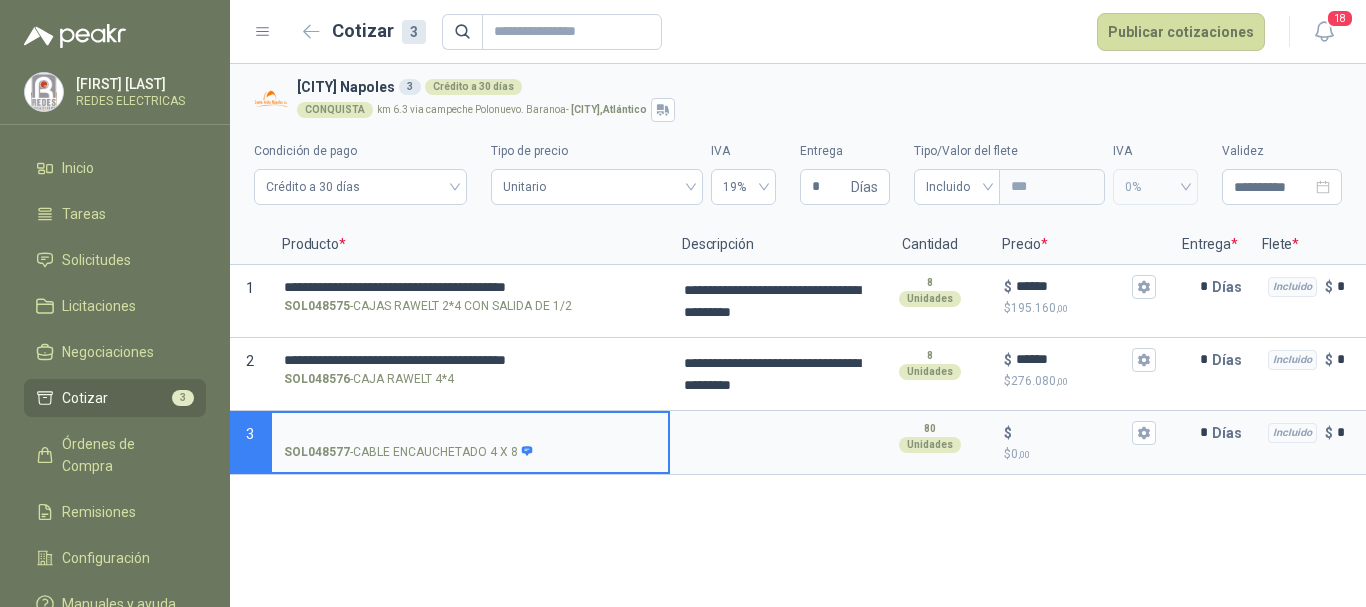 click on "SOL048577  -  CABLE ENCAUCHETADO  4 X 8" at bounding box center (470, 433) 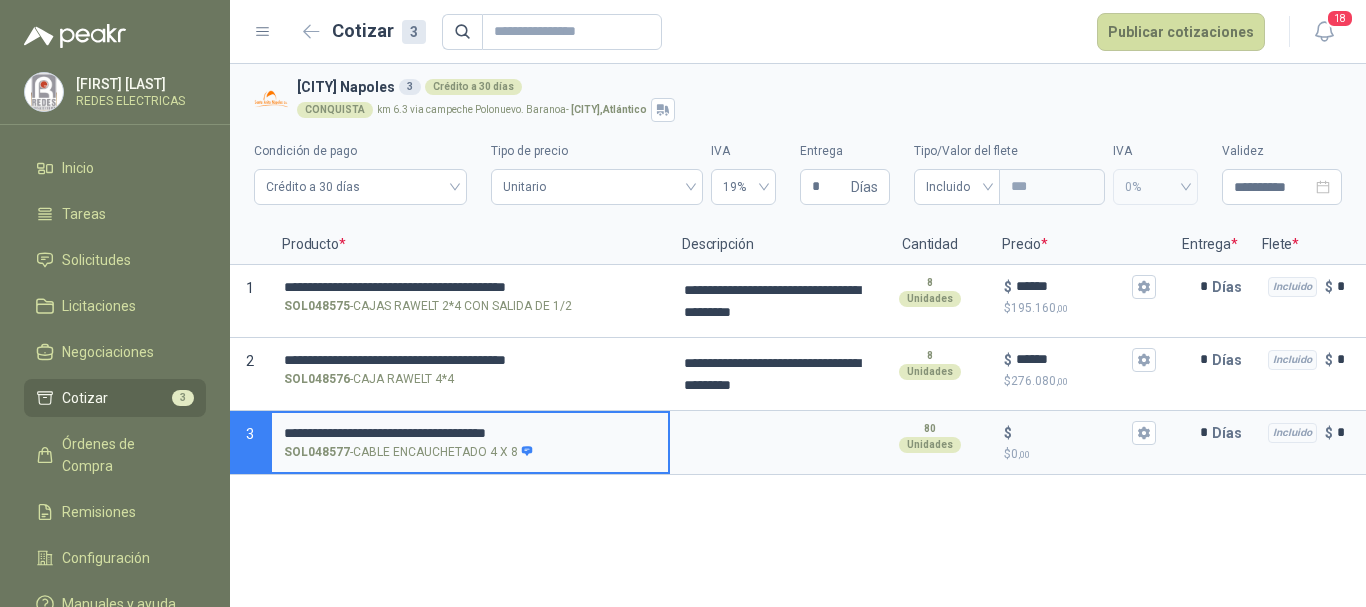 click on "**********" at bounding box center [470, 433] 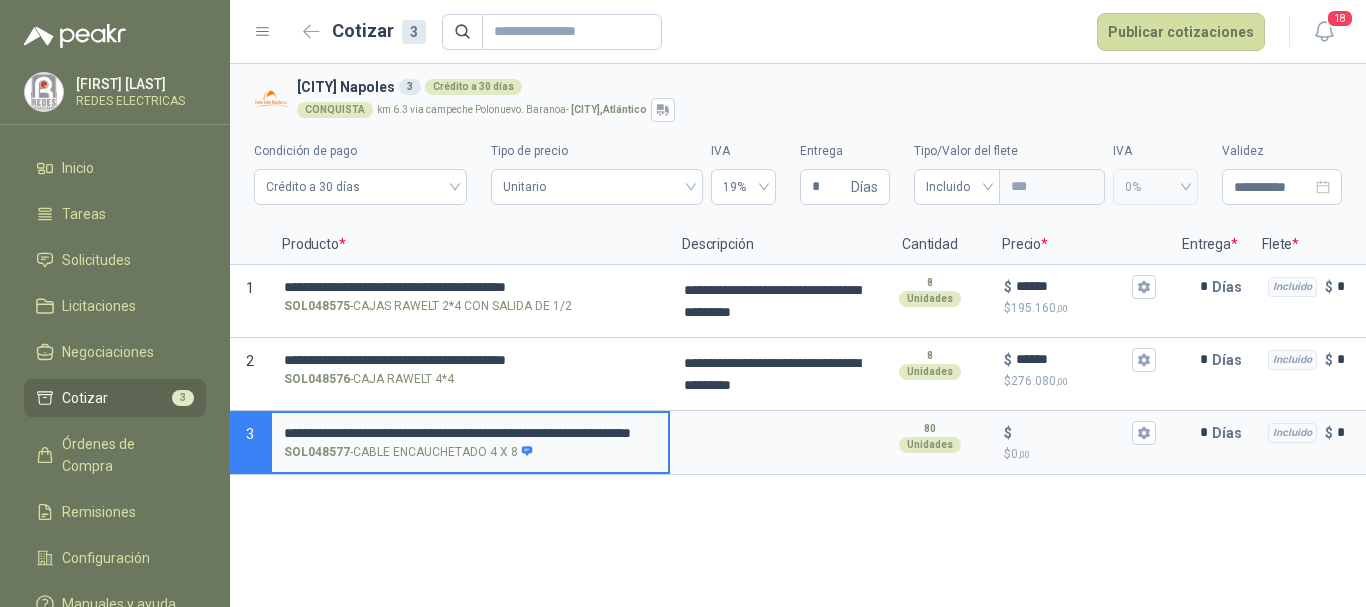 scroll, scrollTop: 0, scrollLeft: 182, axis: horizontal 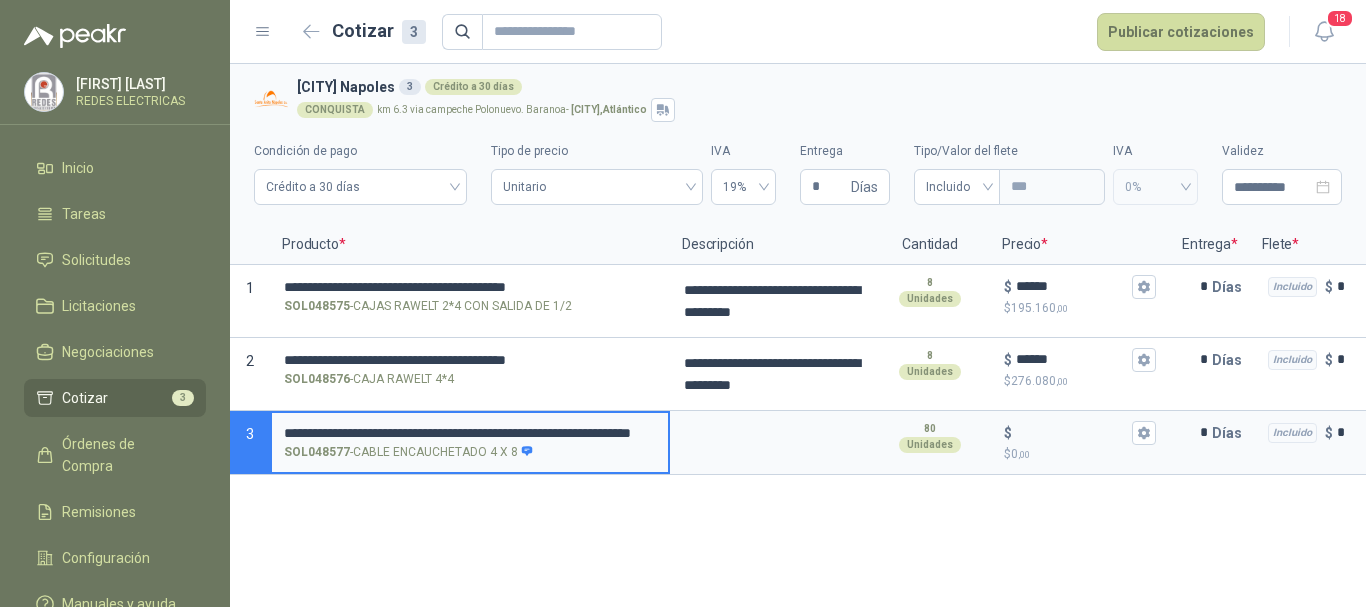 drag, startPoint x: 652, startPoint y: 431, endPoint x: 555, endPoint y: 447, distance: 98.31073 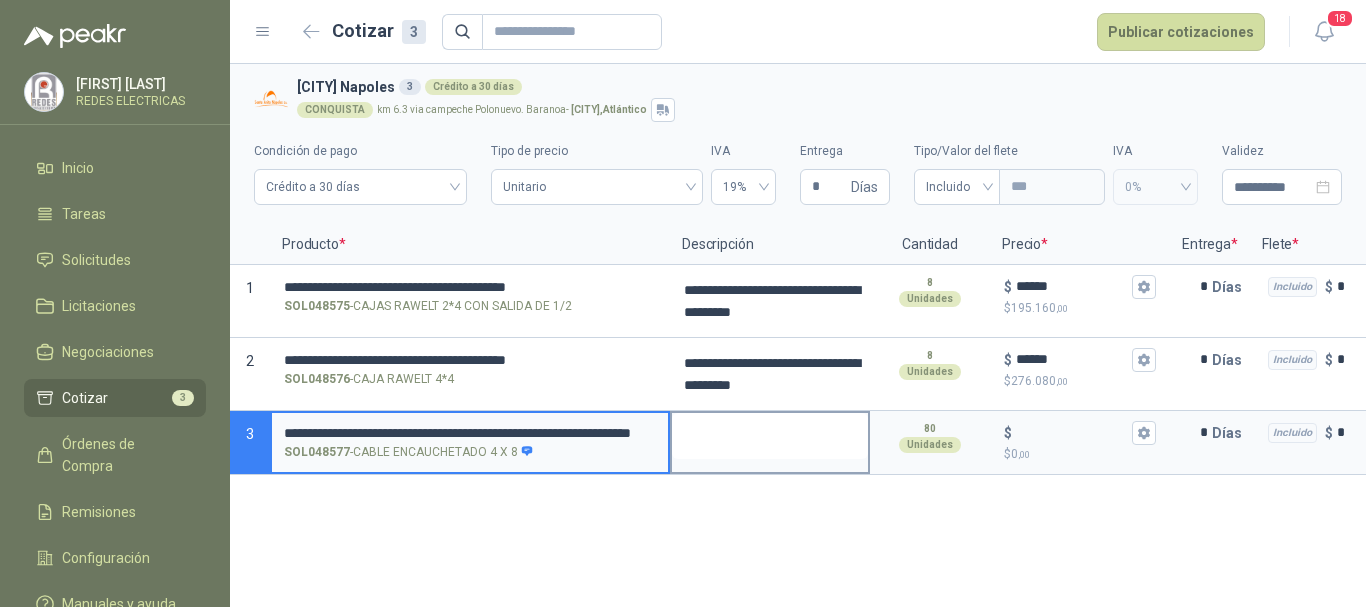 type on "**********" 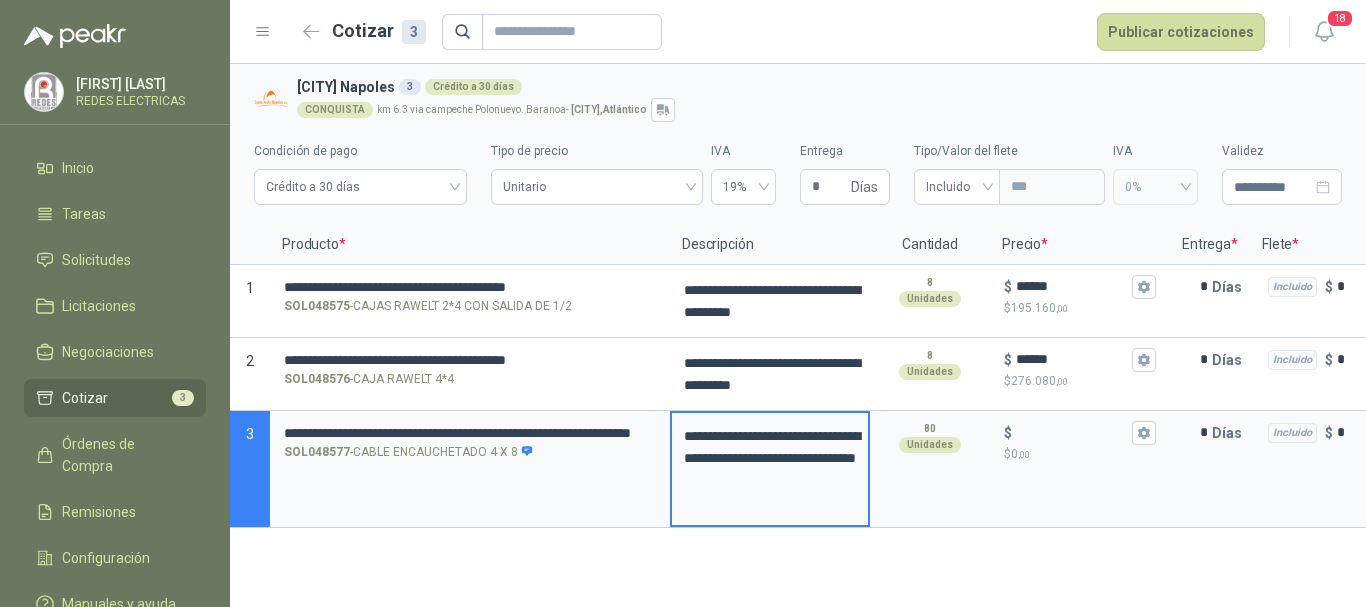 type 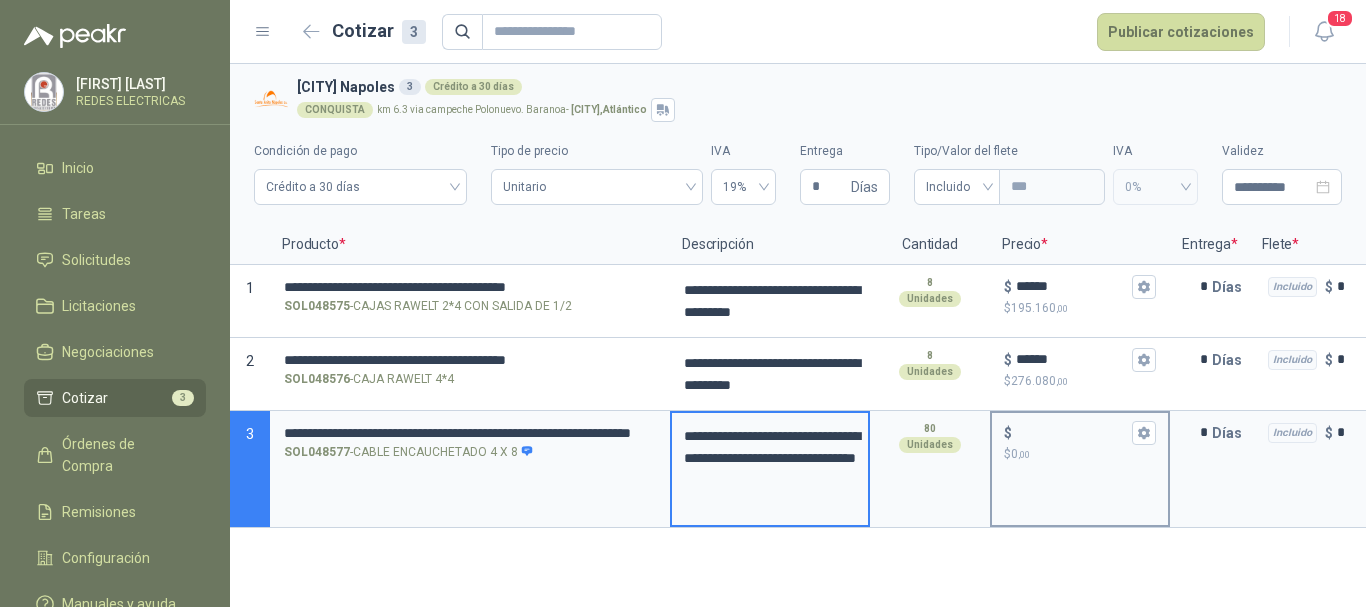click on "$" at bounding box center [1080, 433] 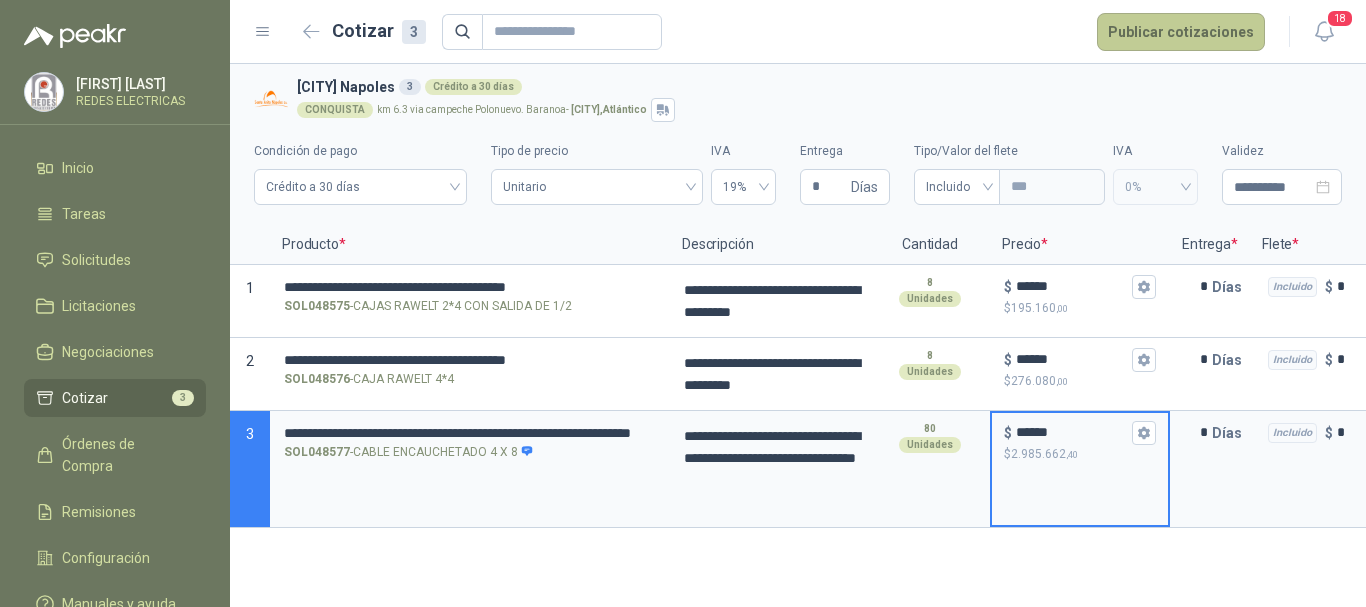 type on "******" 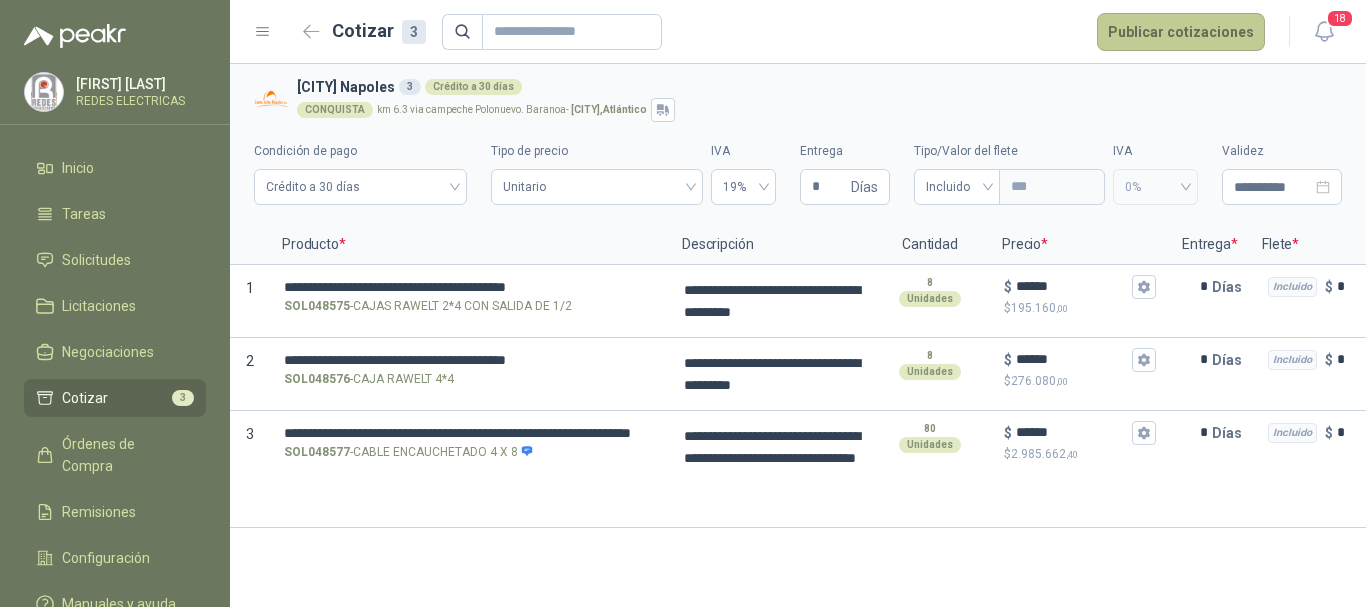 click on "Publicar cotizaciones" at bounding box center [1181, 32] 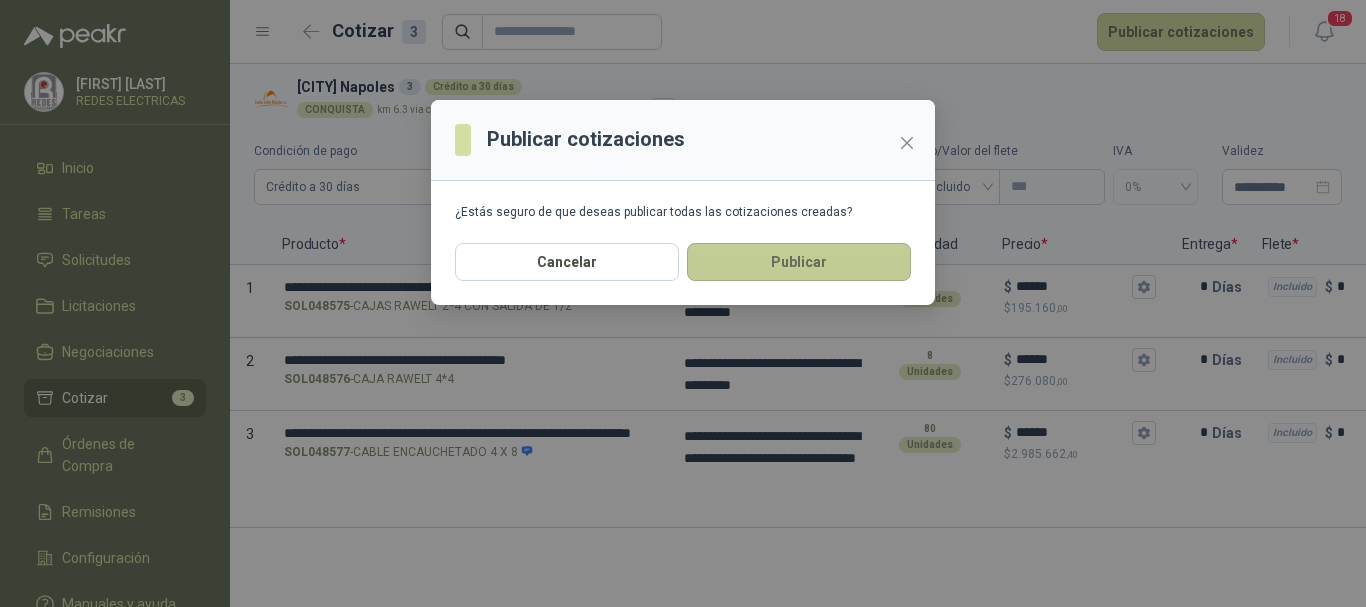 click on "Publicar" at bounding box center [799, 262] 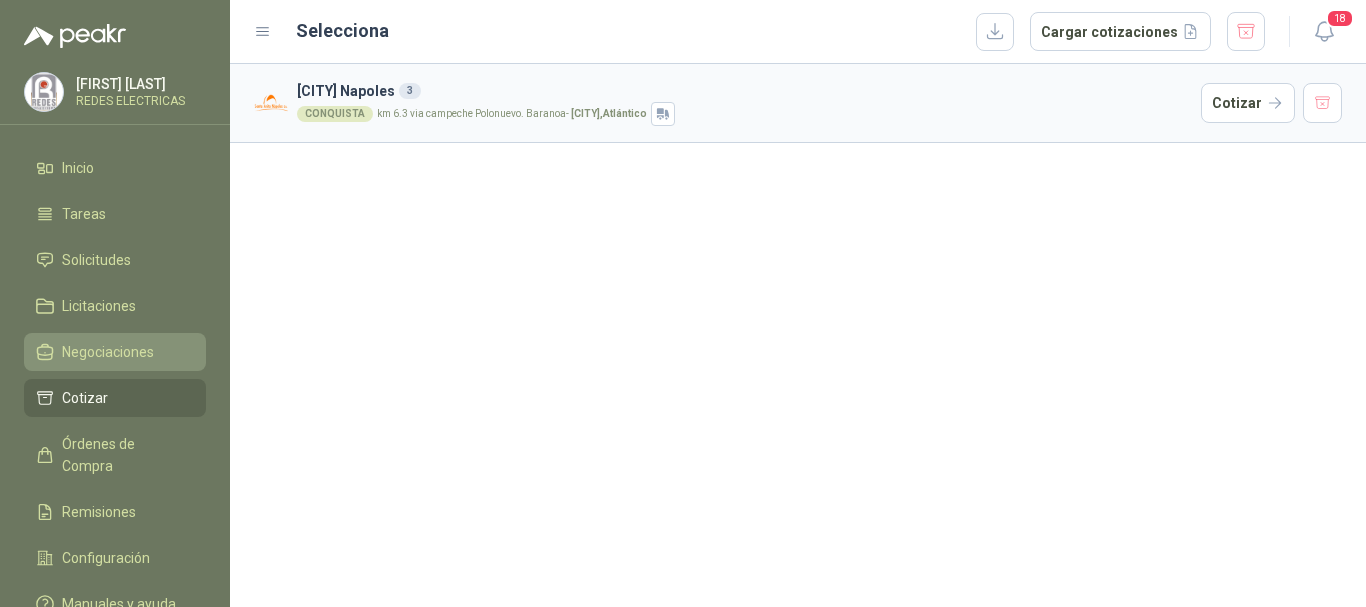 click on "Negociaciones" at bounding box center [108, 352] 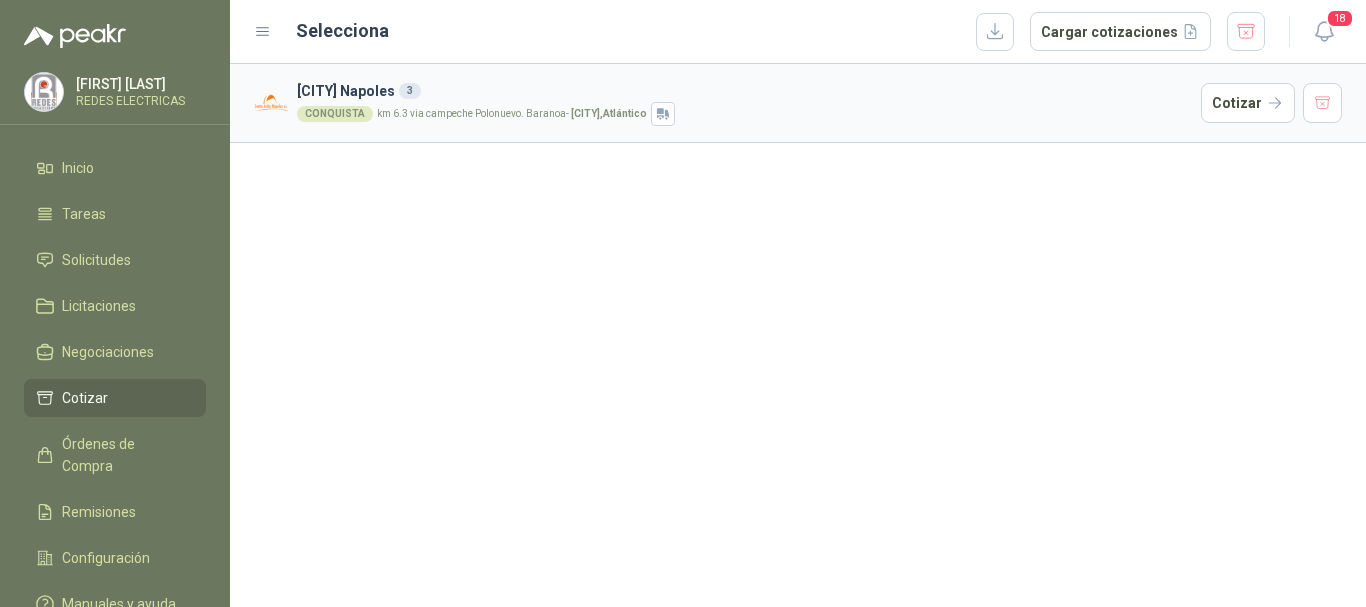 click on "Cotizar" at bounding box center [115, 398] 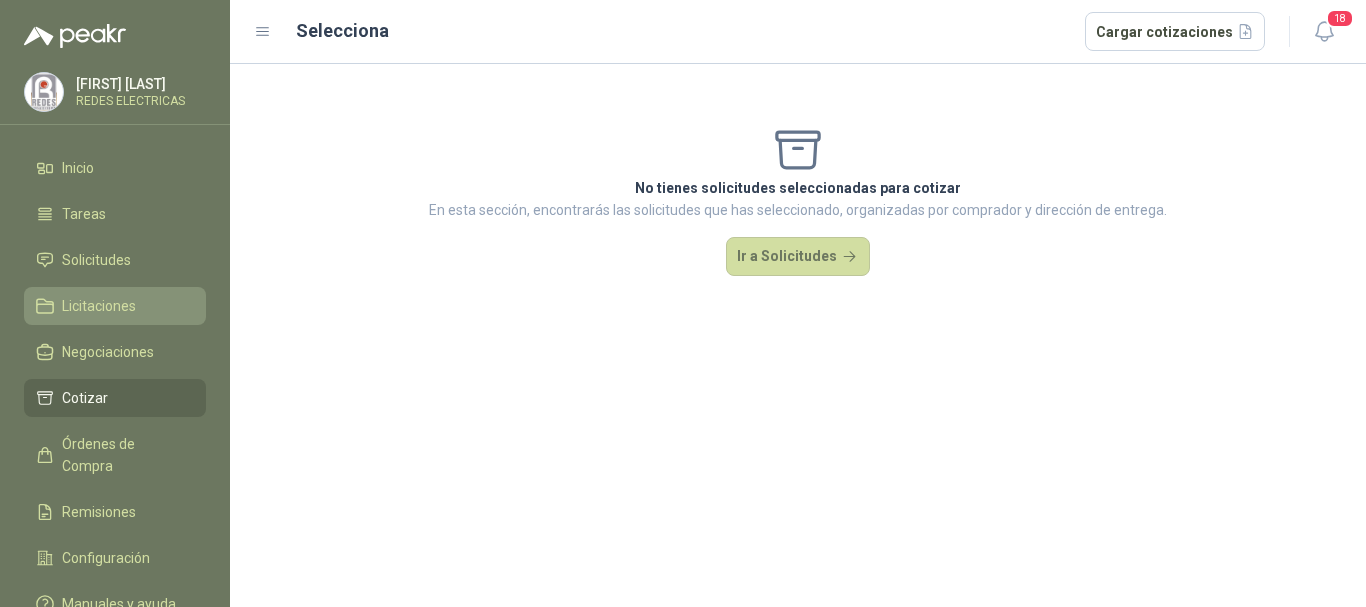 click on "Licitaciones" at bounding box center [115, 306] 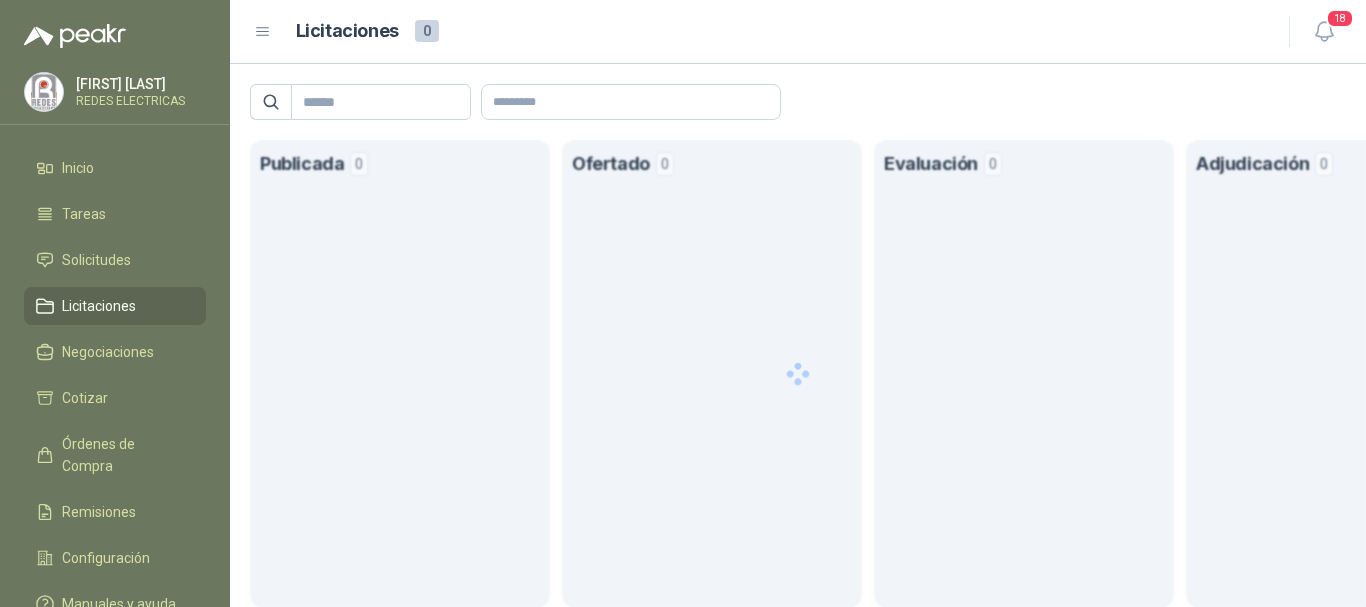 click on "Tareas" at bounding box center (115, 214) 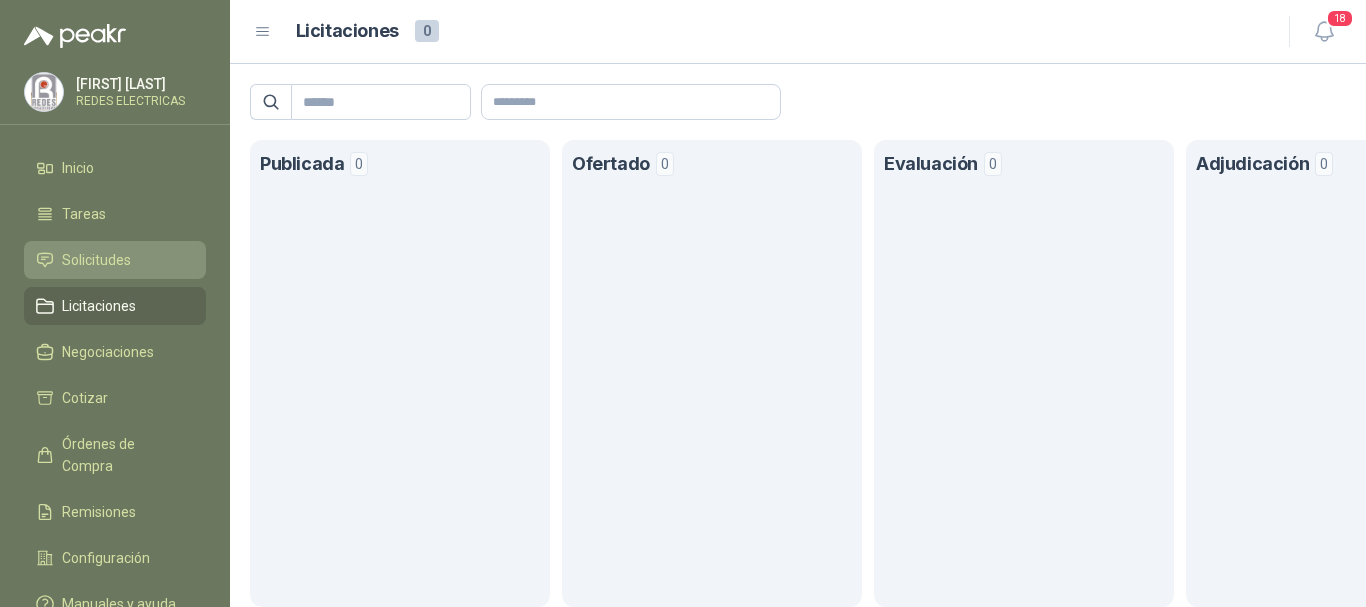 click on "Solicitudes" at bounding box center (96, 260) 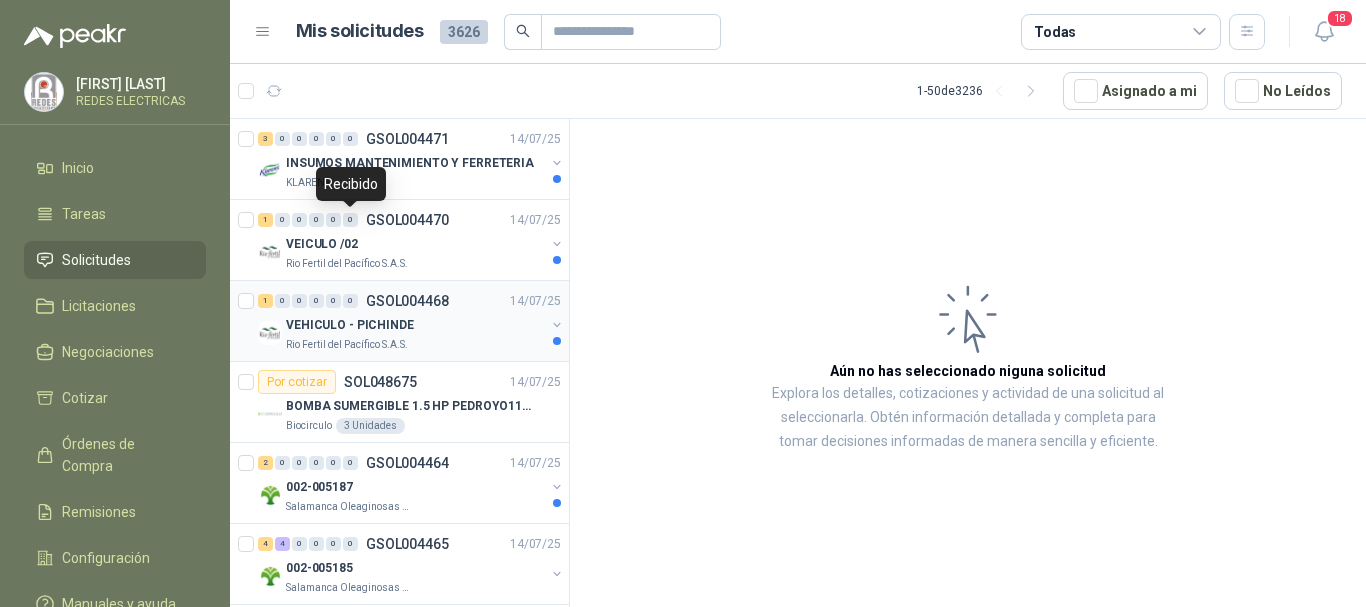 click on "VEHICULO - PICHINDE" at bounding box center (415, 325) 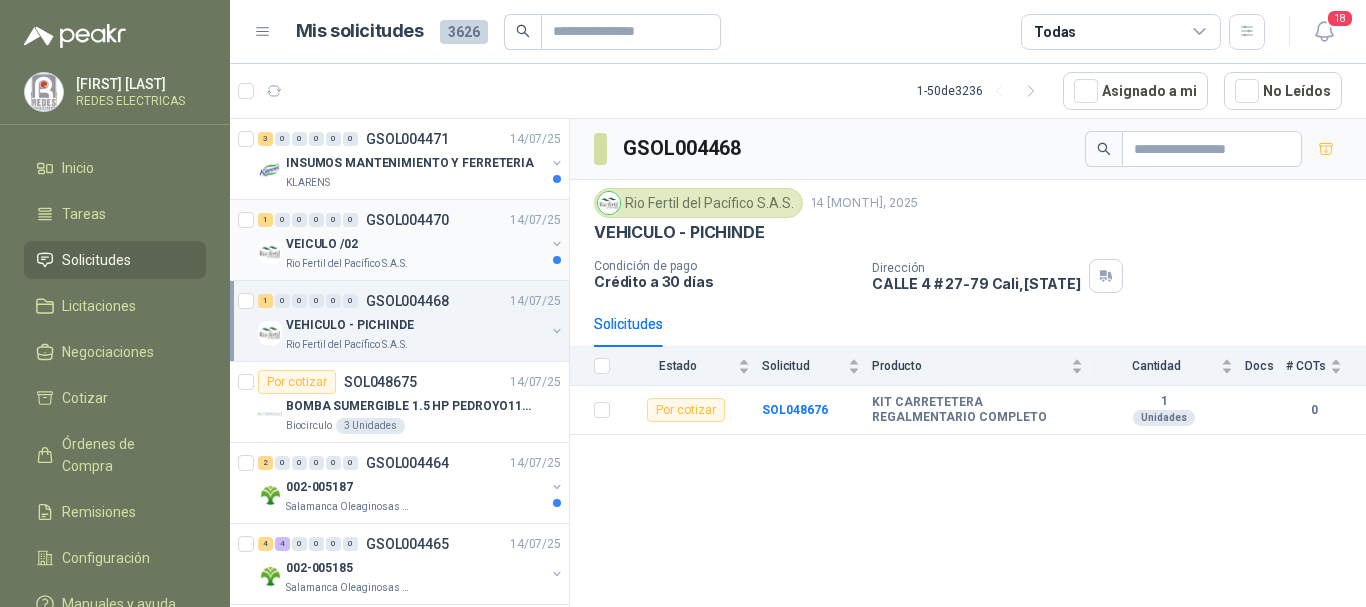 click on "Rio Fertil del Pacífico S.A.S." at bounding box center (415, 264) 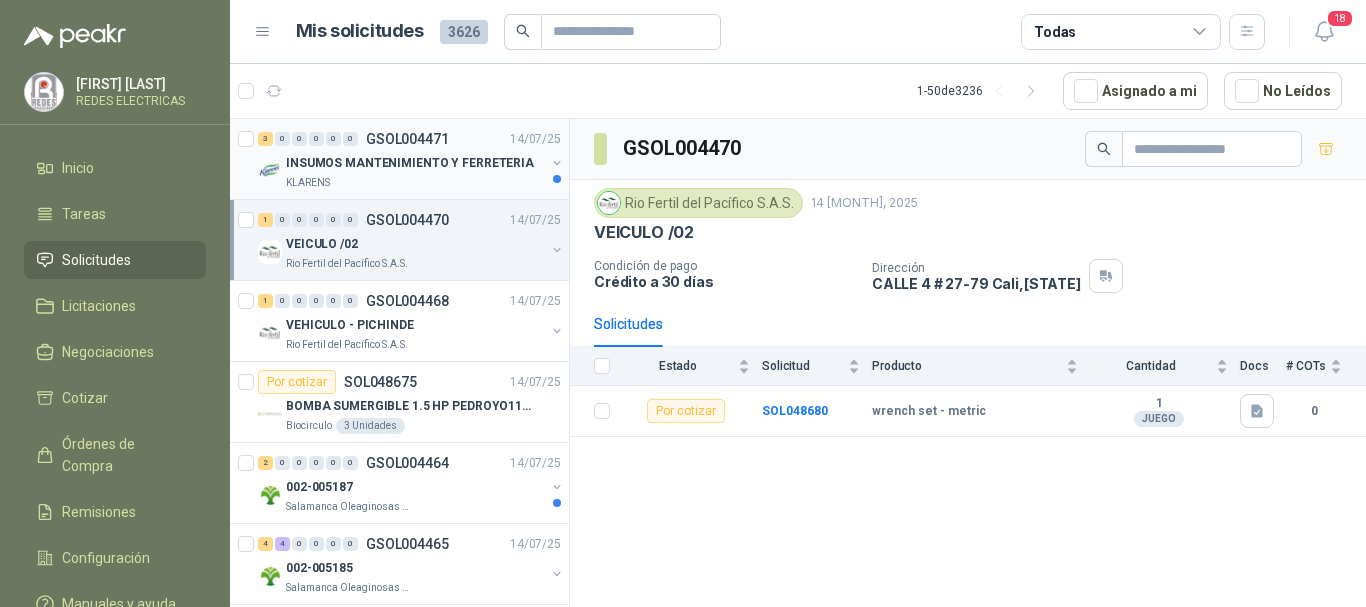 click on "KLARENS" at bounding box center [415, 183] 